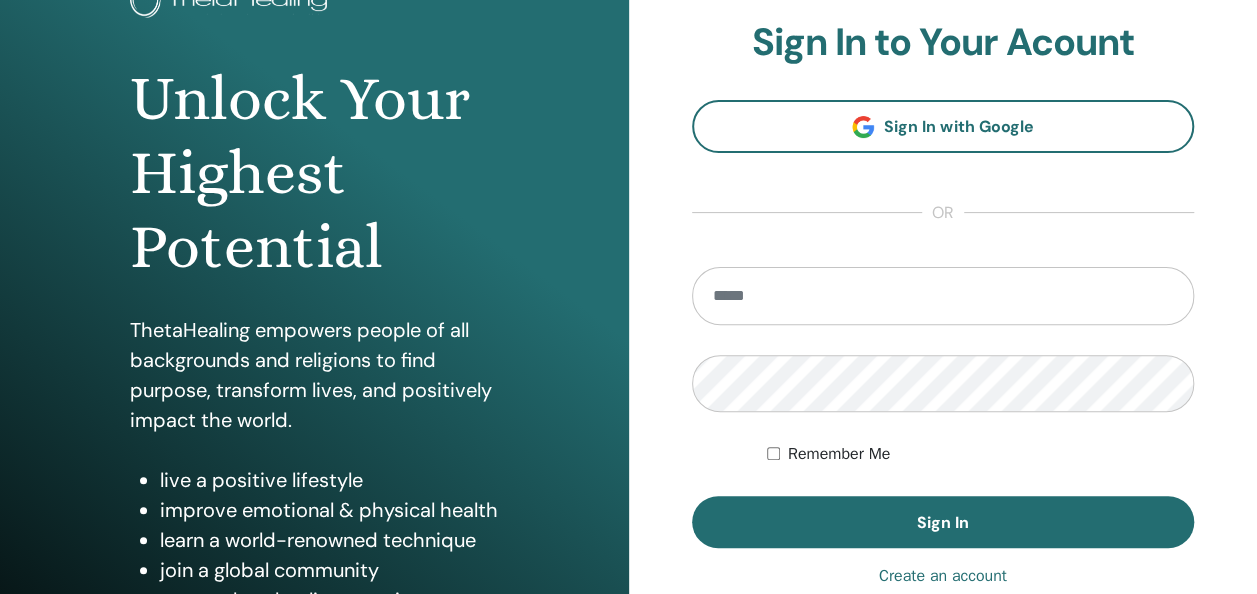 scroll, scrollTop: 200, scrollLeft: 0, axis: vertical 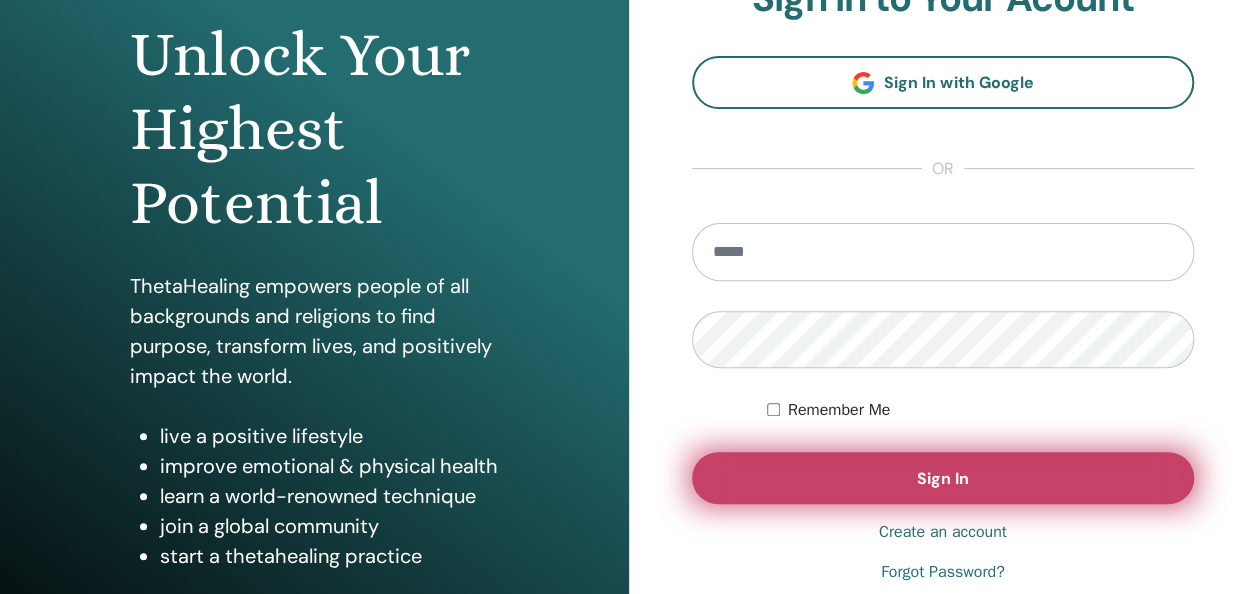 type on "**********" 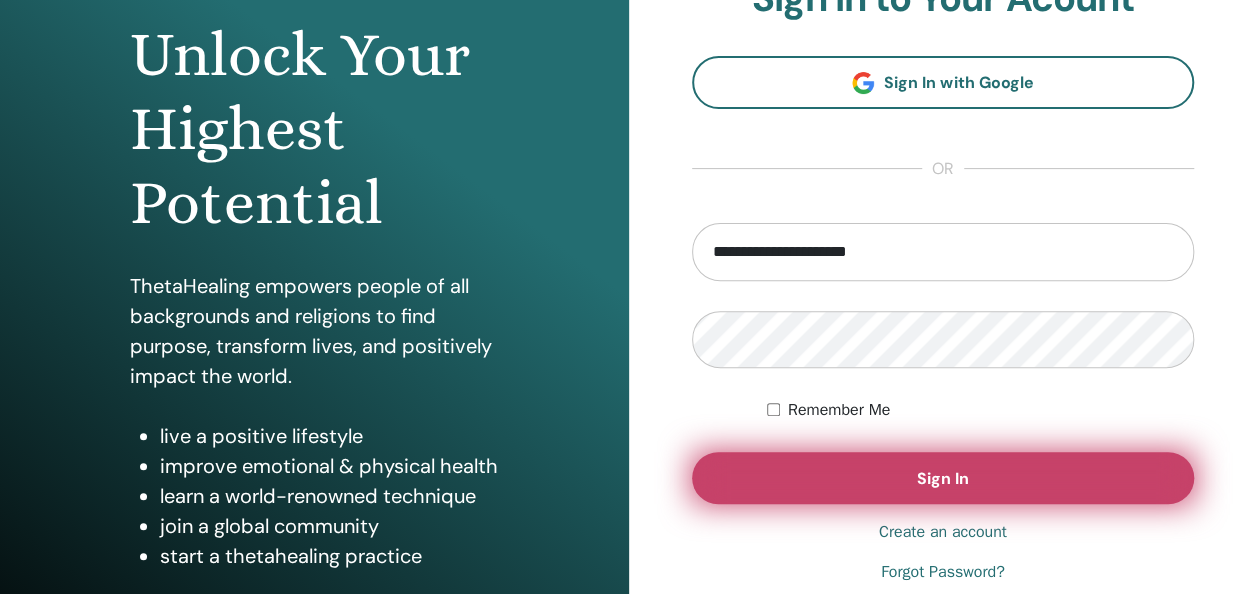 click on "Sign In" at bounding box center (943, 478) 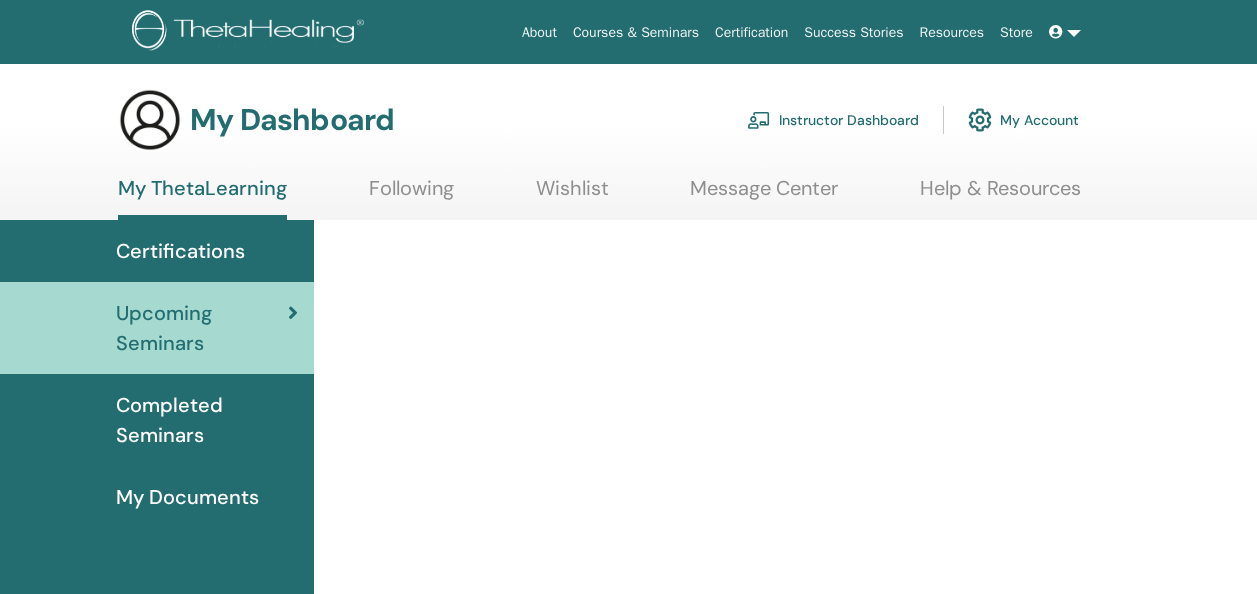 scroll, scrollTop: 0, scrollLeft: 0, axis: both 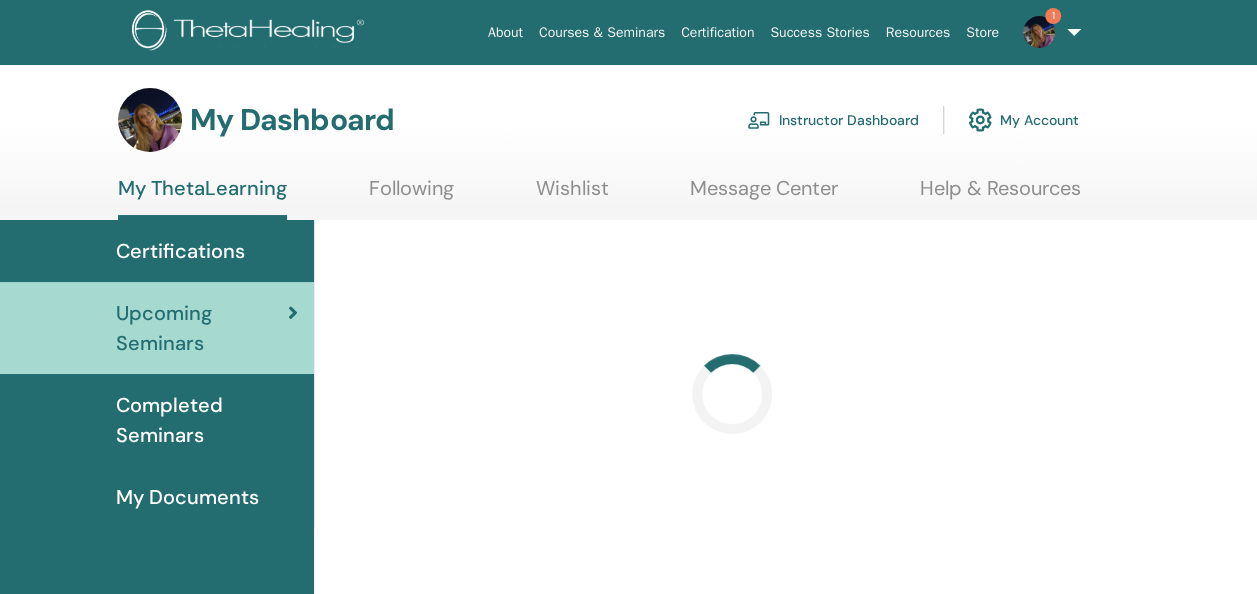 click on "Instructor Dashboard" at bounding box center (833, 120) 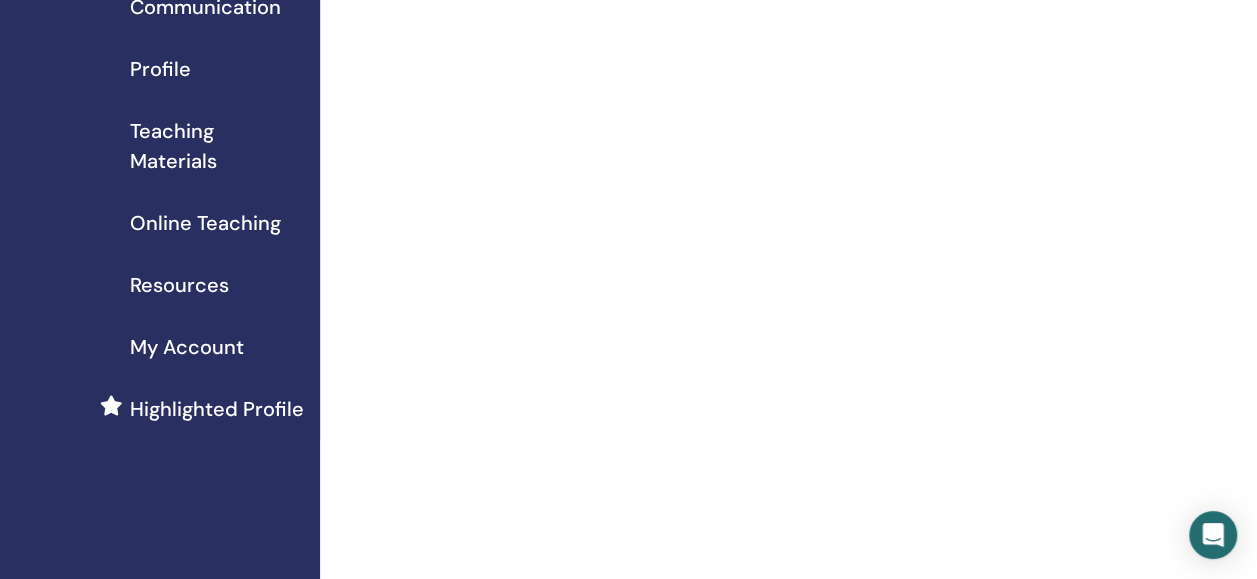 scroll, scrollTop: 200, scrollLeft: 0, axis: vertical 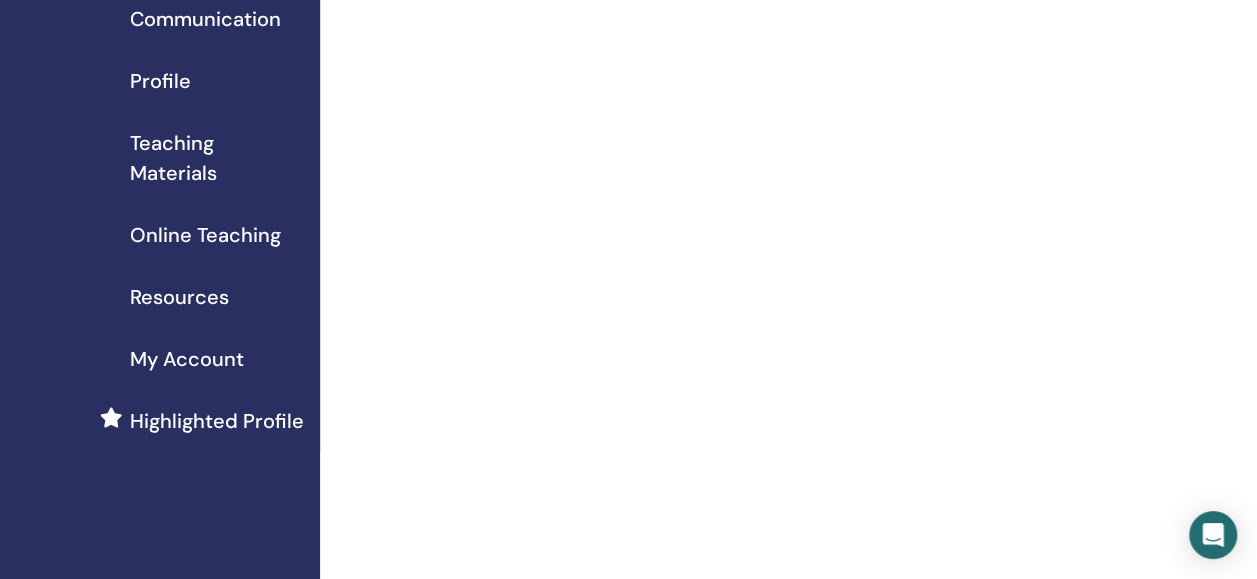 click on "Online Teaching" at bounding box center [205, 235] 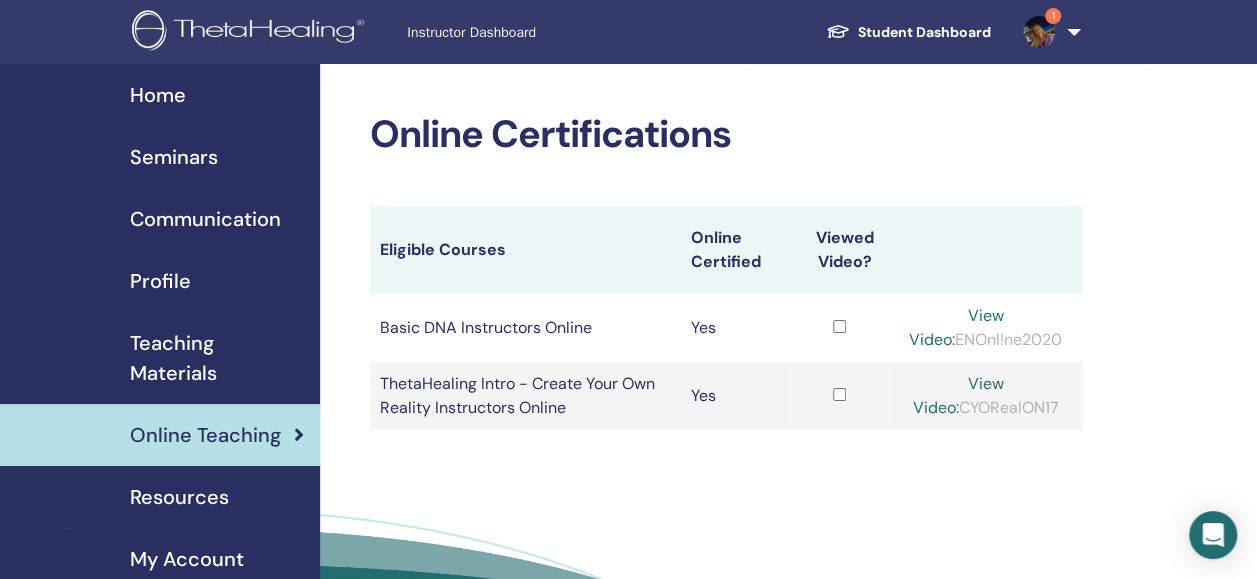 scroll, scrollTop: 200, scrollLeft: 0, axis: vertical 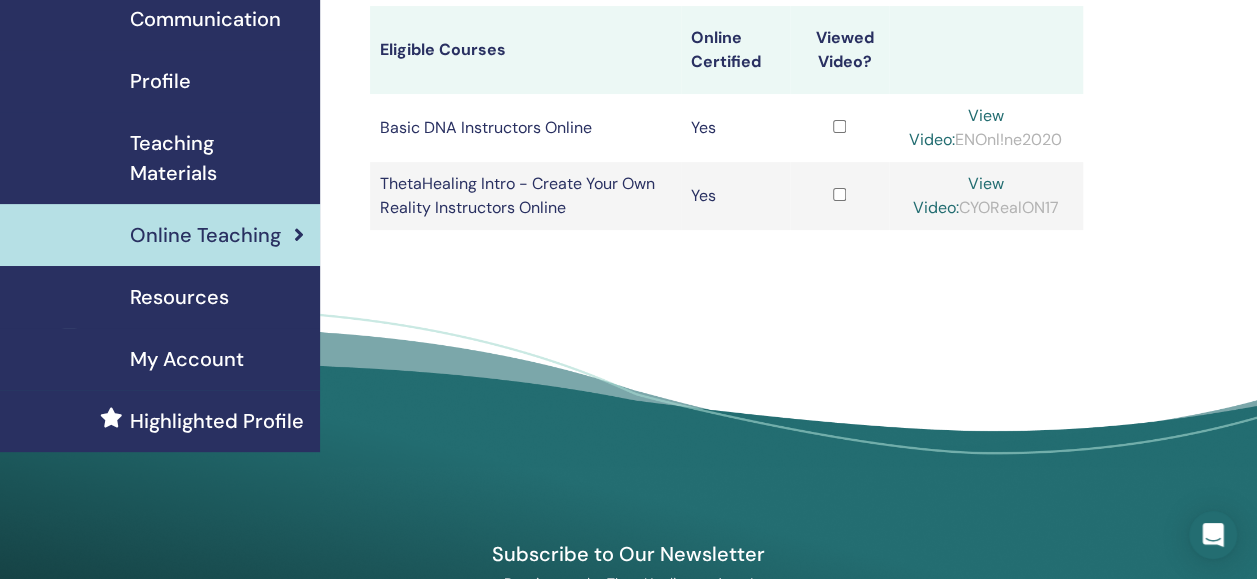 click on "My Account" at bounding box center [187, 359] 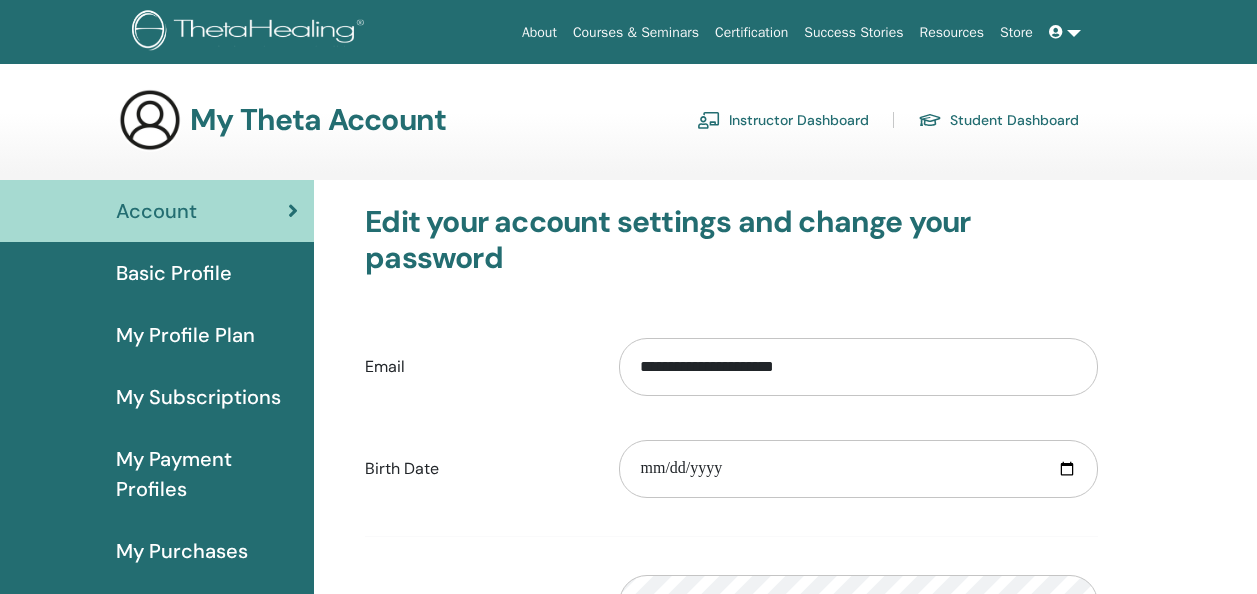 scroll, scrollTop: 0, scrollLeft: 0, axis: both 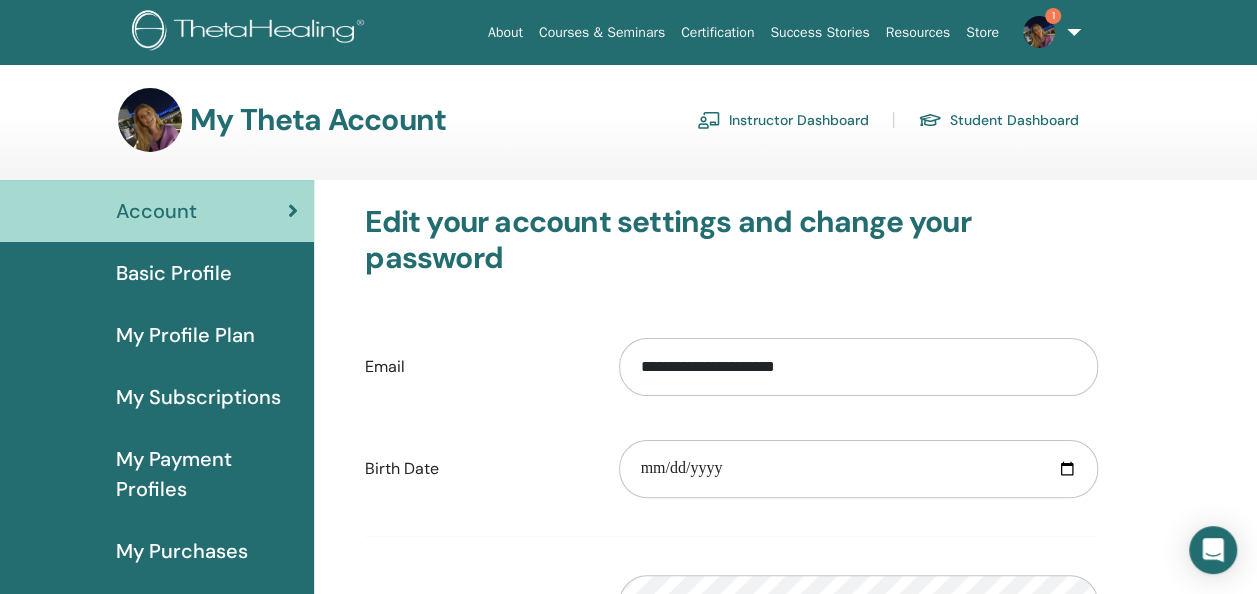 click on "Instructor Dashboard" at bounding box center (783, 120) 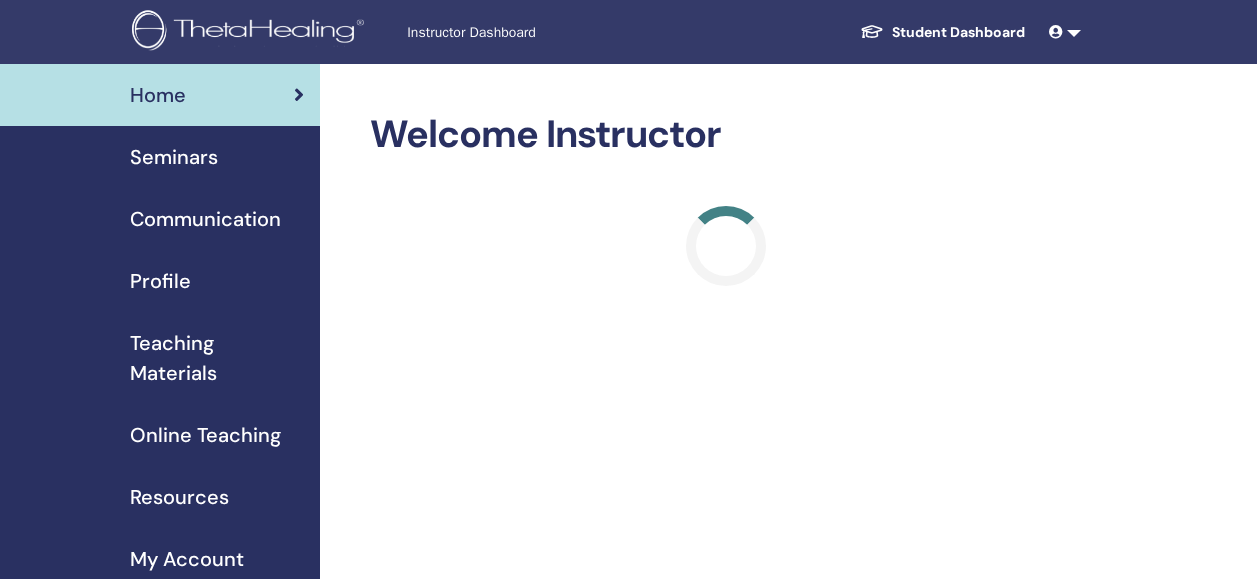 scroll, scrollTop: 0, scrollLeft: 0, axis: both 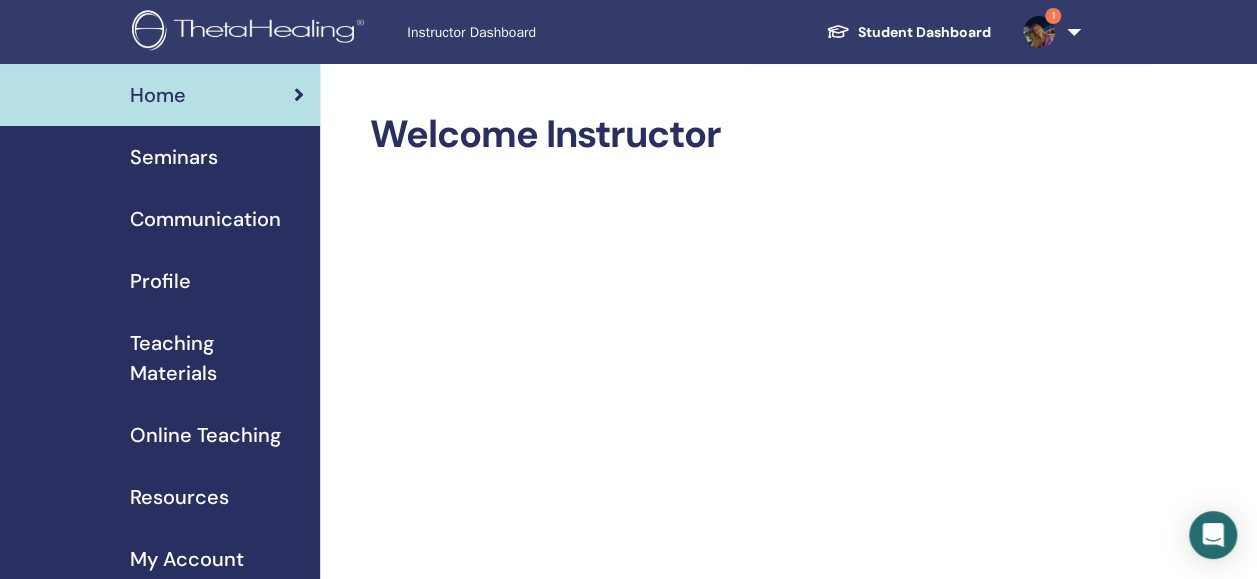 click on "Seminars" at bounding box center (174, 157) 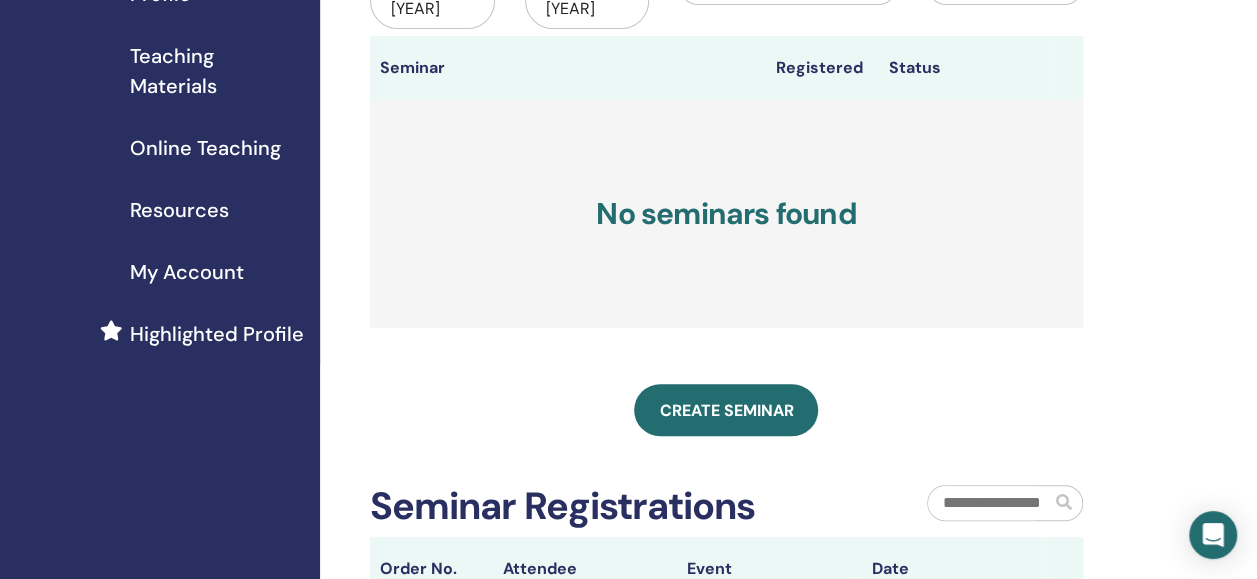 scroll, scrollTop: 400, scrollLeft: 0, axis: vertical 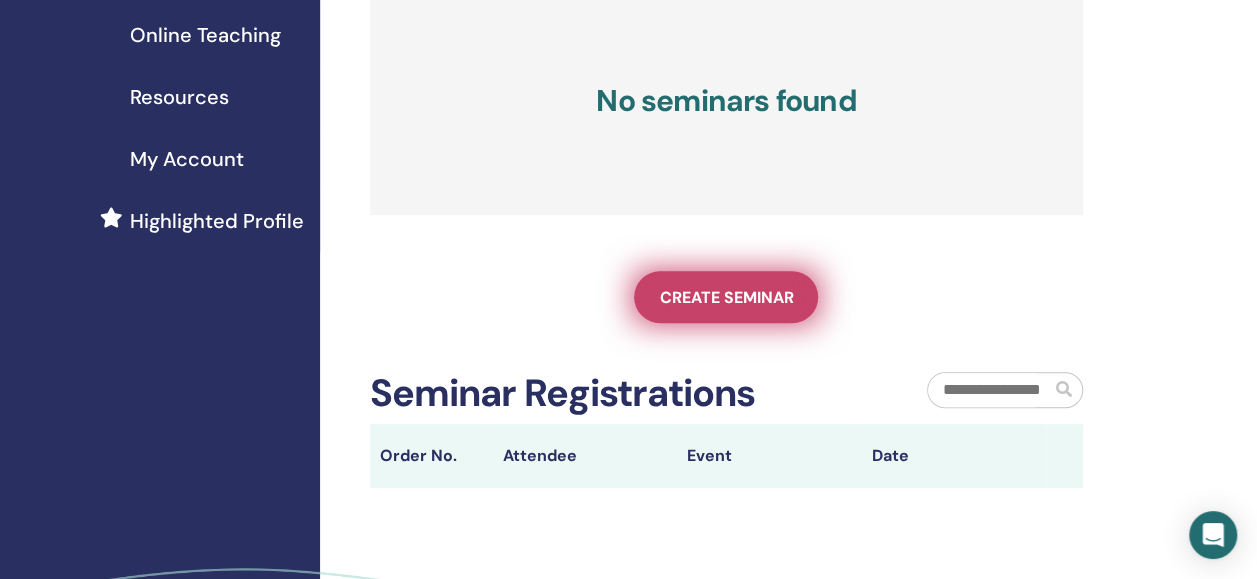 click on "Create seminar" at bounding box center [726, 297] 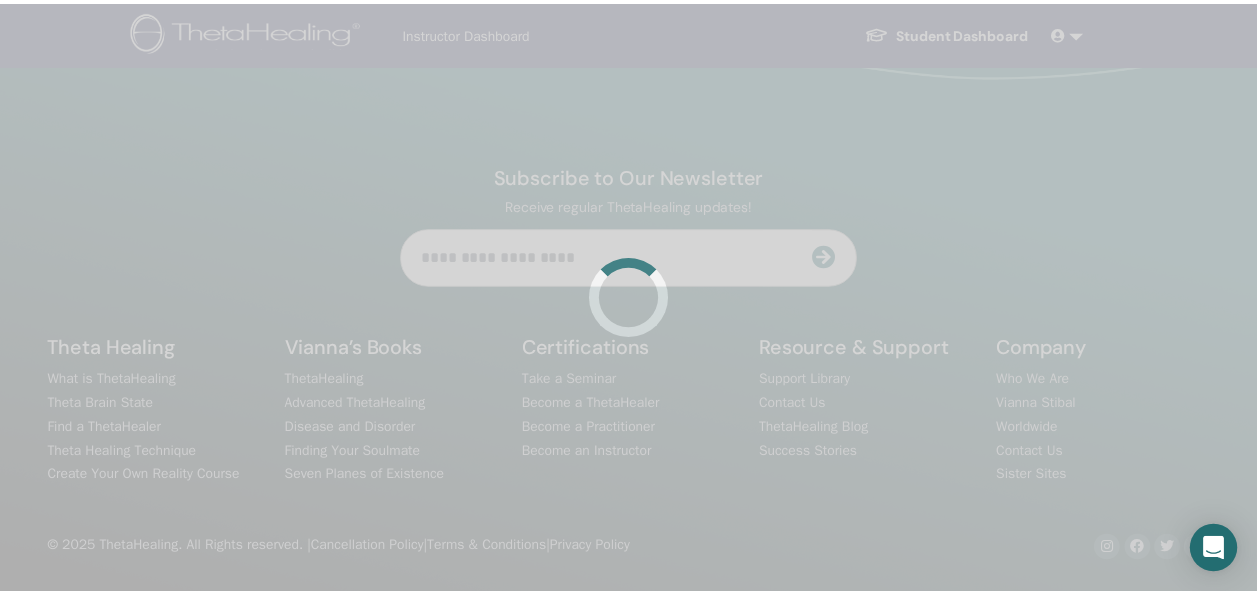 scroll, scrollTop: 0, scrollLeft: 0, axis: both 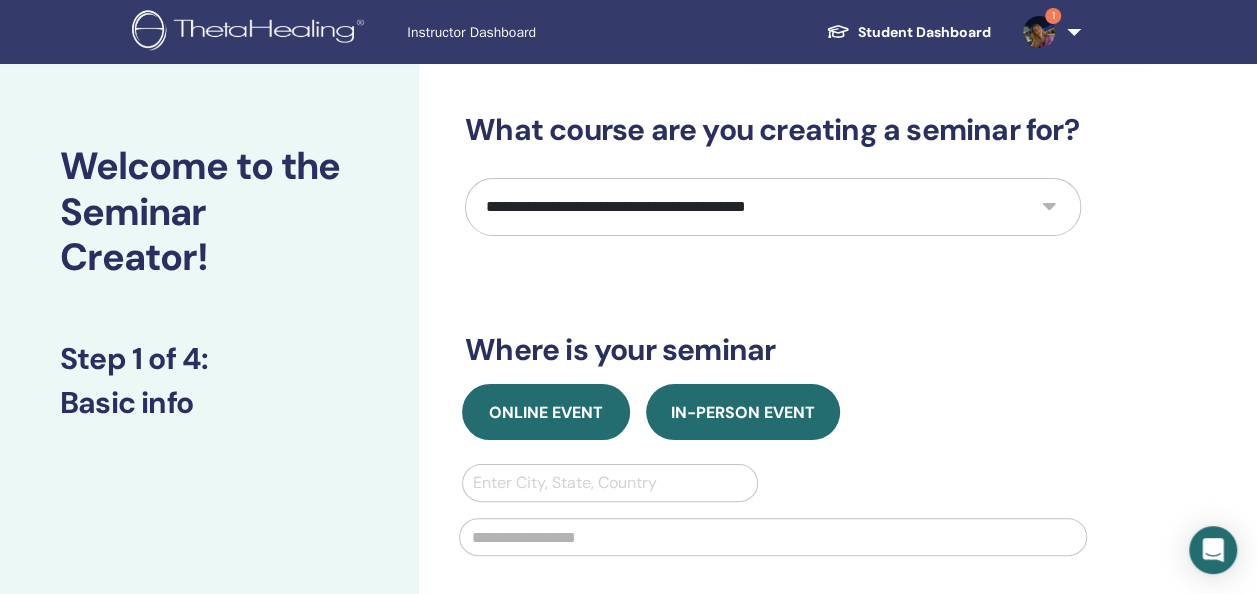 click on "Online Event" at bounding box center (546, 412) 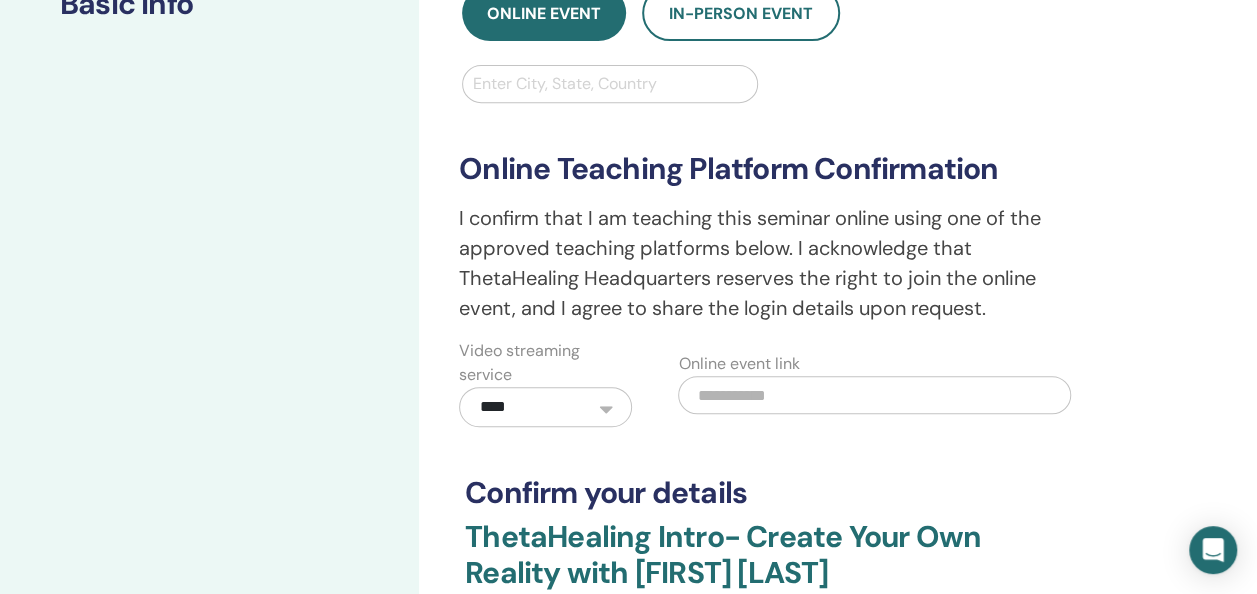 scroll, scrollTop: 400, scrollLeft: 0, axis: vertical 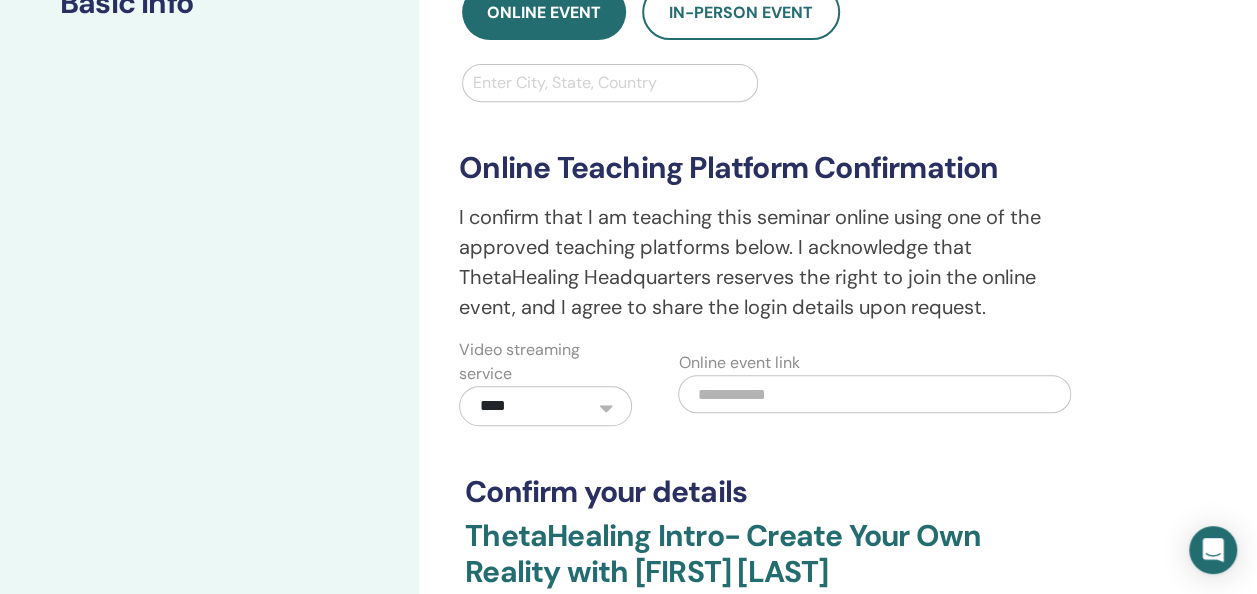 click on "**********" at bounding box center [545, 406] 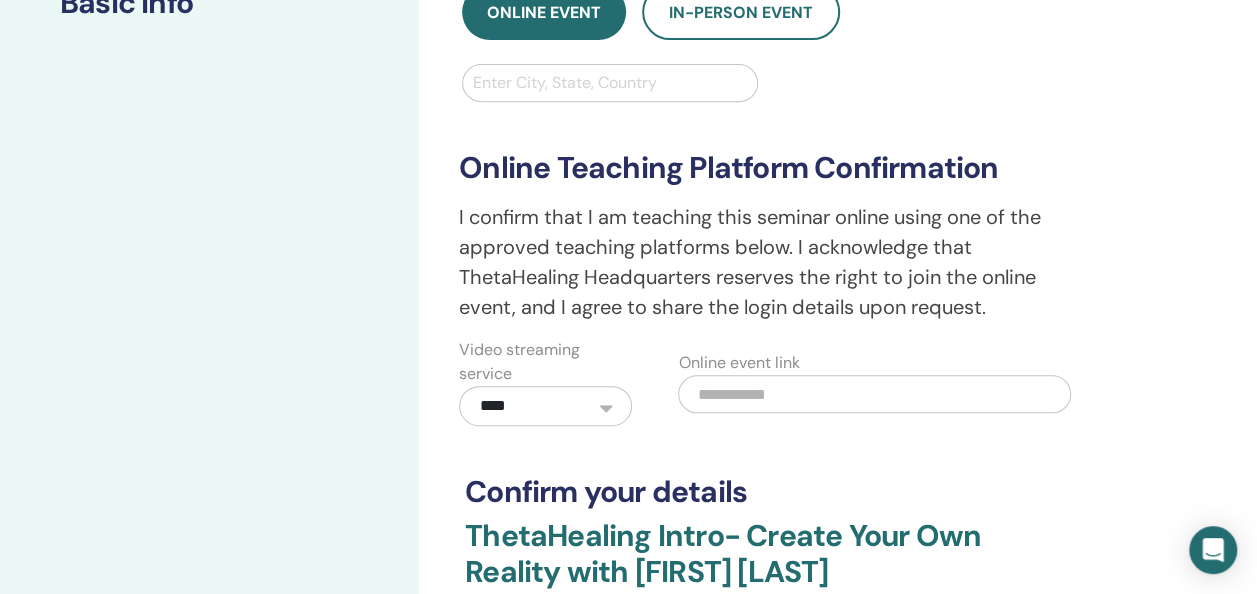 click on "**********" at bounding box center (545, 406) 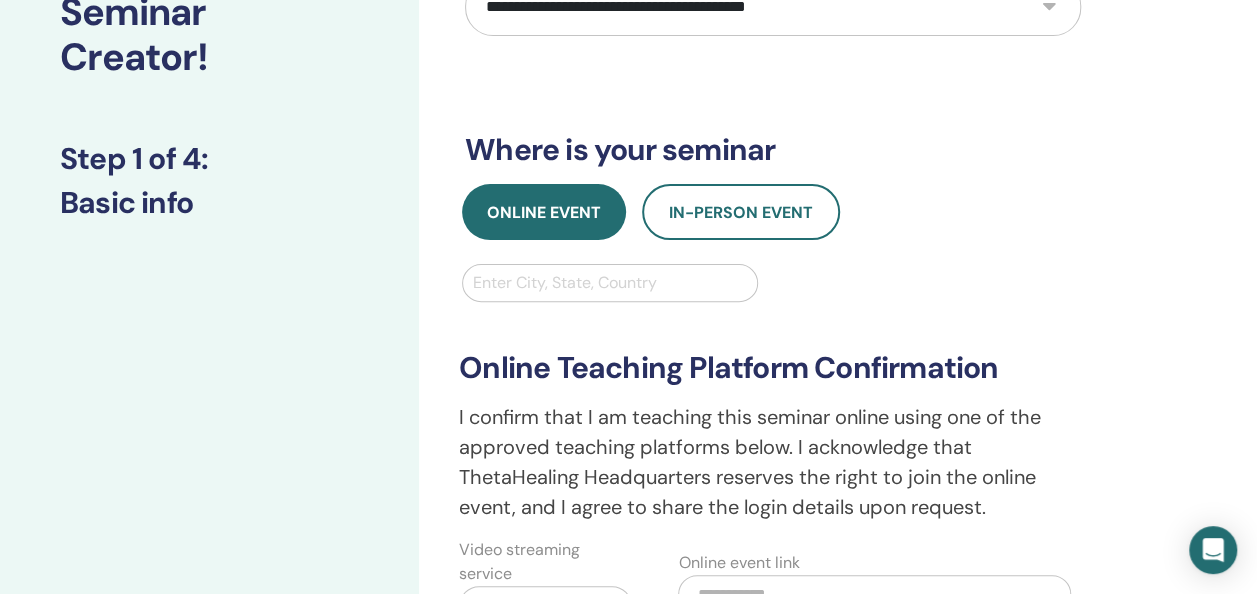 scroll, scrollTop: 0, scrollLeft: 0, axis: both 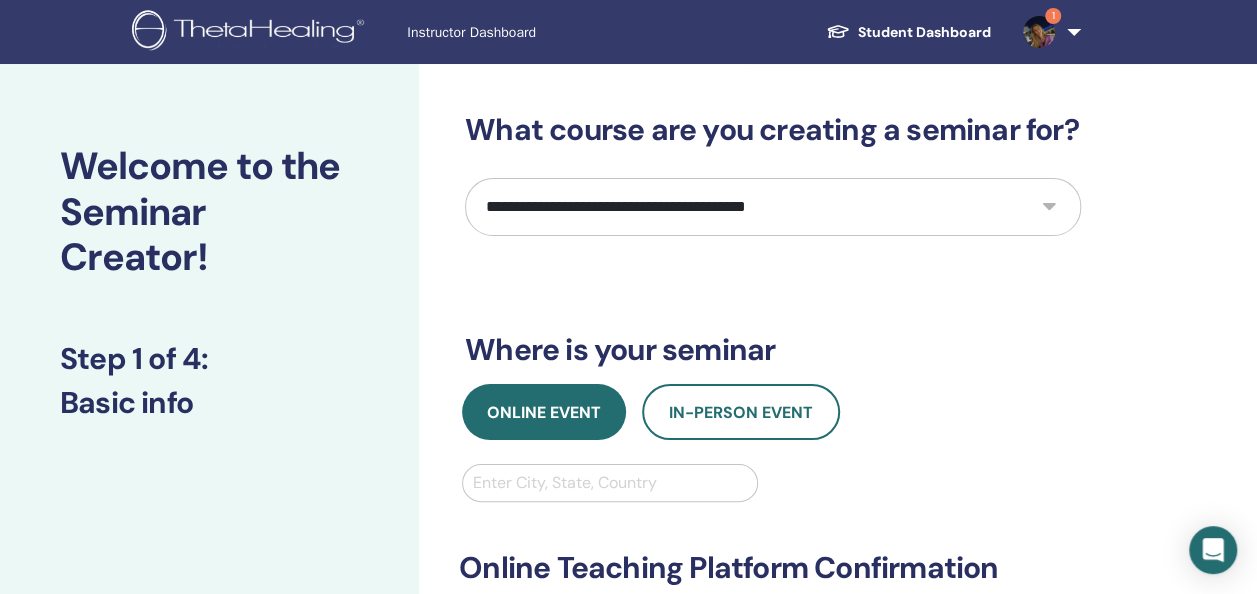 click on "**********" at bounding box center (773, 207) 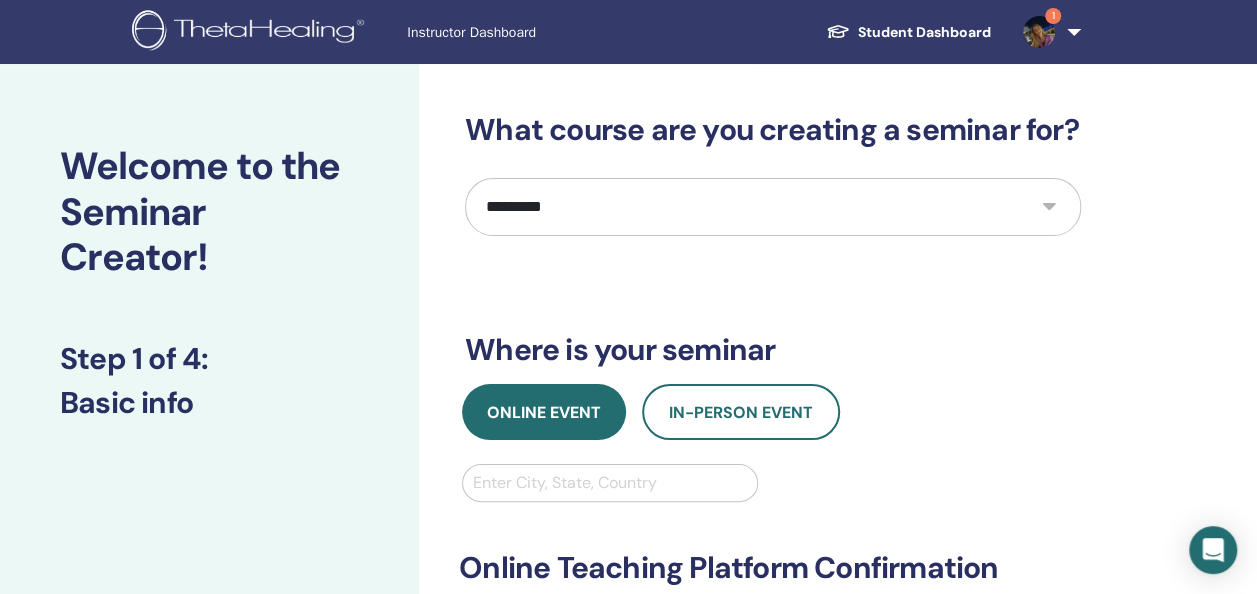 click on "**********" at bounding box center (773, 207) 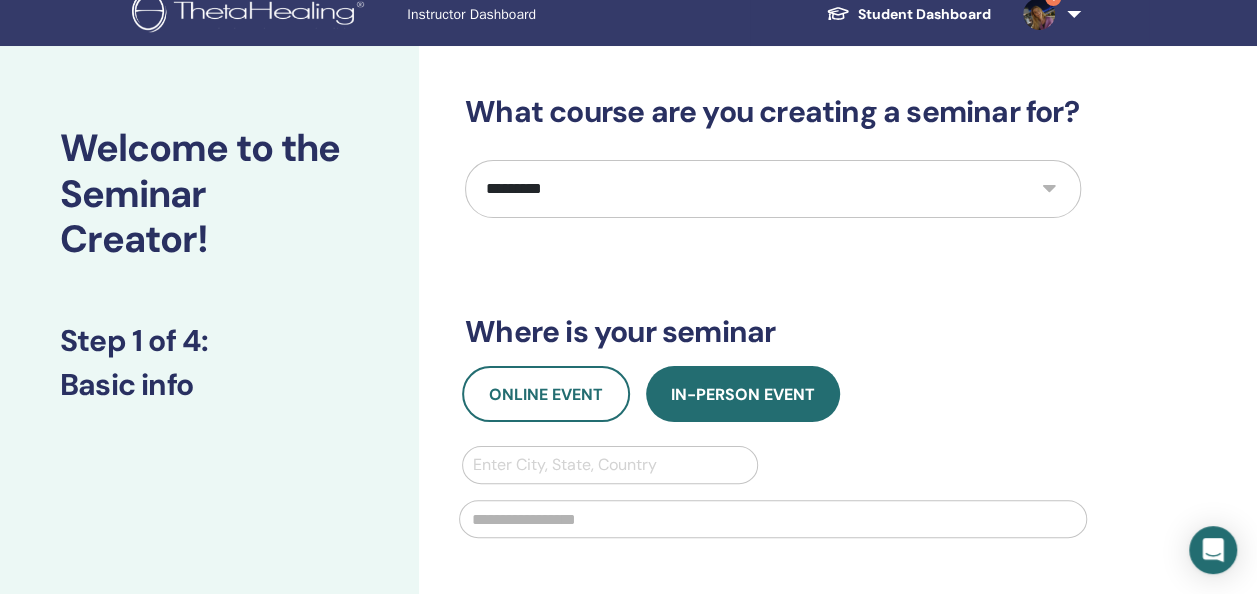 scroll, scrollTop: 0, scrollLeft: 0, axis: both 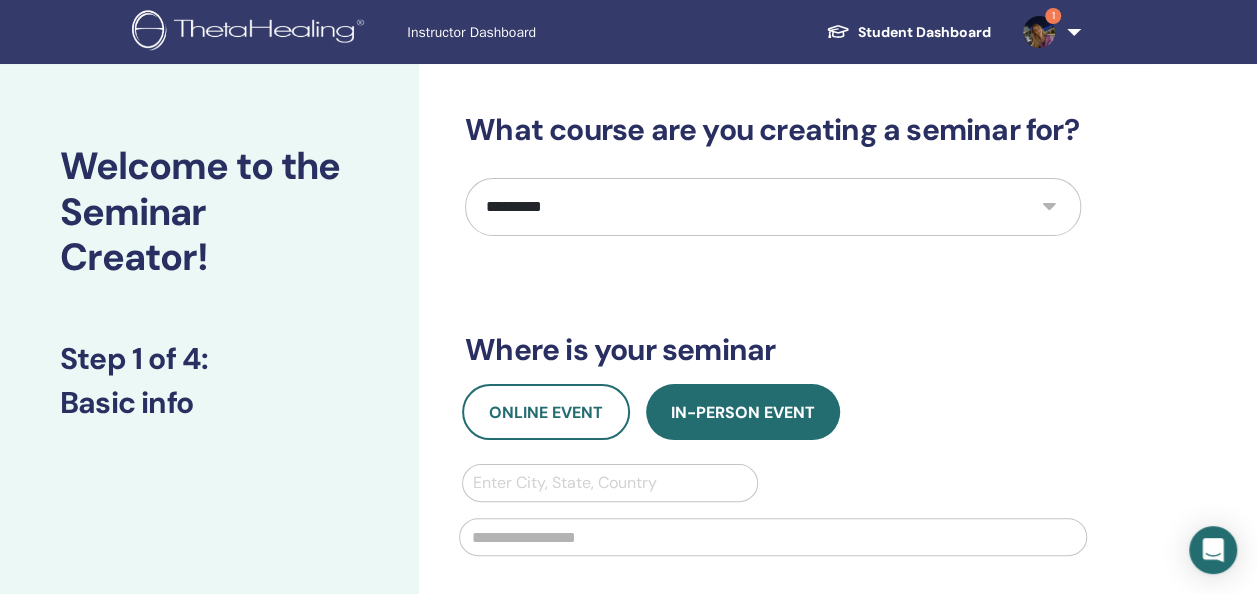 click on "**********" at bounding box center (773, 207) 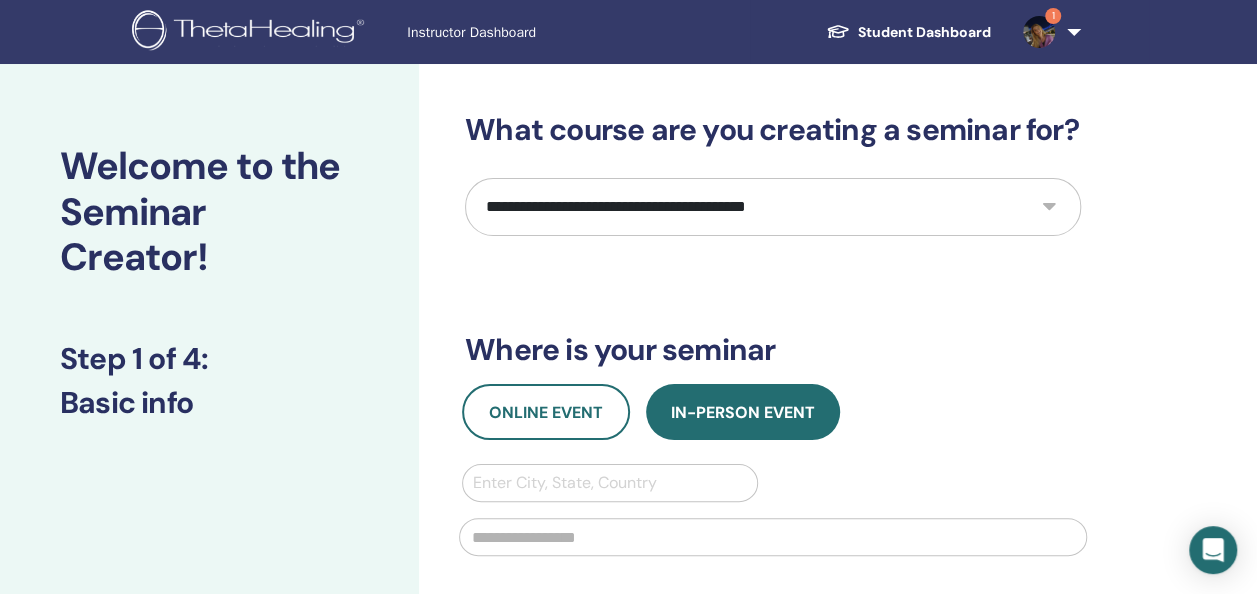 click on "**********" at bounding box center (773, 207) 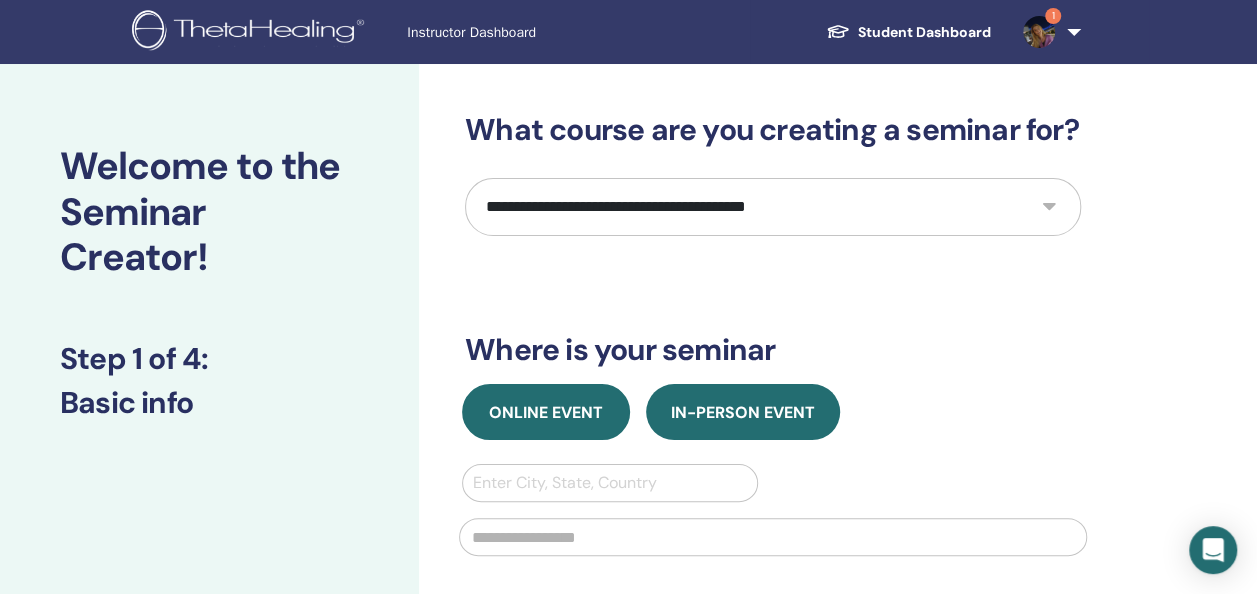 click on "Online Event" at bounding box center [546, 412] 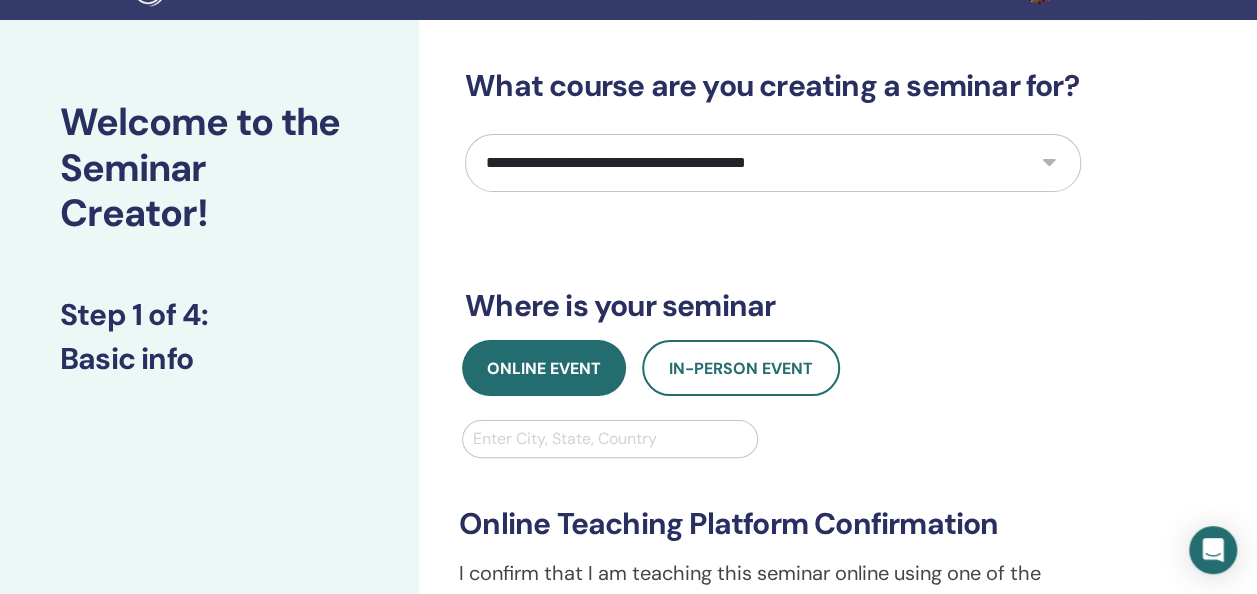scroll, scrollTop: 0, scrollLeft: 0, axis: both 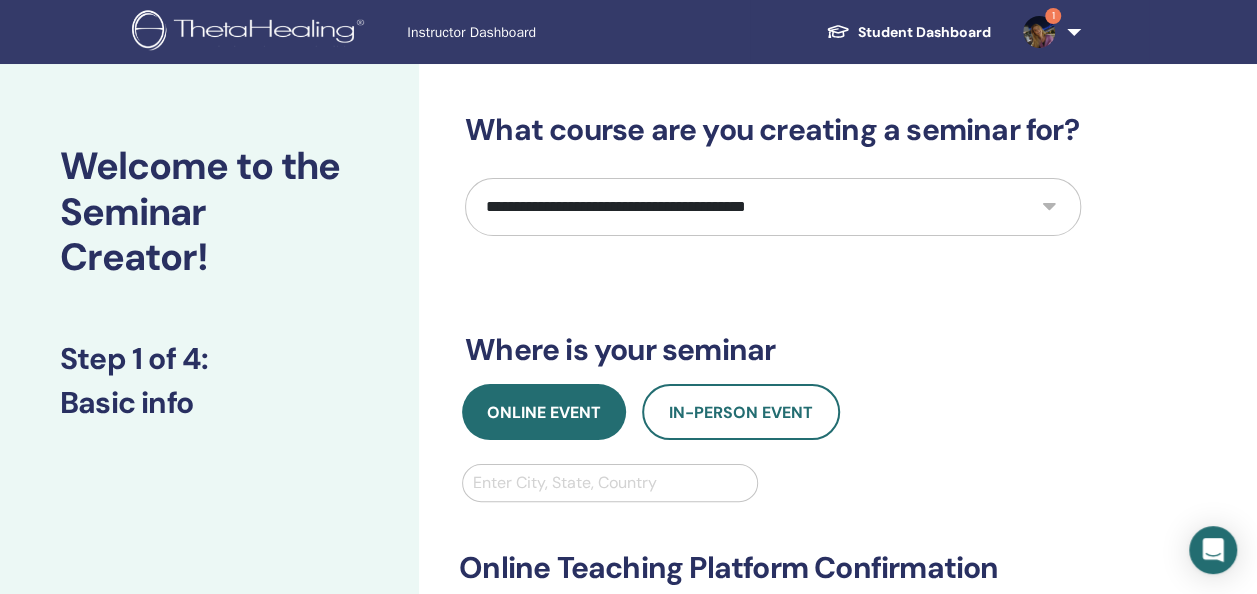 drag, startPoint x: 821, startPoint y: 202, endPoint x: 764, endPoint y: 206, distance: 57.14018 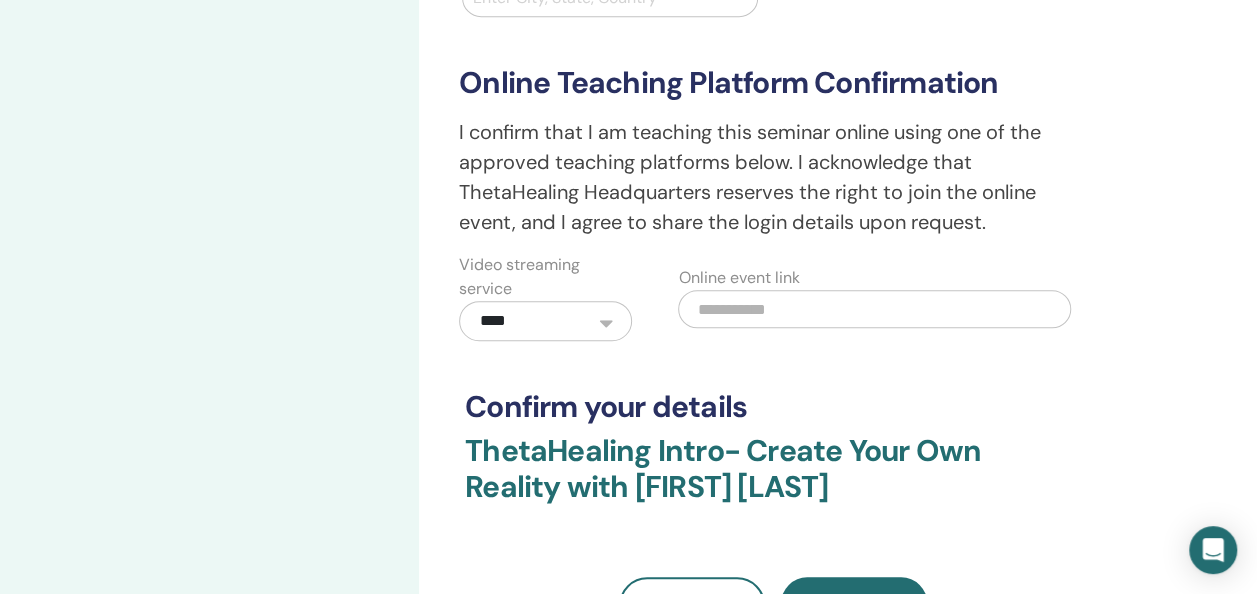scroll, scrollTop: 600, scrollLeft: 0, axis: vertical 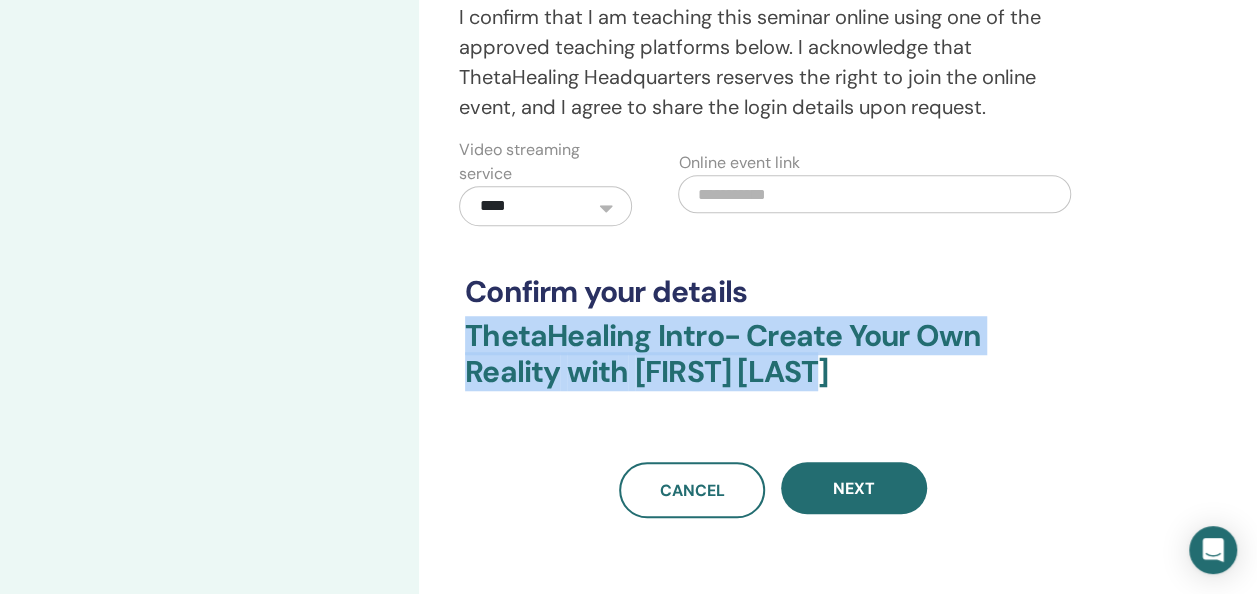 drag, startPoint x: 469, startPoint y: 328, endPoint x: 842, endPoint y: 358, distance: 374.2045 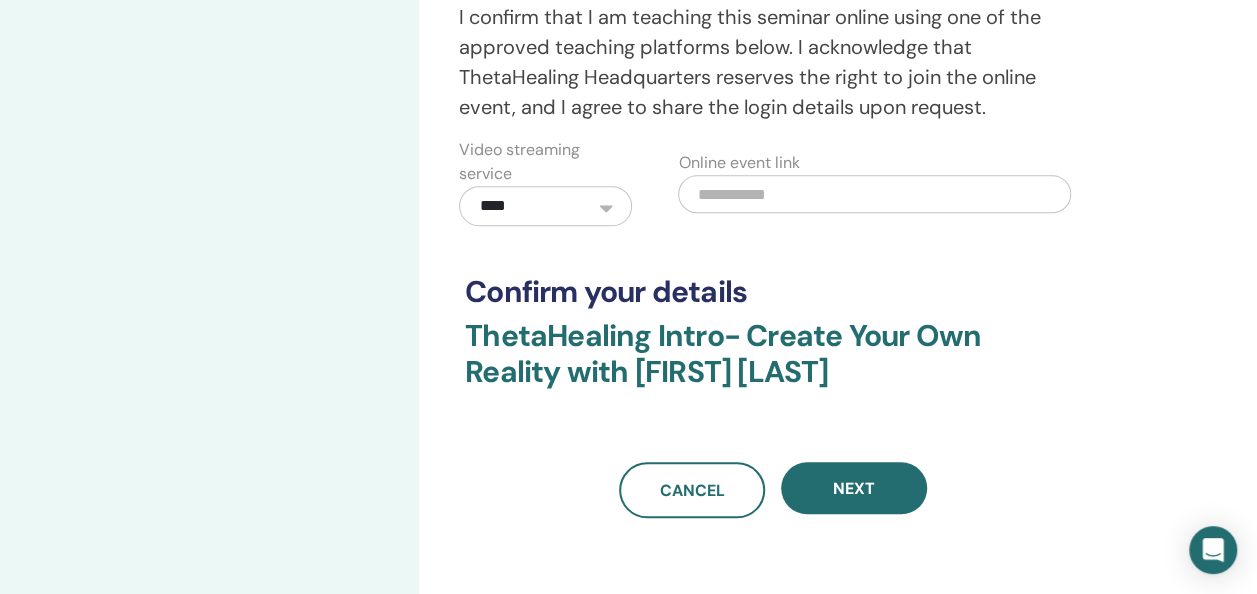 click at bounding box center [874, 194] 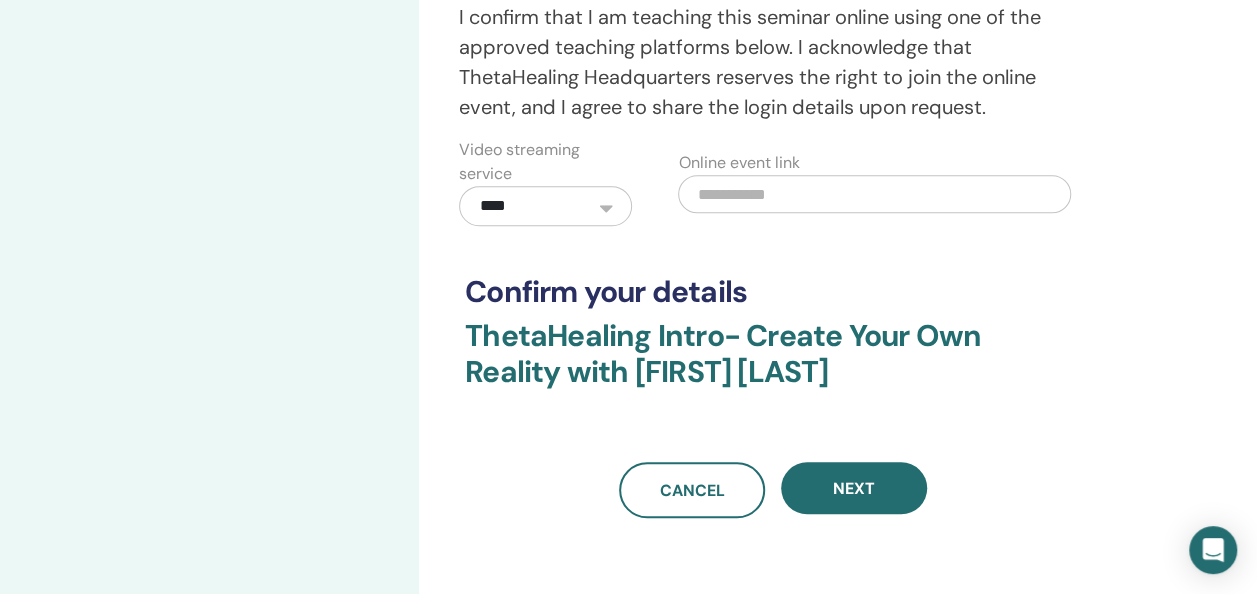 paste on "**********" 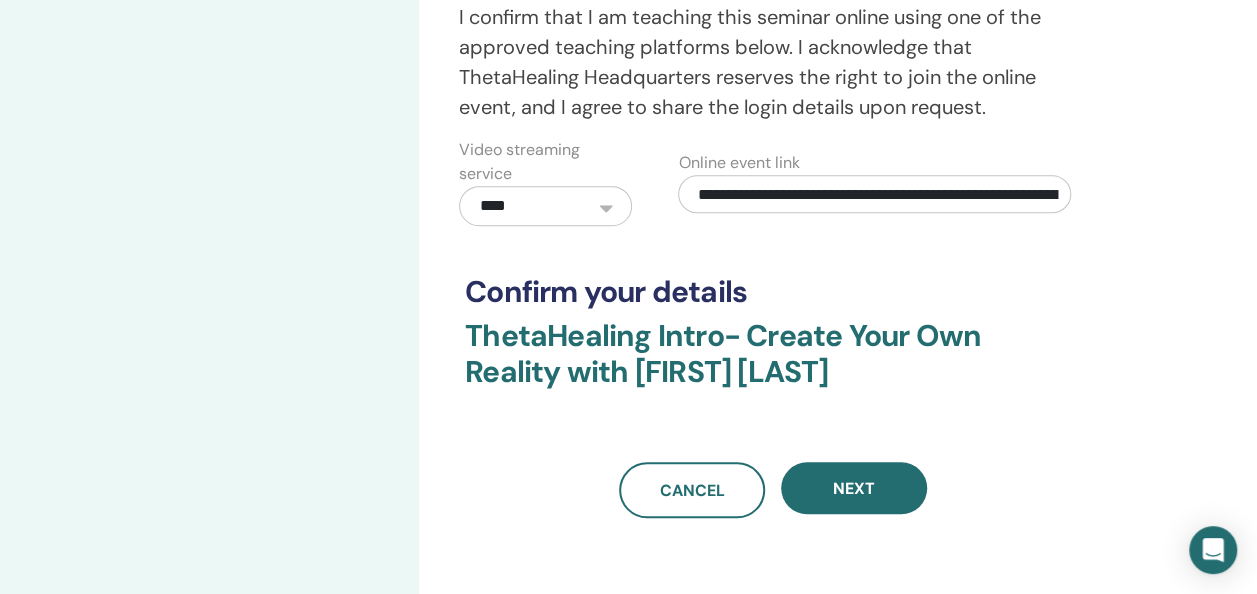 scroll, scrollTop: 0, scrollLeft: 245, axis: horizontal 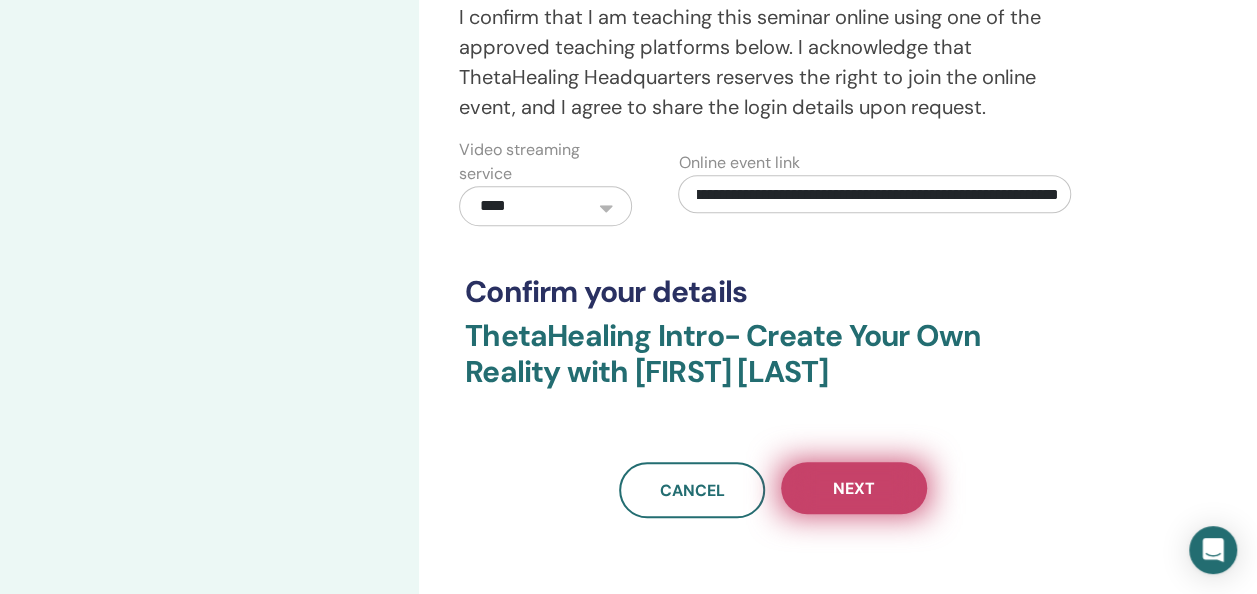 type on "**********" 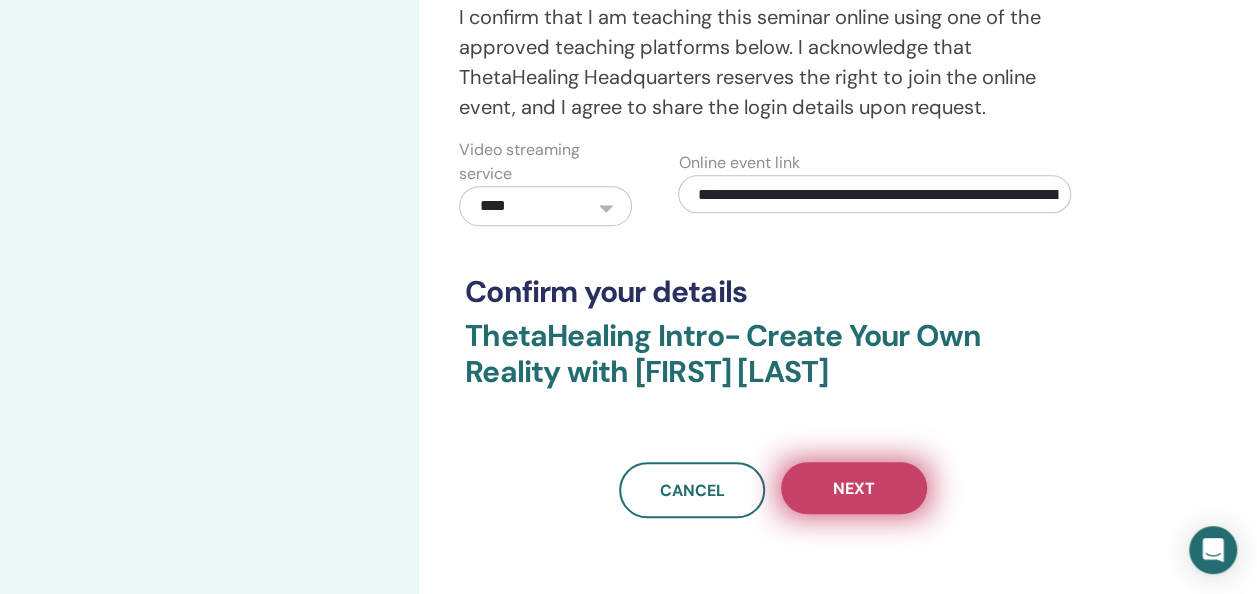 click on "Next" at bounding box center [854, 488] 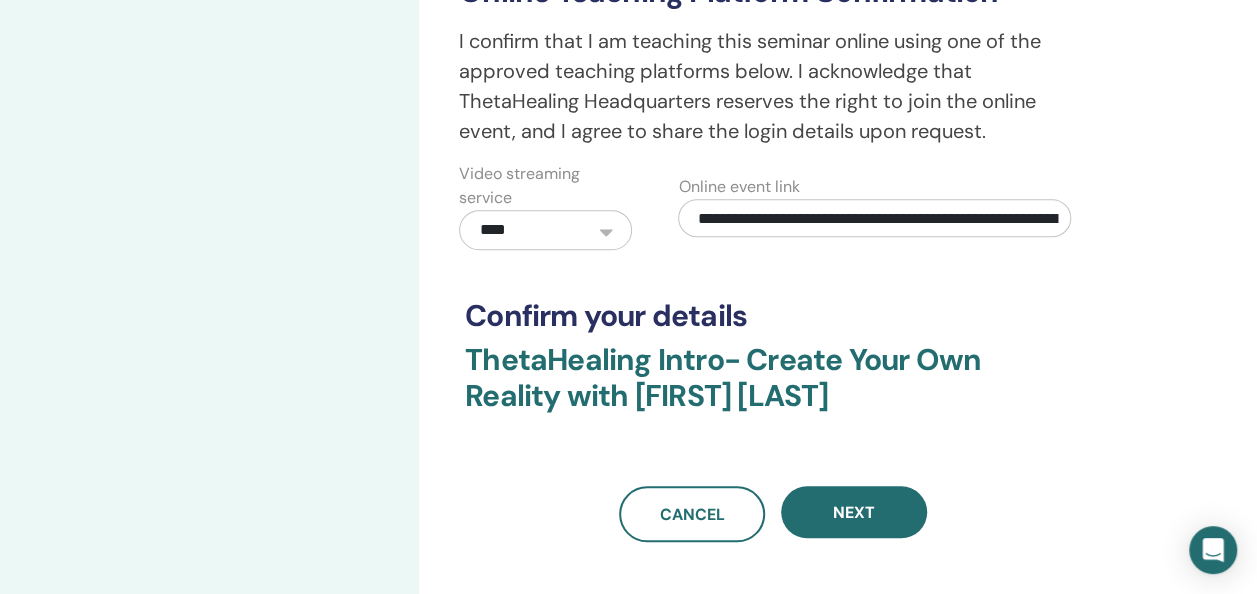 scroll, scrollTop: 800, scrollLeft: 0, axis: vertical 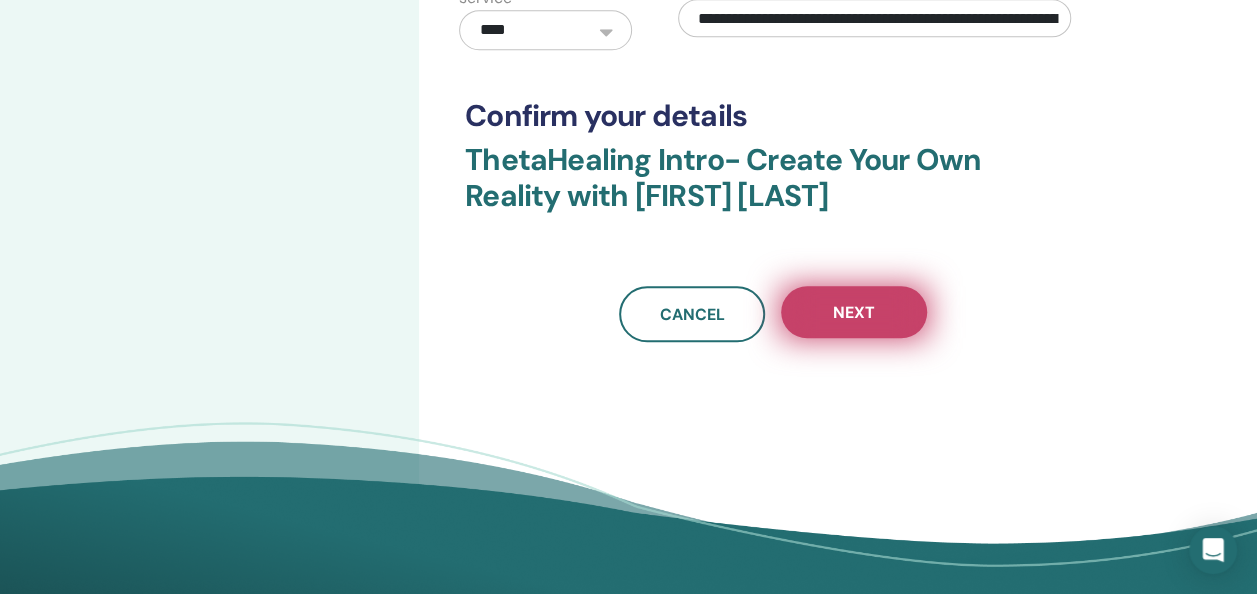 click on "Next" at bounding box center (854, 312) 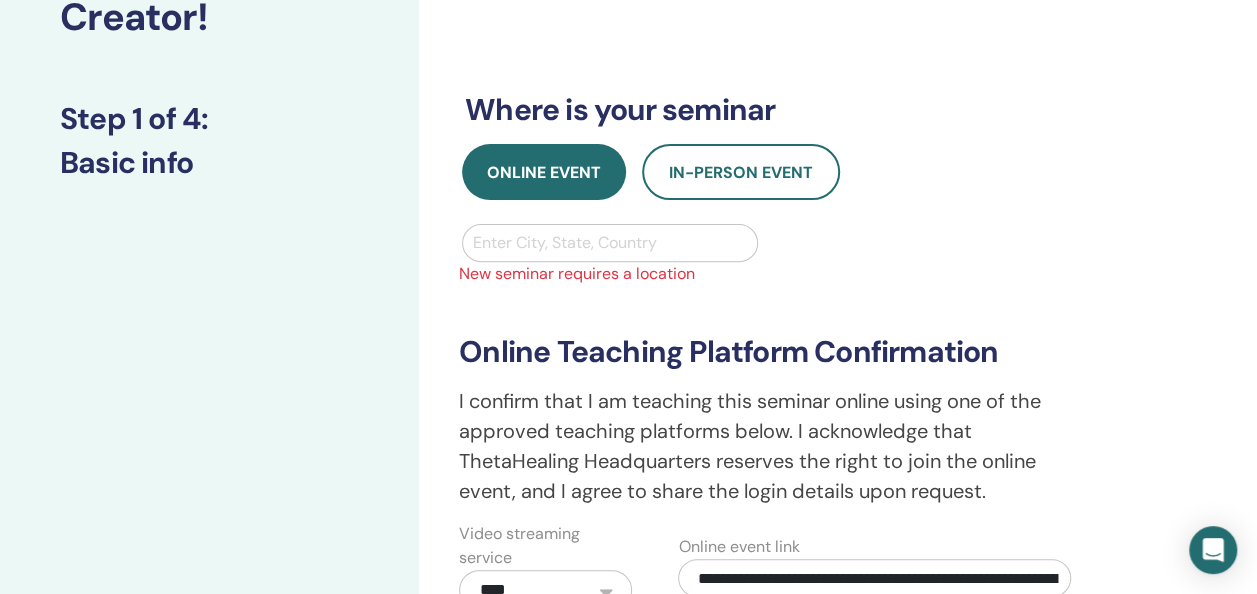 scroll, scrollTop: 200, scrollLeft: 0, axis: vertical 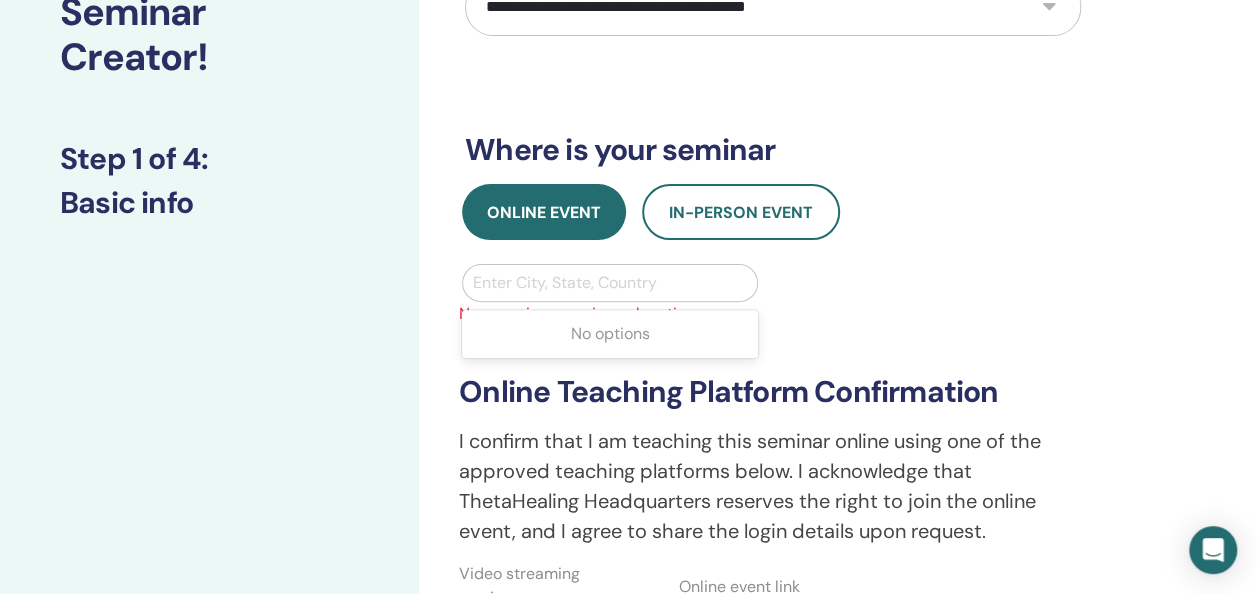 click at bounding box center (610, 283) 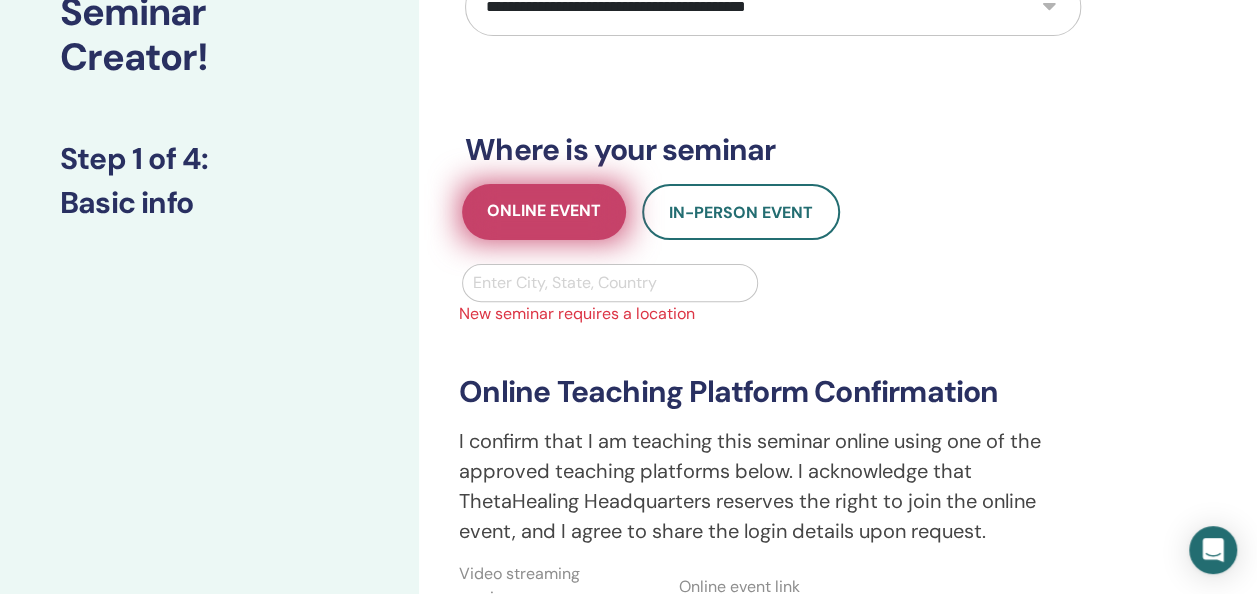 click on "Online Event" at bounding box center (544, 212) 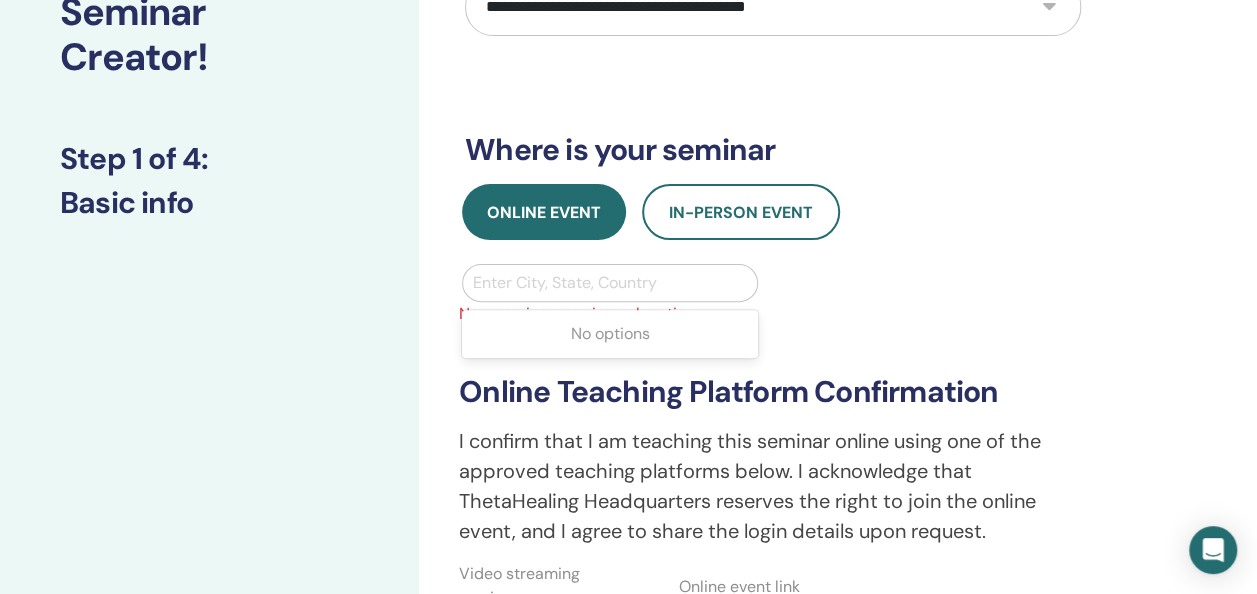 click at bounding box center [610, 283] 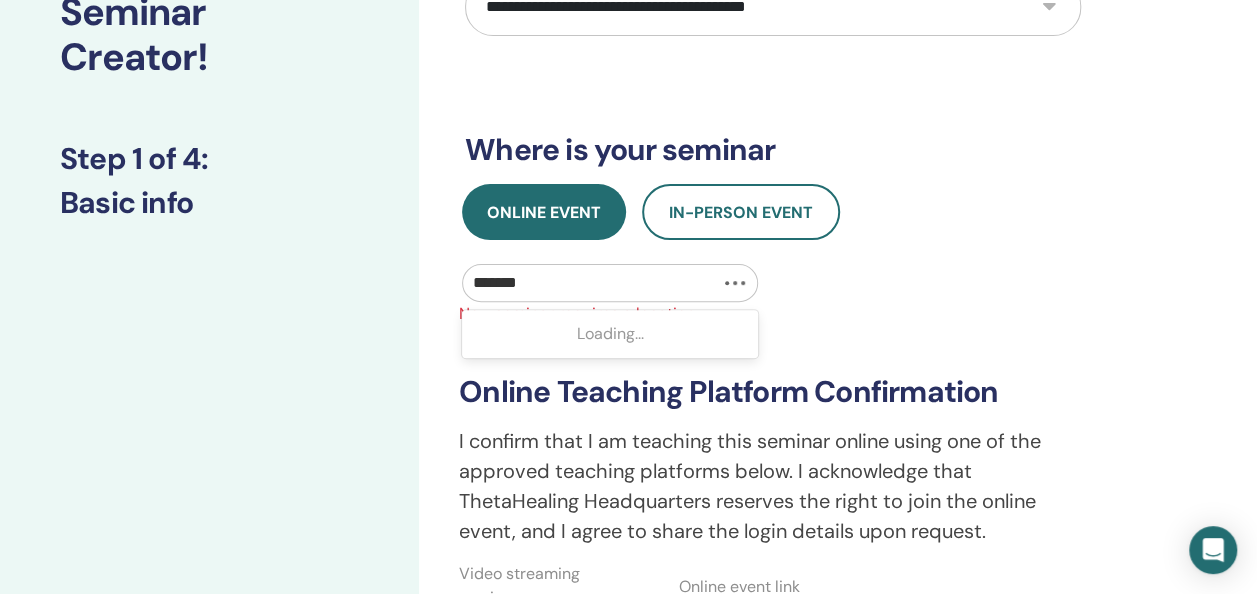 type on "********" 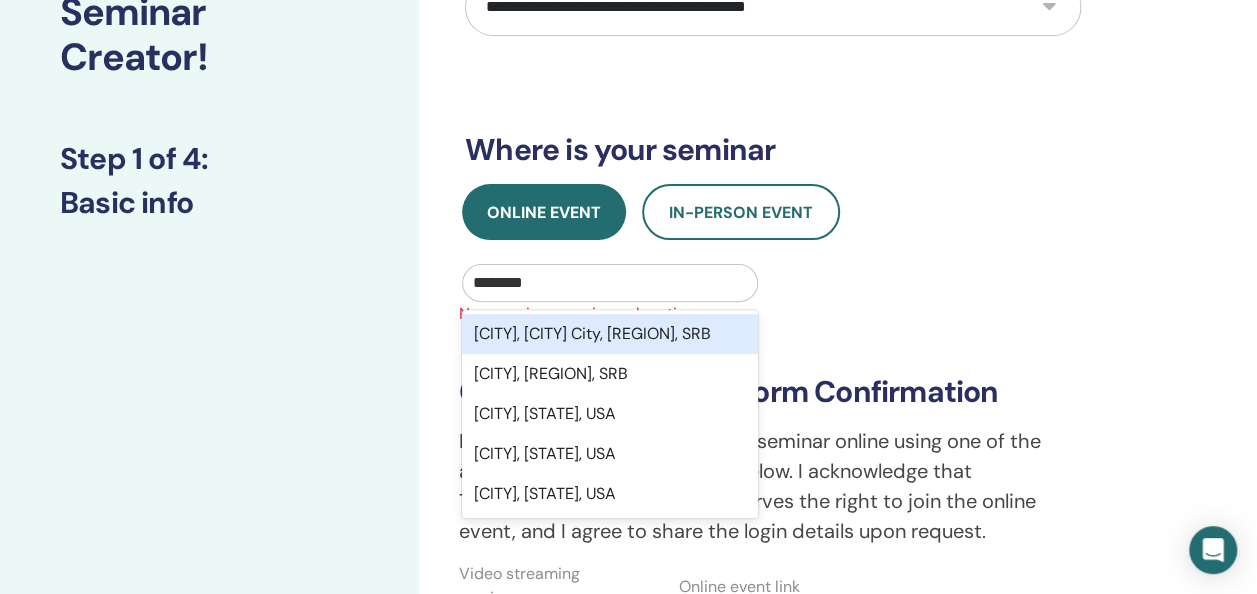 click on "Belgrade, Belgrade City, Central Serbia, SRB" at bounding box center [610, 334] 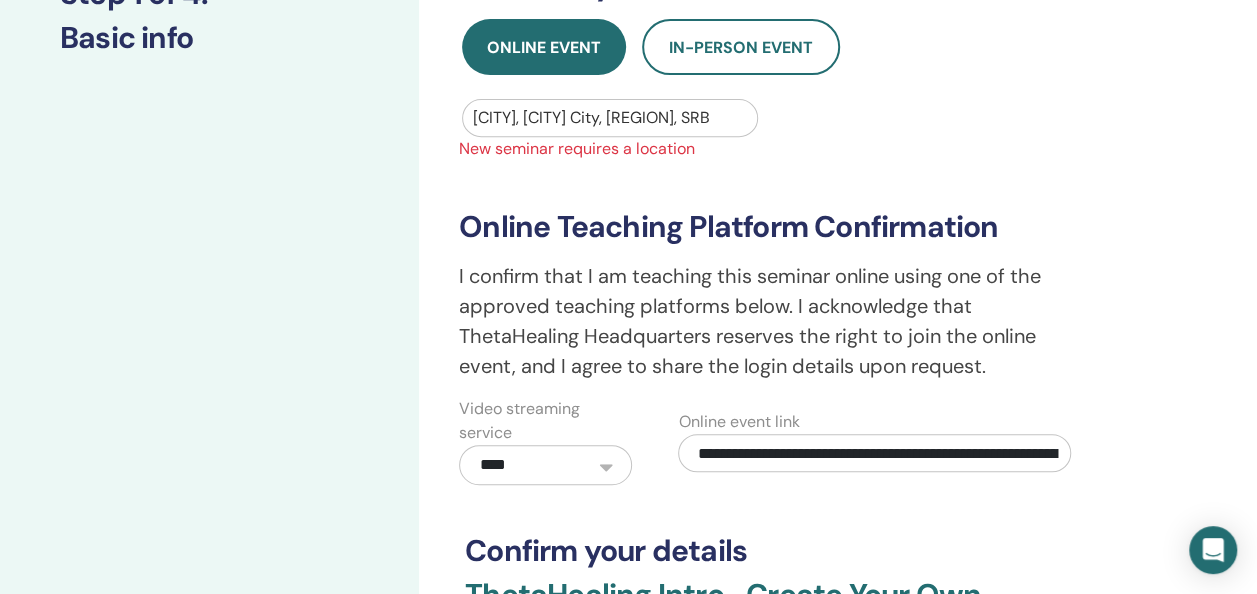 scroll, scrollTop: 400, scrollLeft: 0, axis: vertical 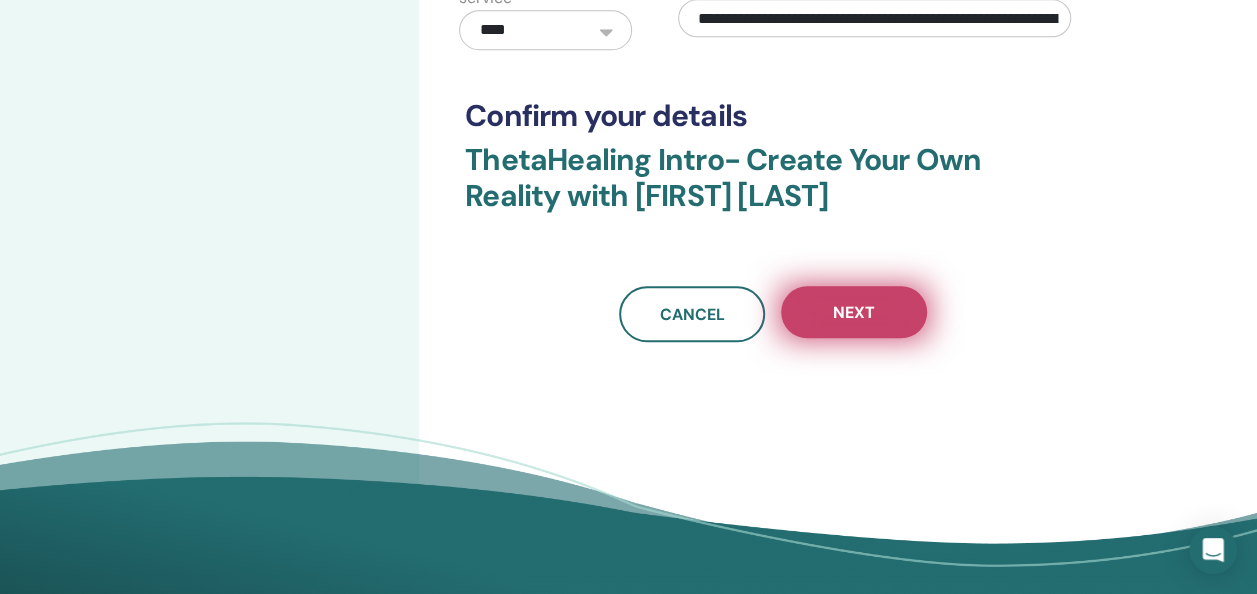click on "Next" at bounding box center [854, 312] 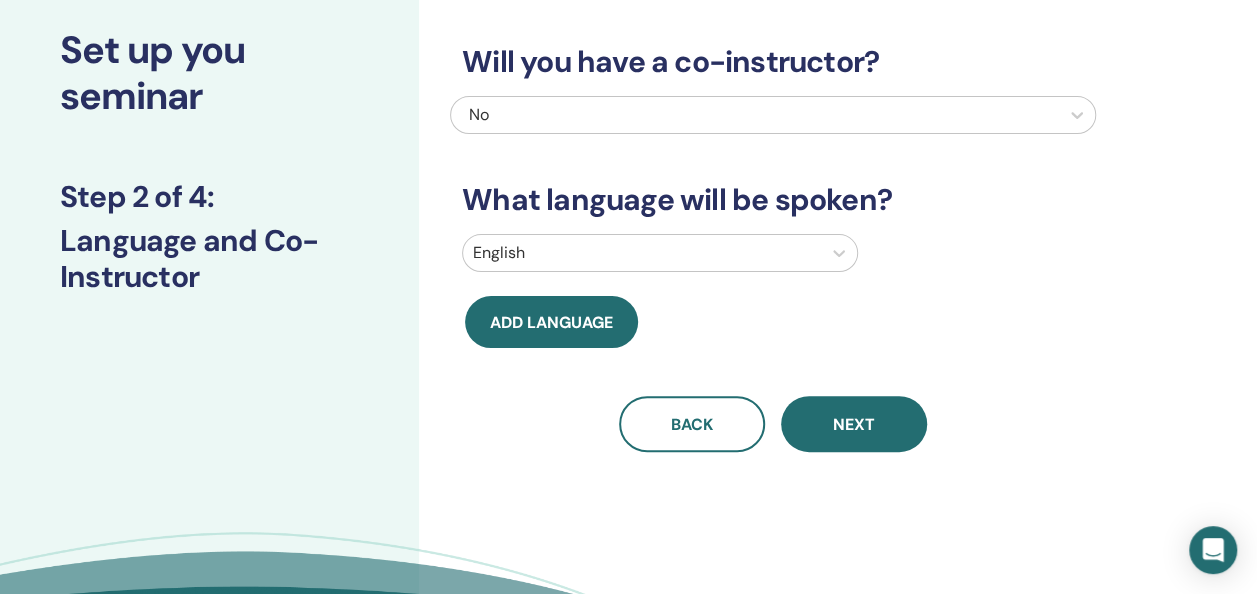 scroll, scrollTop: 0, scrollLeft: 0, axis: both 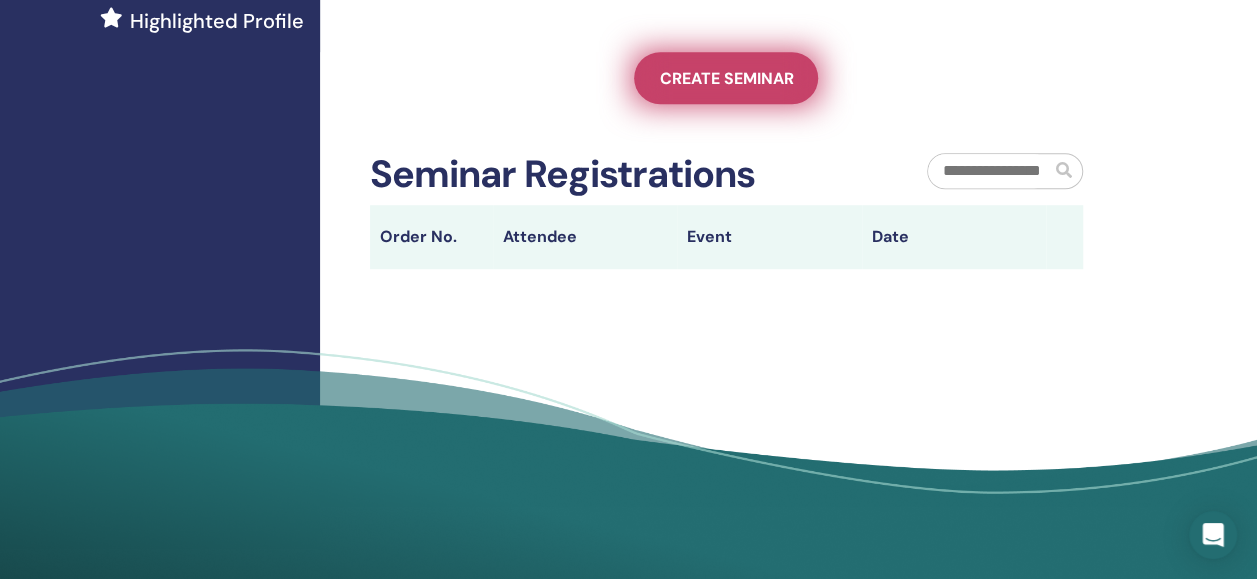 click on "Create seminar" at bounding box center [726, 78] 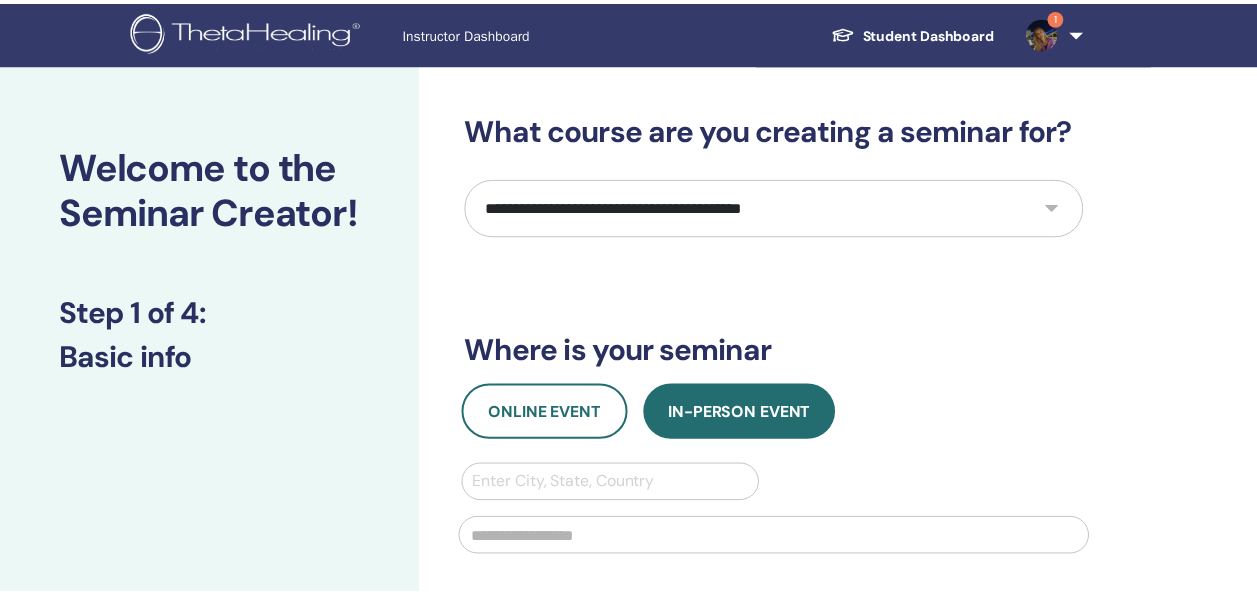 scroll, scrollTop: 0, scrollLeft: 0, axis: both 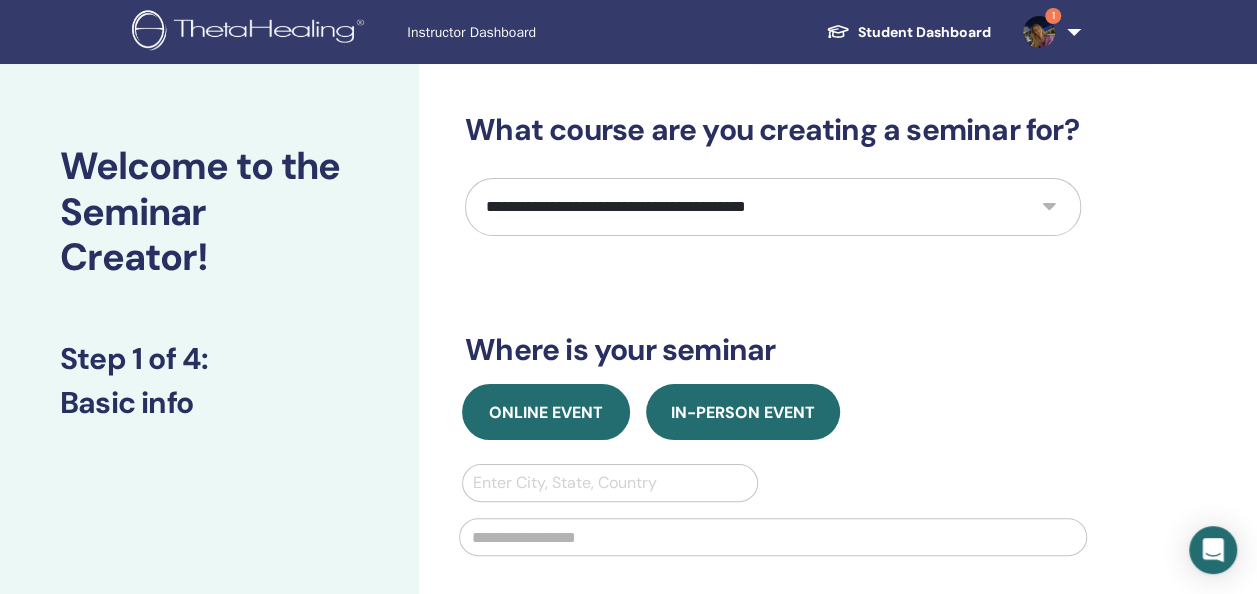 click on "Online Event" at bounding box center [546, 412] 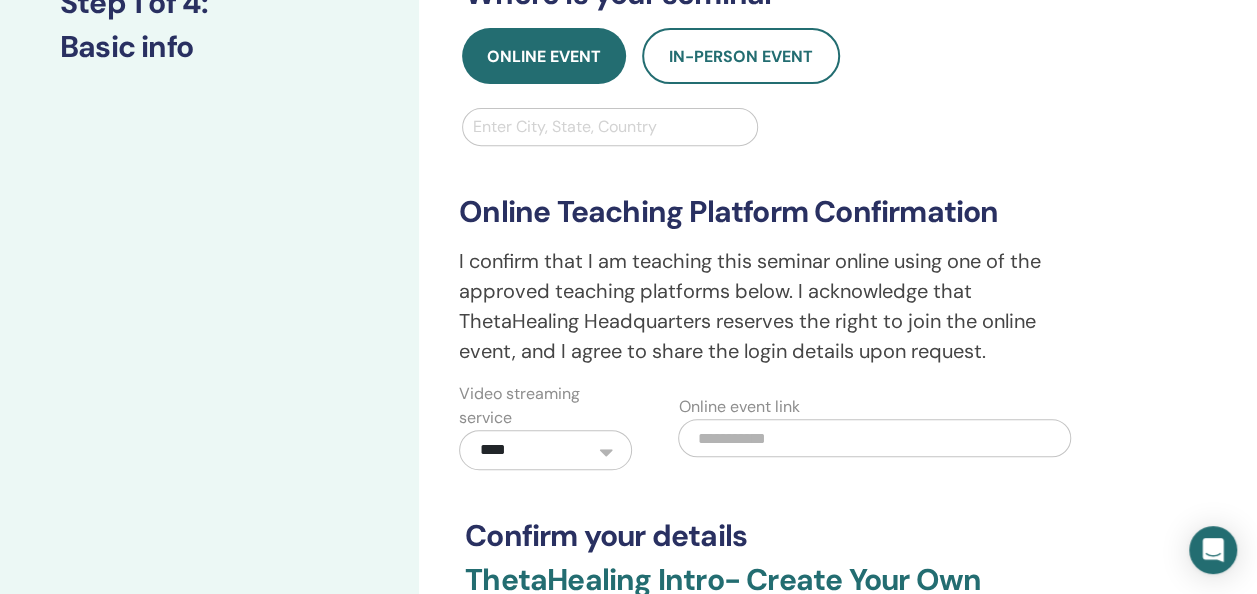 scroll, scrollTop: 400, scrollLeft: 0, axis: vertical 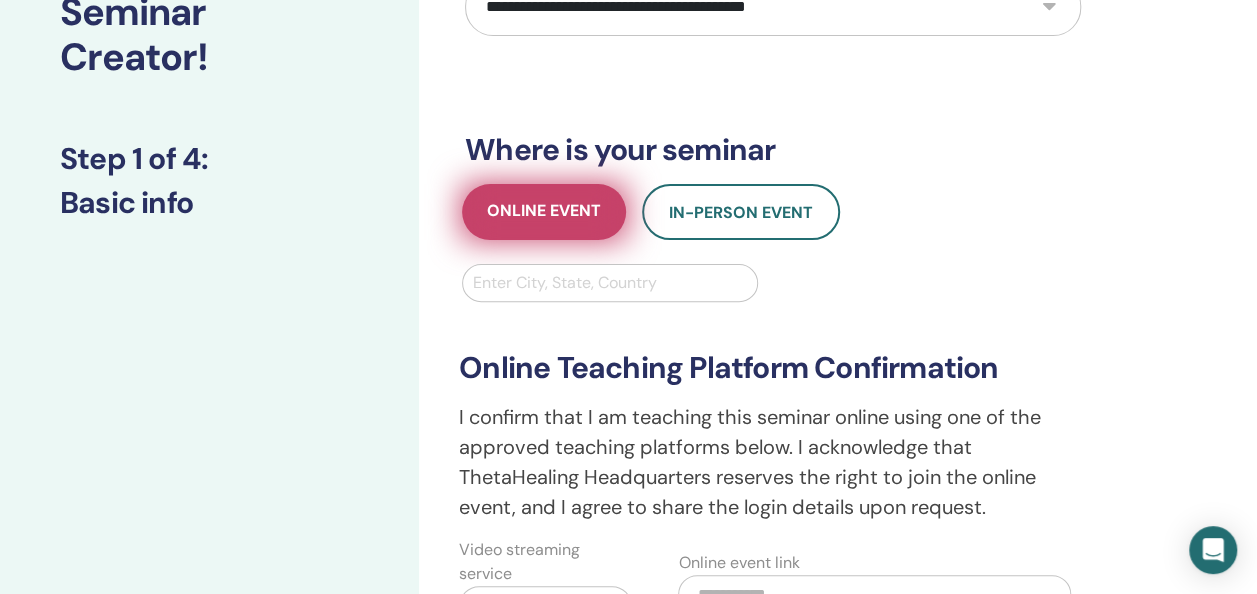 click on "Online Event" at bounding box center (544, 212) 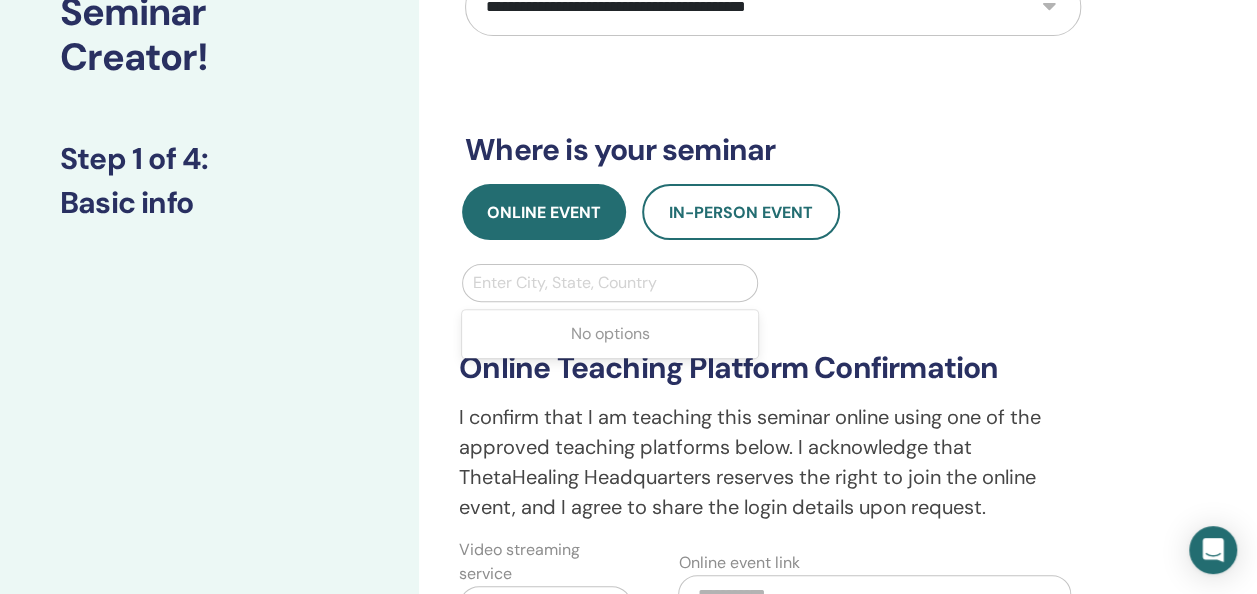 click at bounding box center [610, 283] 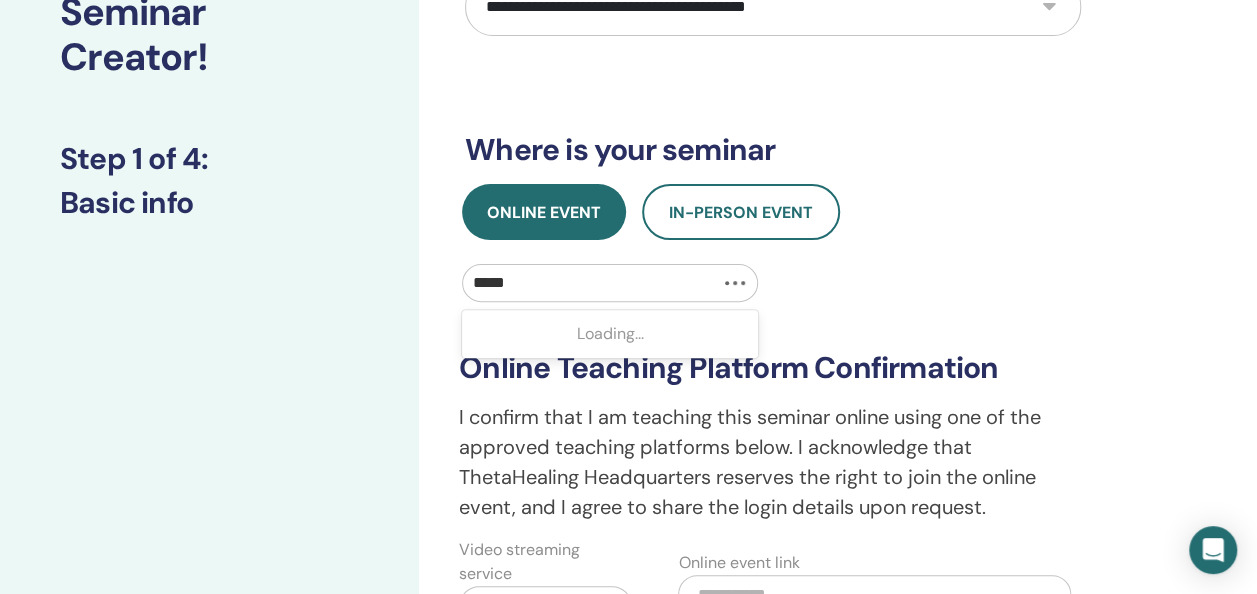 type on "******" 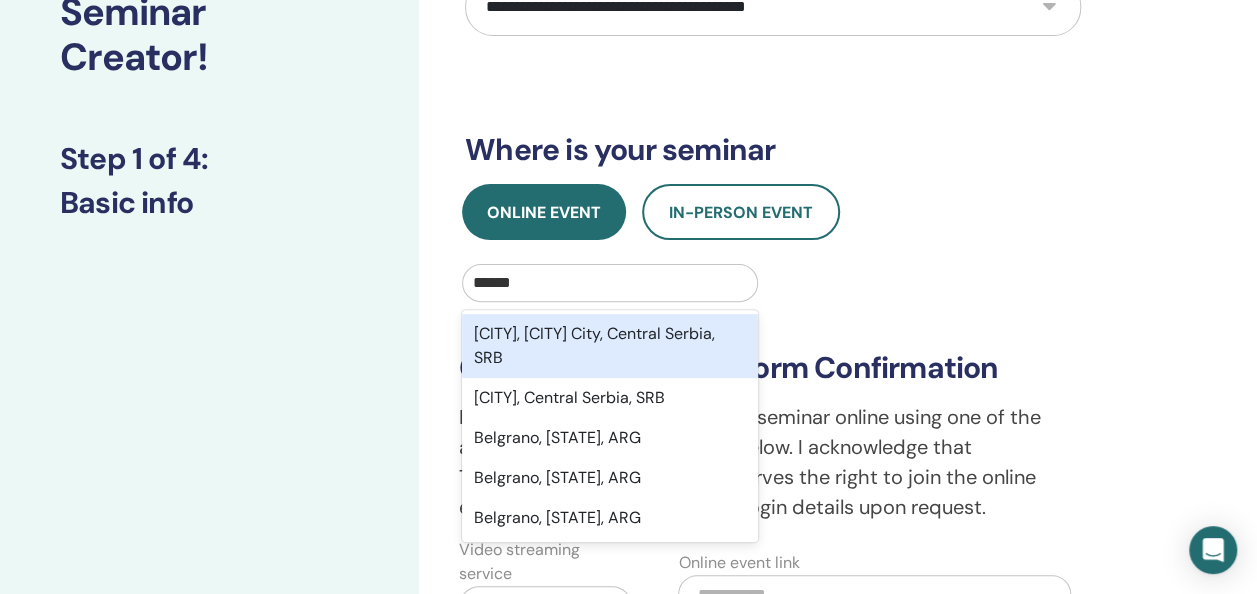 click on "Belgrade, Belgrade City, Central Serbia, SRB" at bounding box center [610, 346] 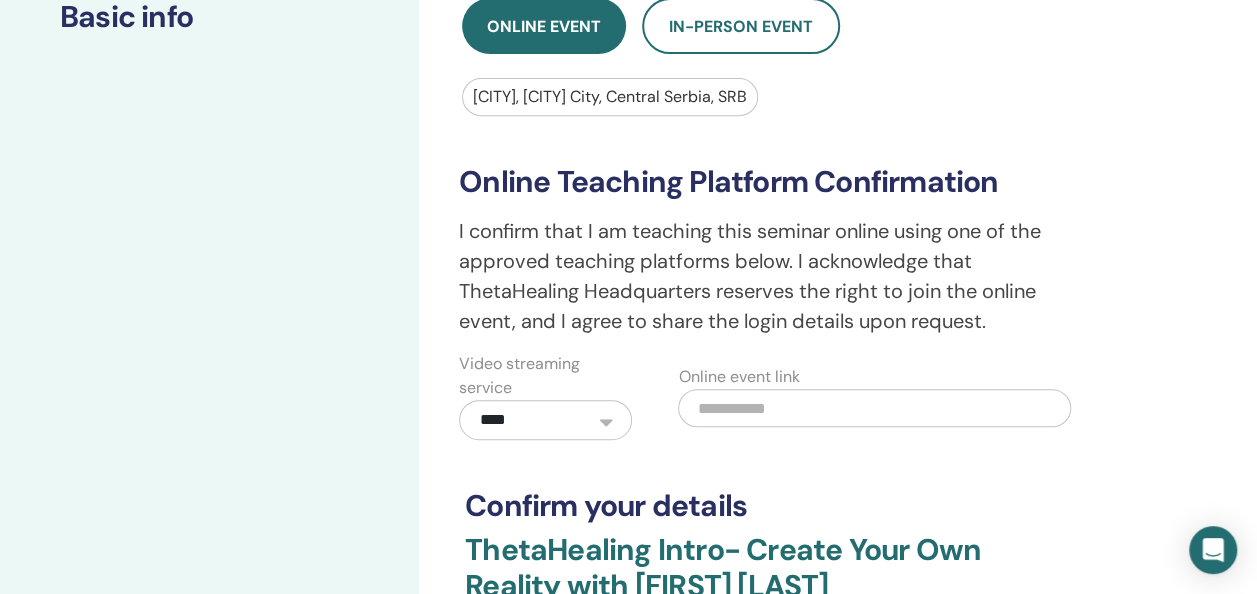 scroll, scrollTop: 400, scrollLeft: 0, axis: vertical 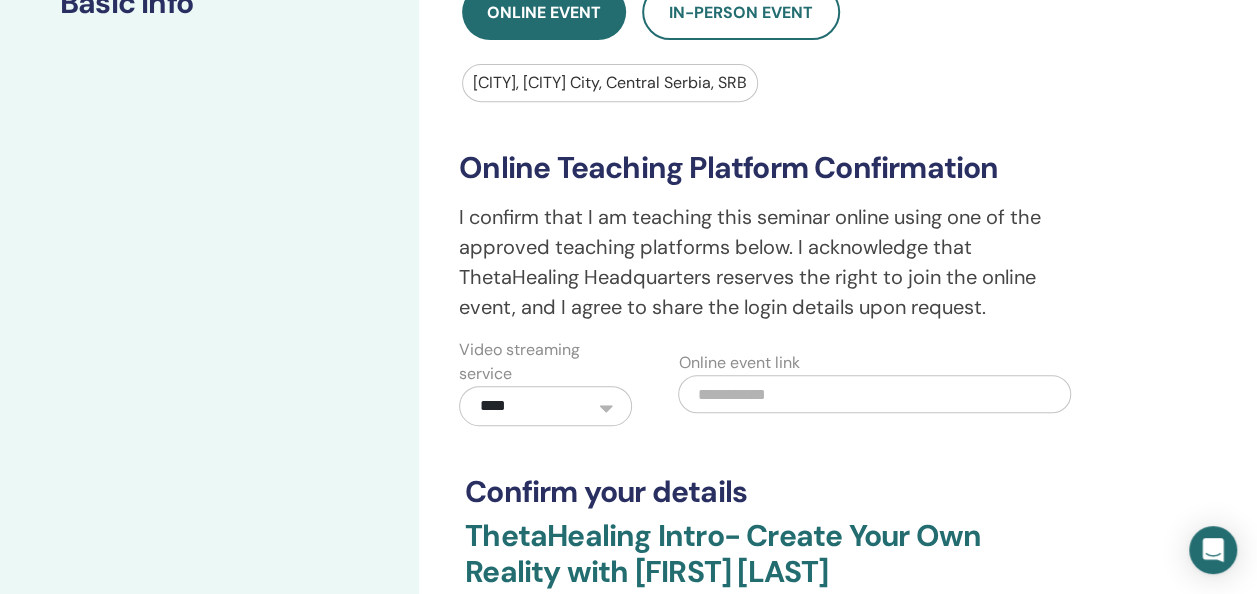 click at bounding box center (874, 394) 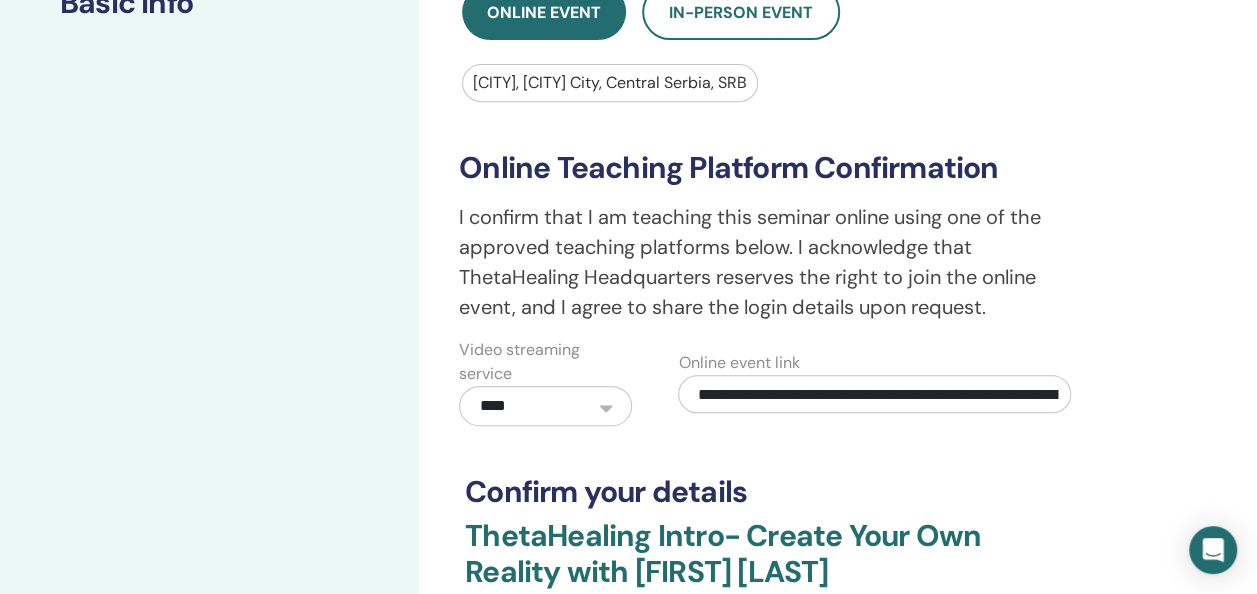 scroll, scrollTop: 0, scrollLeft: 290, axis: horizontal 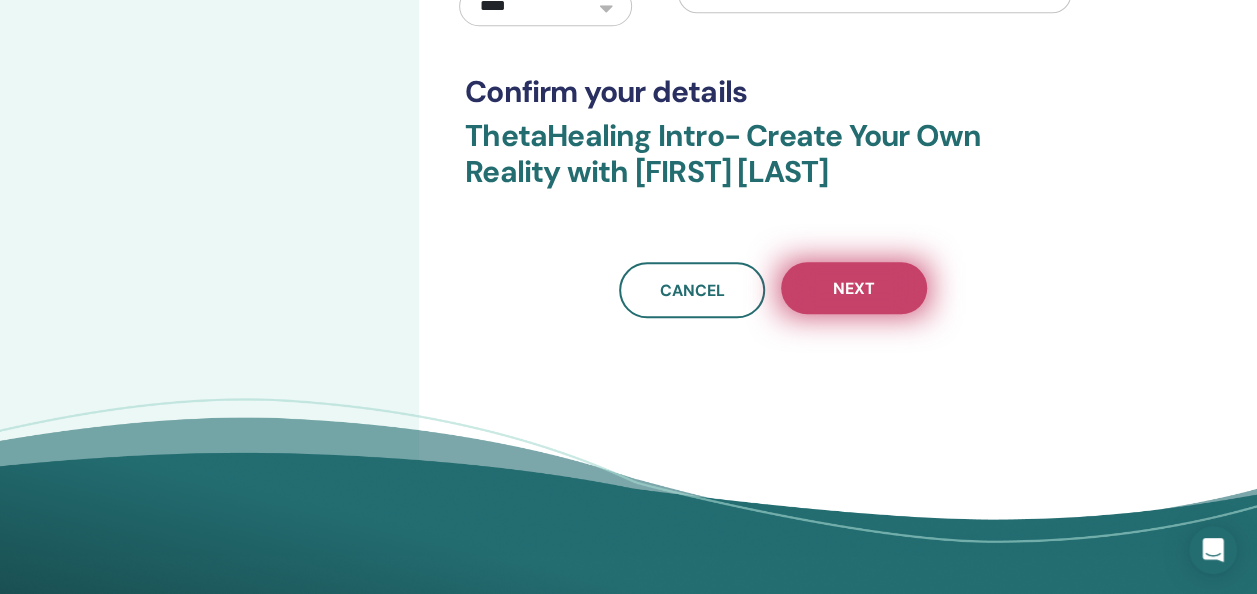 type on "**********" 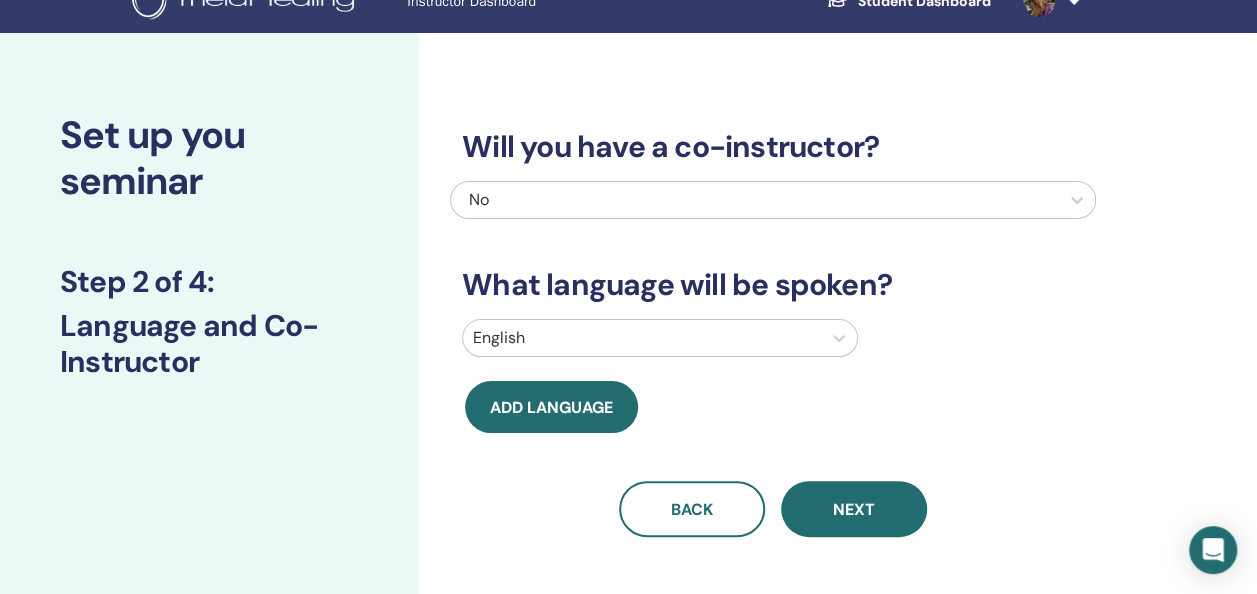 scroll, scrollTop: 0, scrollLeft: 0, axis: both 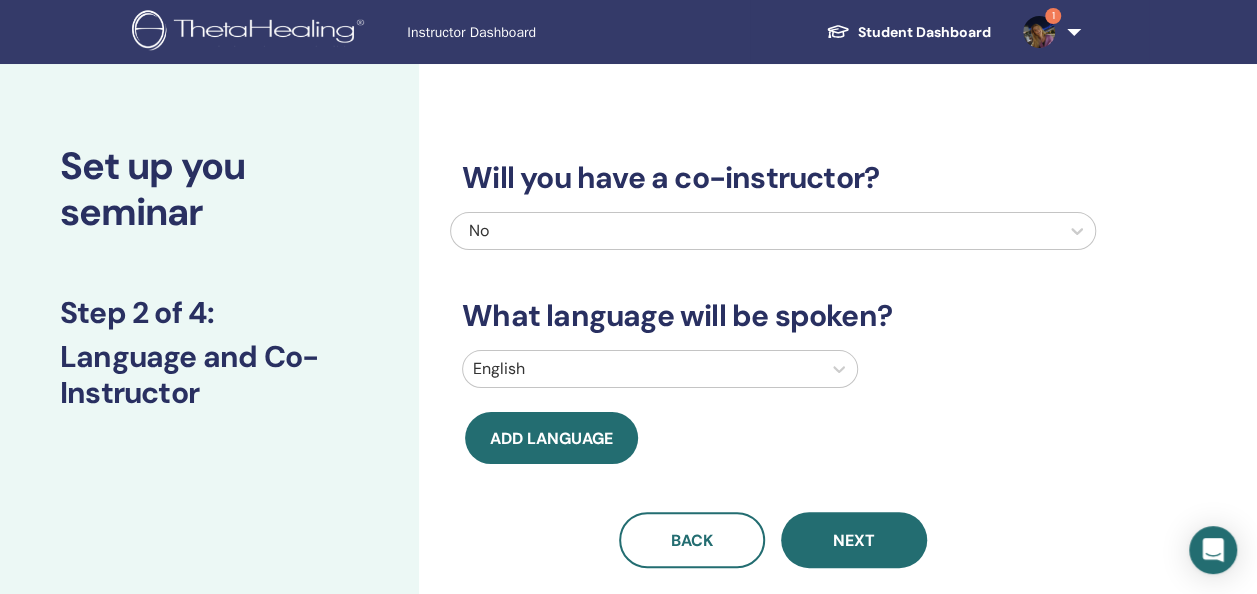 click at bounding box center [642, 369] 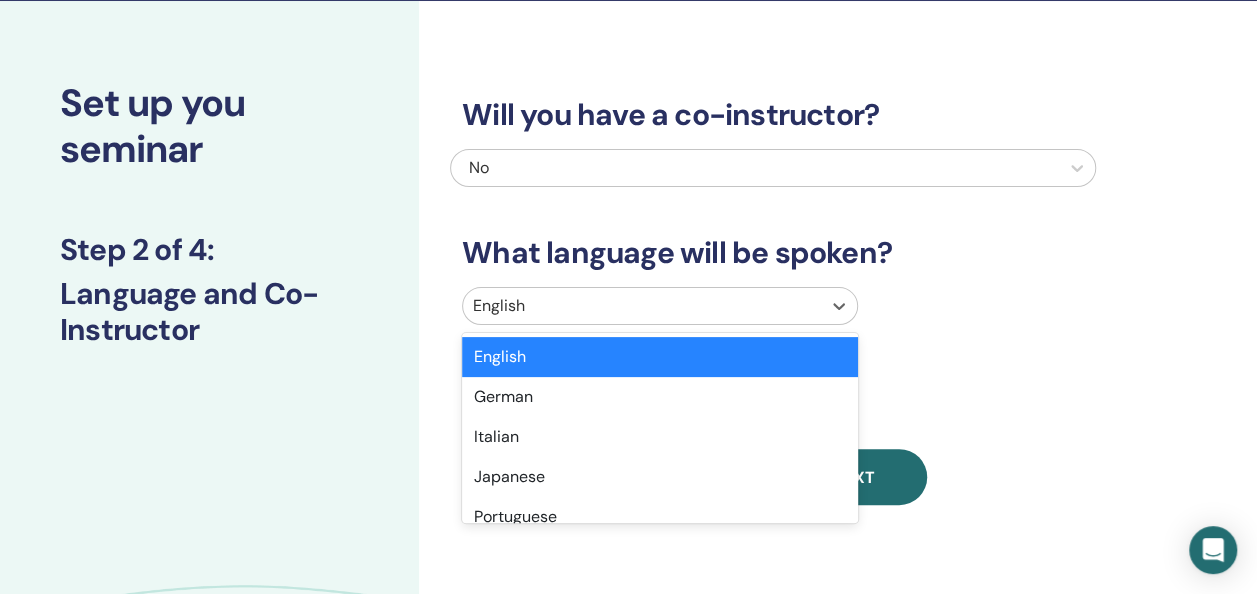 scroll, scrollTop: 110, scrollLeft: 0, axis: vertical 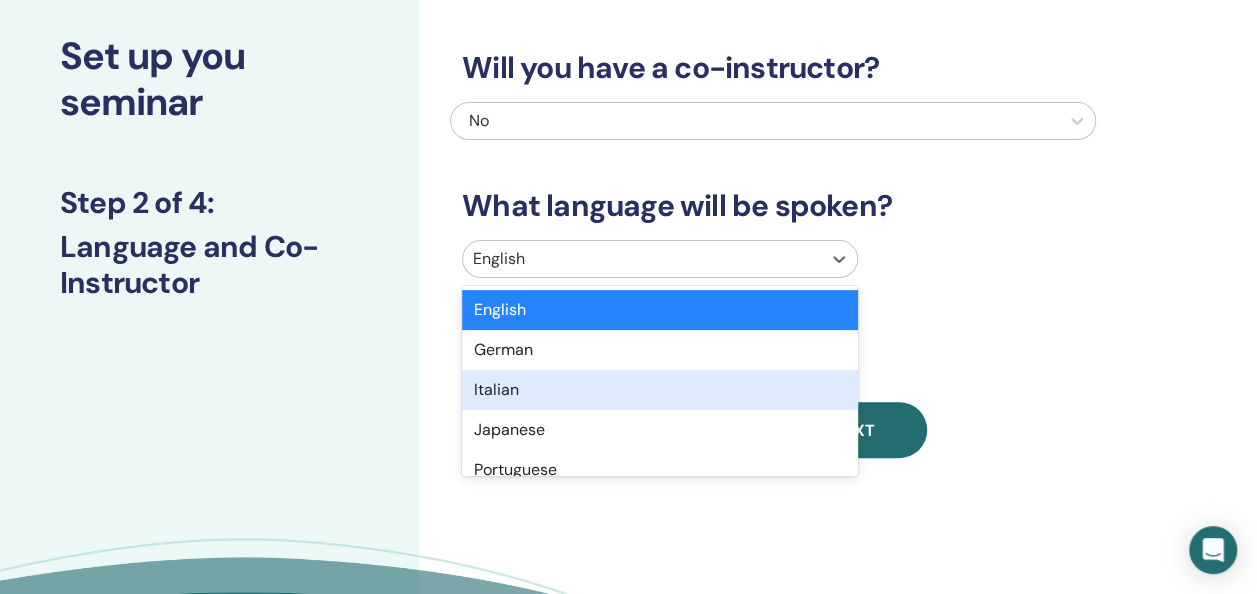type on "*" 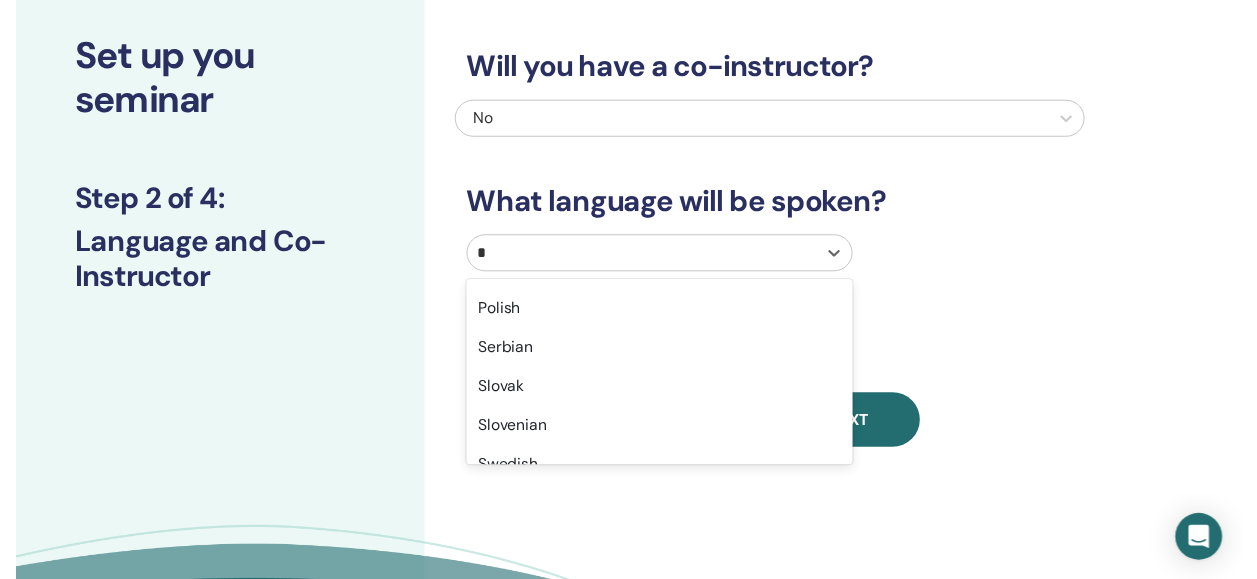 scroll, scrollTop: 578, scrollLeft: 0, axis: vertical 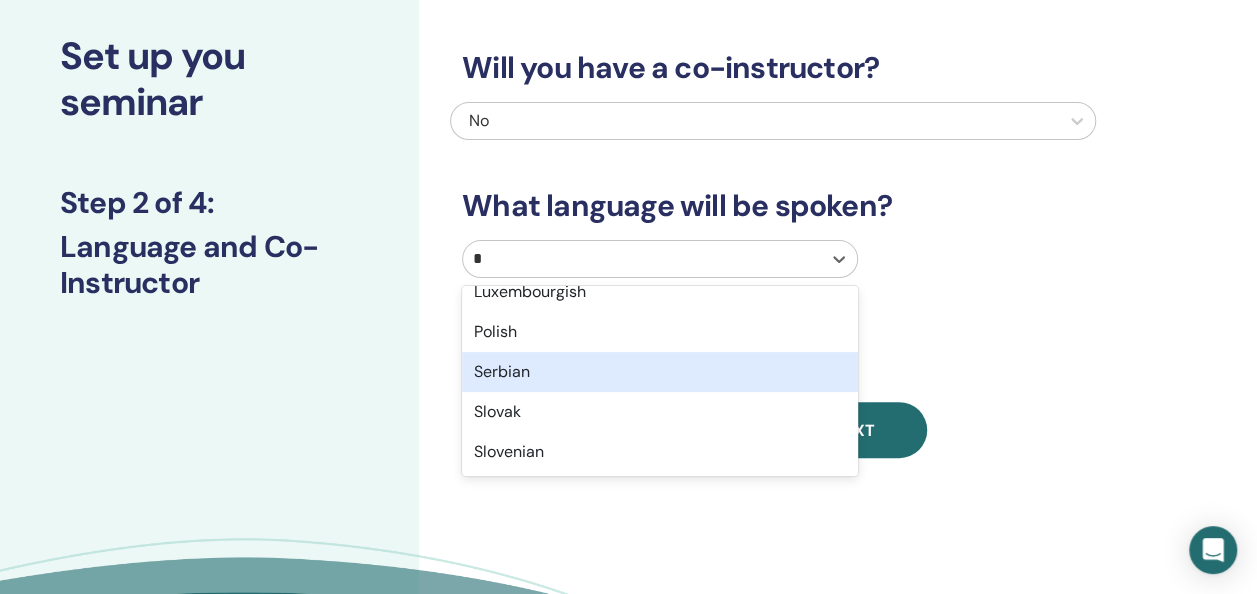 click on "Serbian" at bounding box center (660, 372) 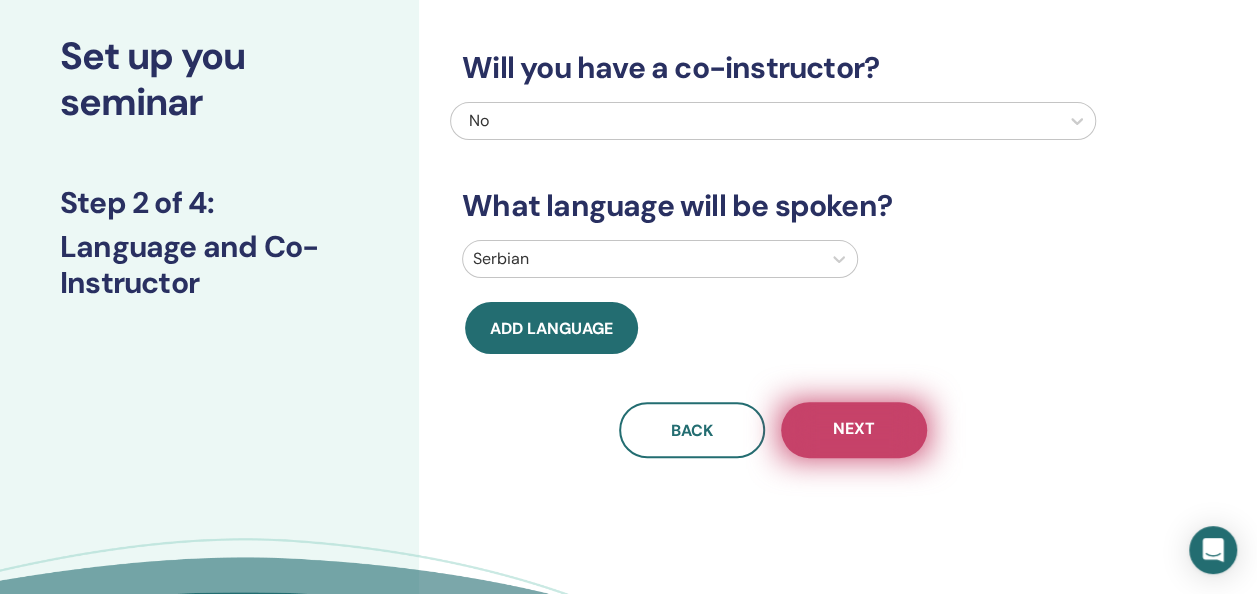 click on "Next" at bounding box center (854, 430) 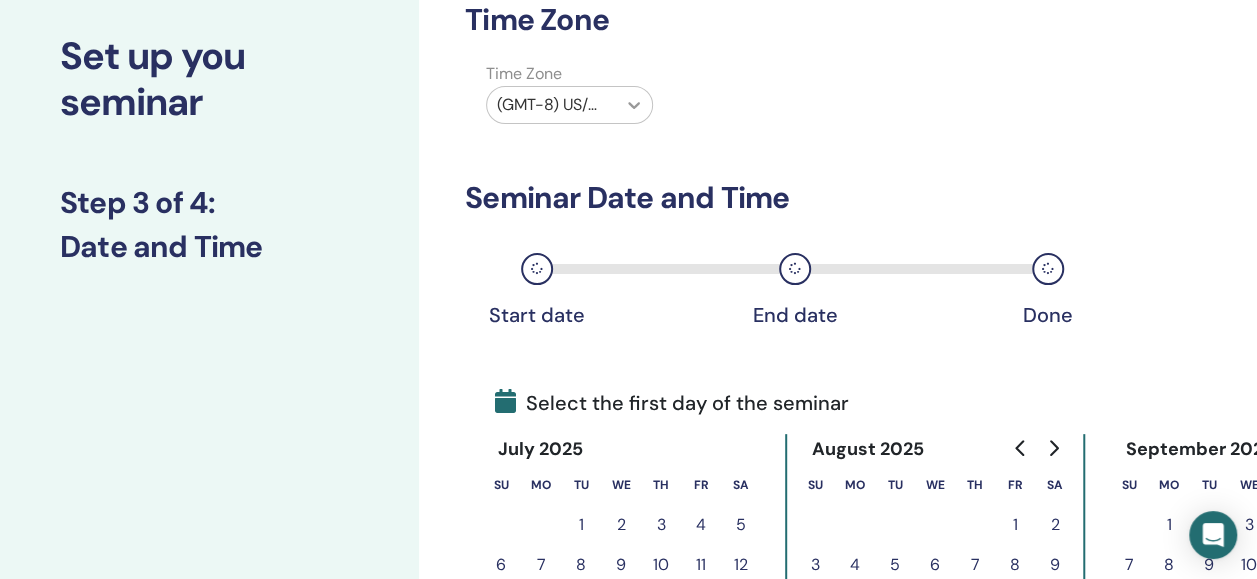 click at bounding box center [634, 105] 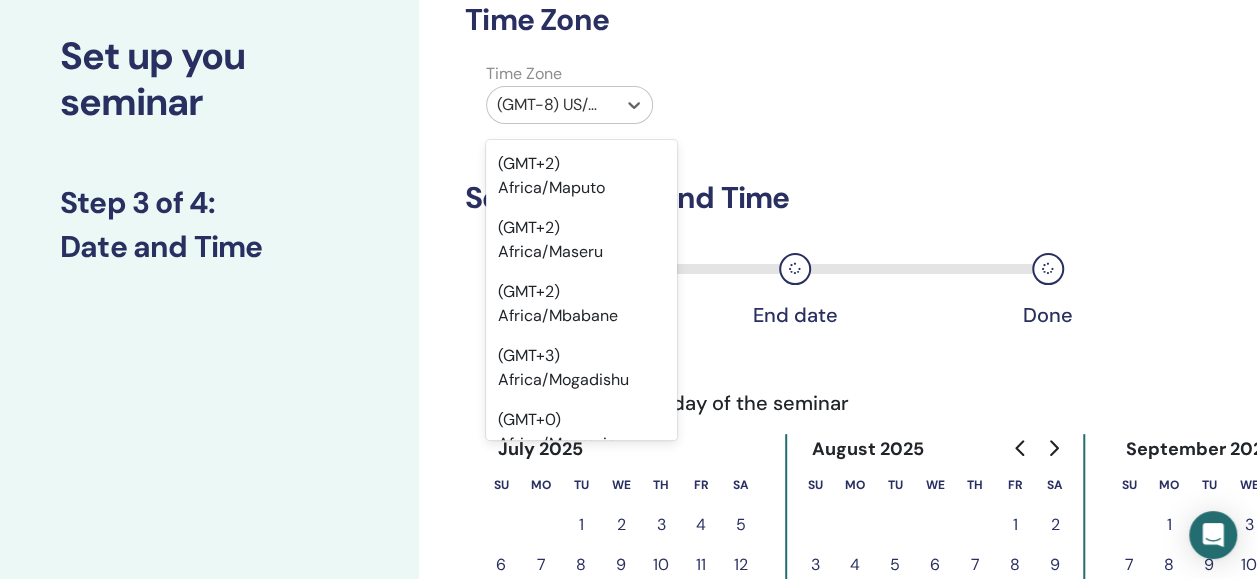 scroll, scrollTop: 3600, scrollLeft: 0, axis: vertical 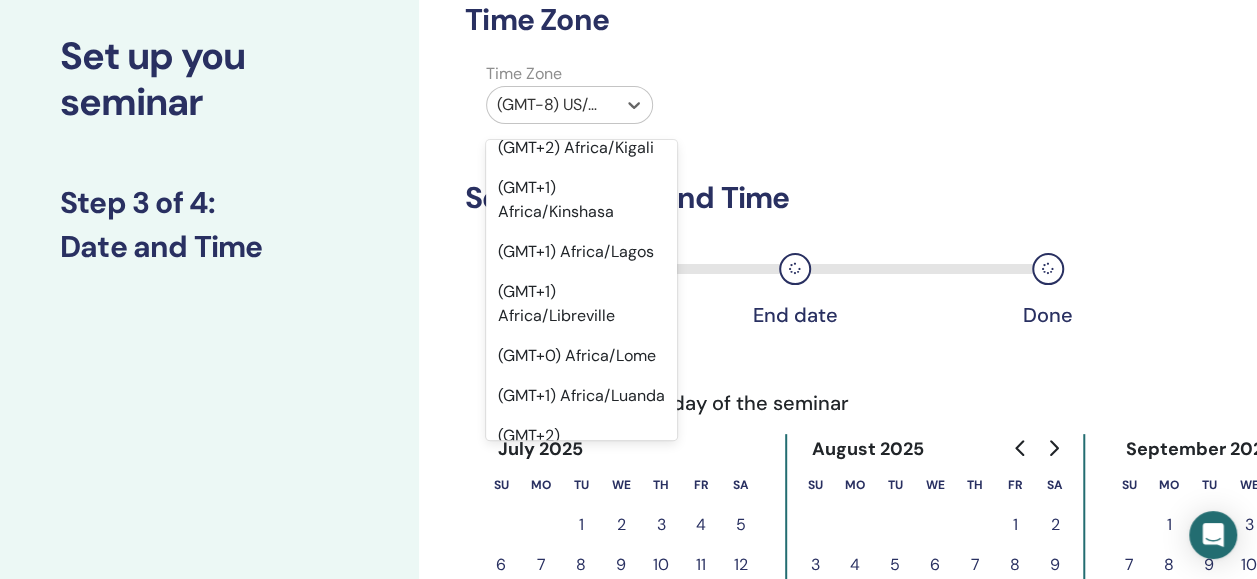 click on "(GMT+0) Africa/El Aaiun" at bounding box center [581, -304] 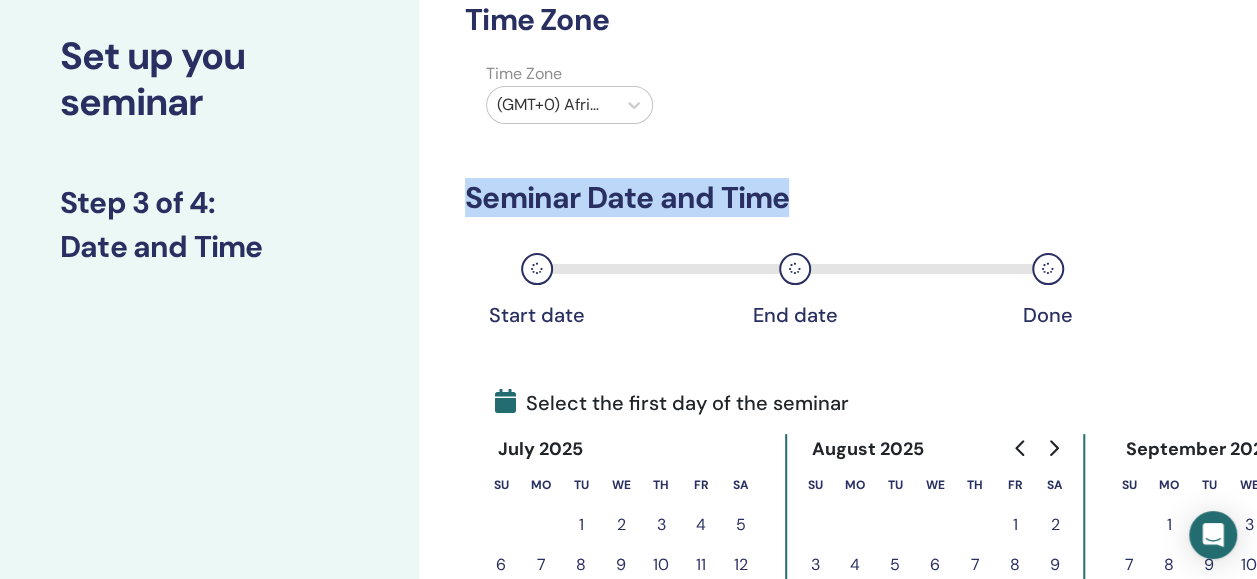 click on "Time Zone Time Zone (GMT+0) Africa/El Aaiun Seminar Date and Time Start date End date Done Select the first day of the seminar July 2025 Su Mo Tu We Th Fr Sa 1 2 3 4 5 6 7 8 9 10 11 12 13 14 15 16 17 18 19 20 21 22 23 24 25 26 27 28 29 30 31 August 2025 Su Mo Tu We Th Fr Sa 1 2 3 4 5 6 7 8 9 10 11 12 13 14 15 16 17 18 19 20 21 22 23 24 25 26 27 28 29 30 31 September 2025 Su Mo Tu We Th Fr Sa 1 2 3 4 5 6 7 8 9 10 11 12 13 14 15 16 17 18 19 20 21 22 23 24 25 26 27 28 29 30 Back Next" at bounding box center [773, 433] 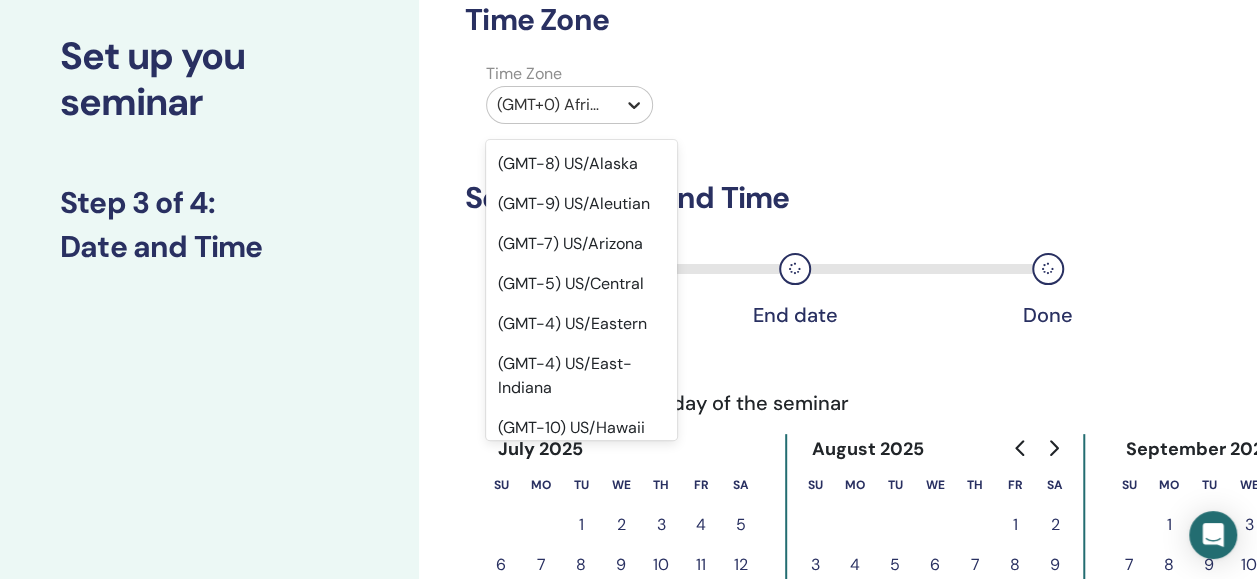 drag, startPoint x: 661, startPoint y: 147, endPoint x: 634, endPoint y: 105, distance: 49.92995 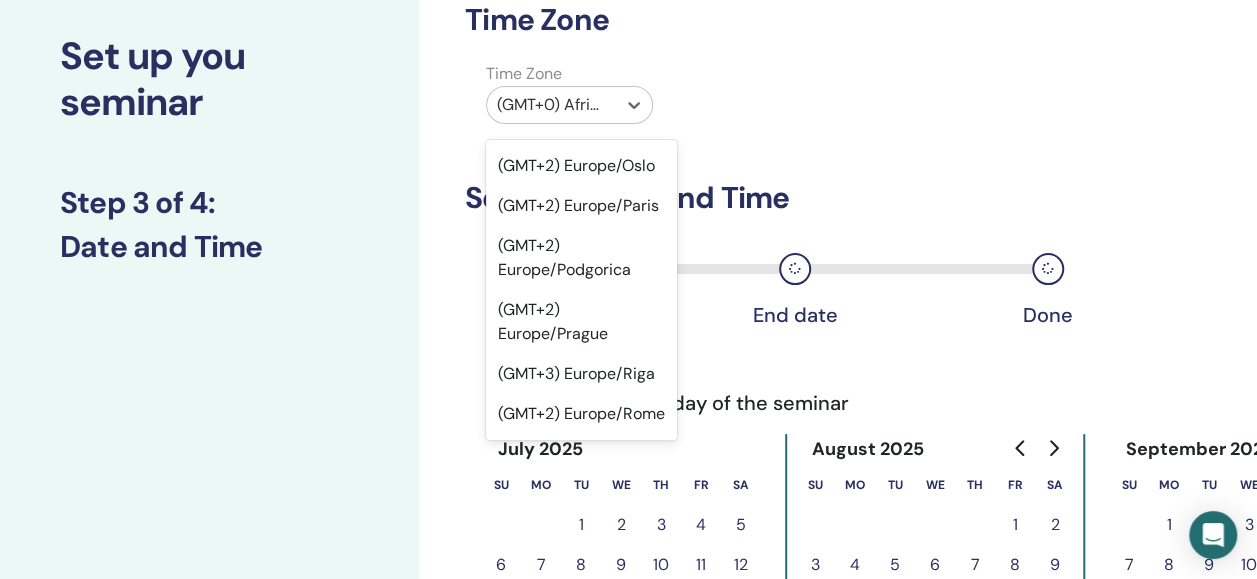 scroll, scrollTop: 27525, scrollLeft: 0, axis: vertical 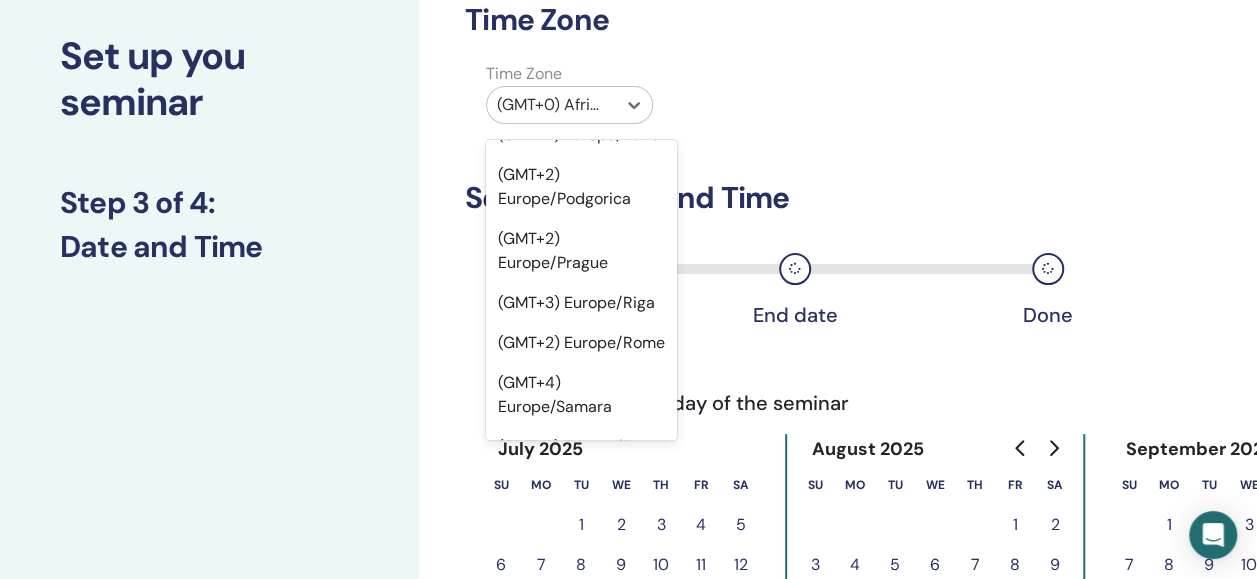 click on "(GMT+2) Europe/Belgrade" at bounding box center (581, -1693) 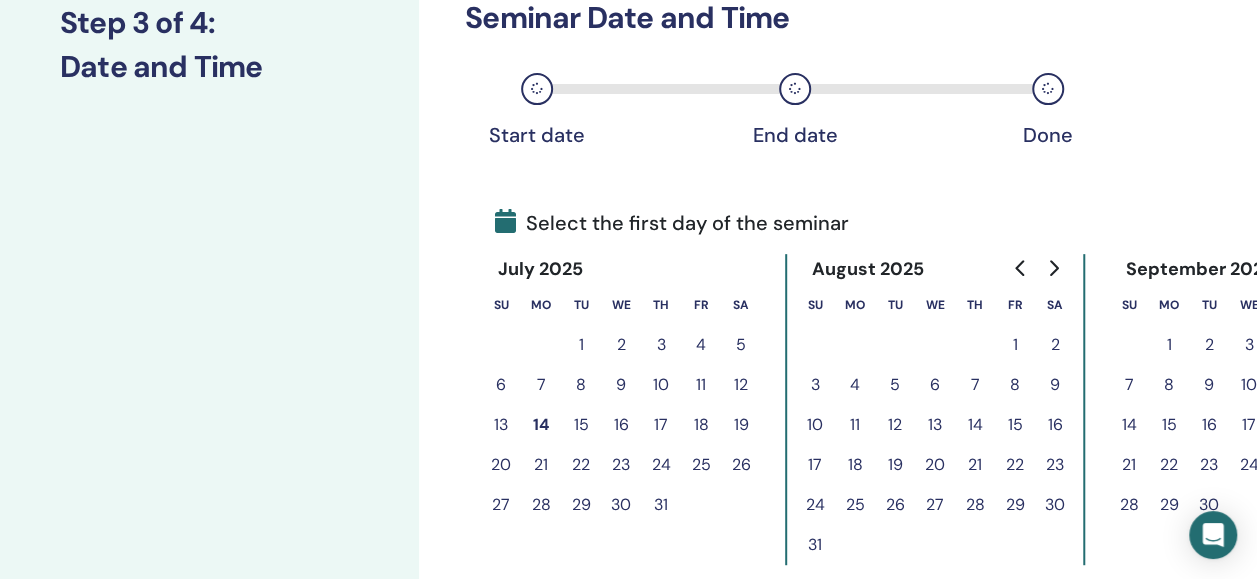 scroll, scrollTop: 310, scrollLeft: 0, axis: vertical 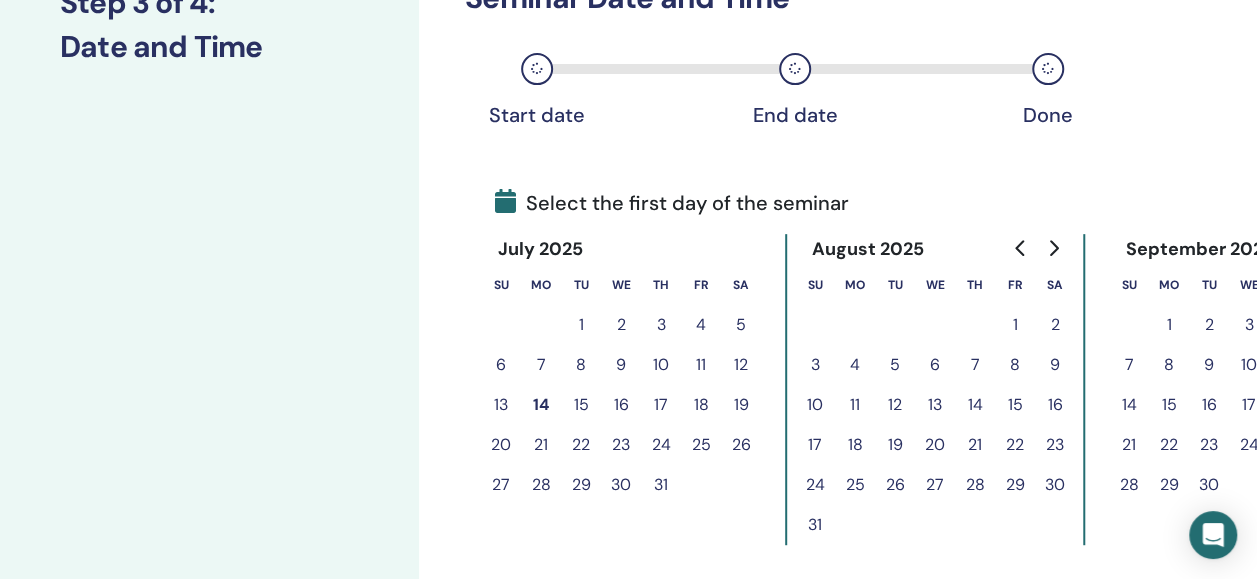 click on "31" at bounding box center (661, 485) 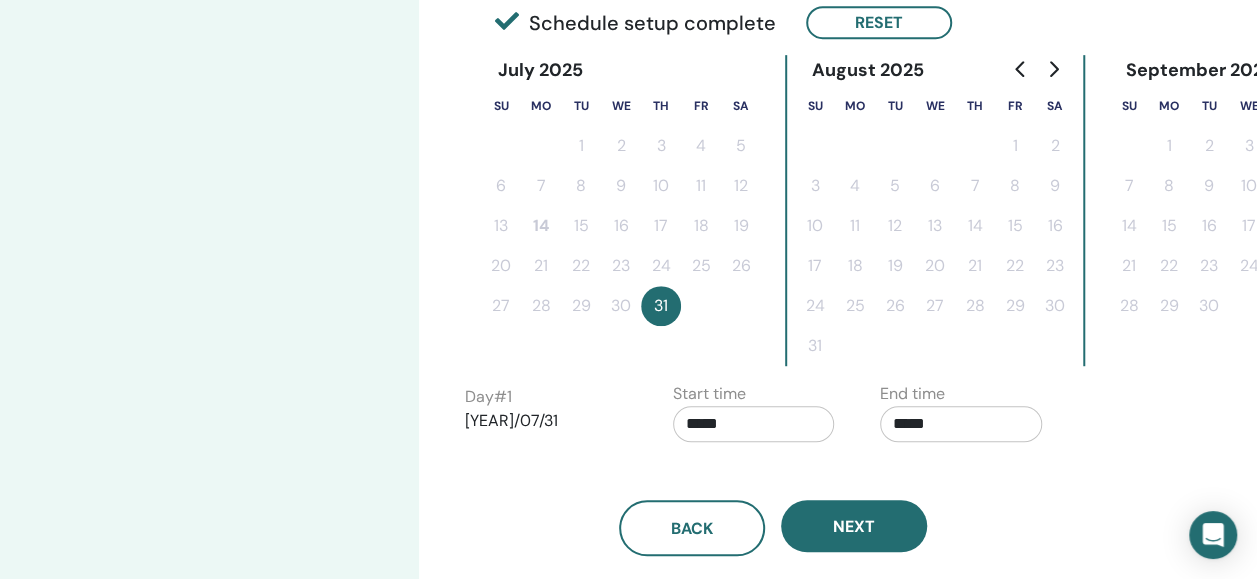 scroll, scrollTop: 510, scrollLeft: 0, axis: vertical 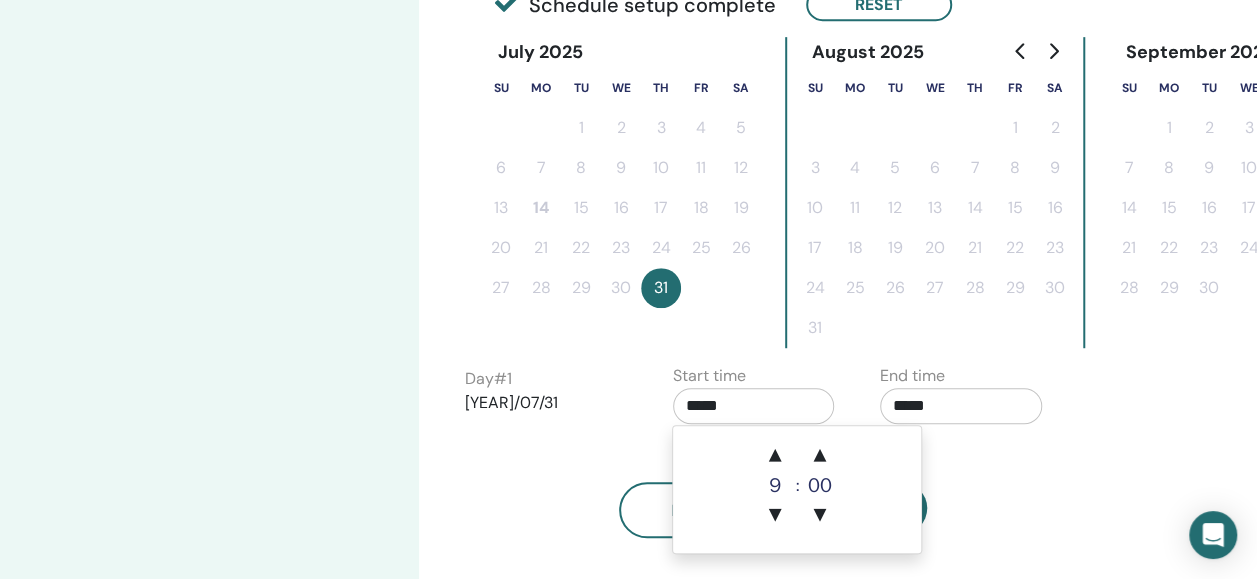 click on "*****" at bounding box center (754, 406) 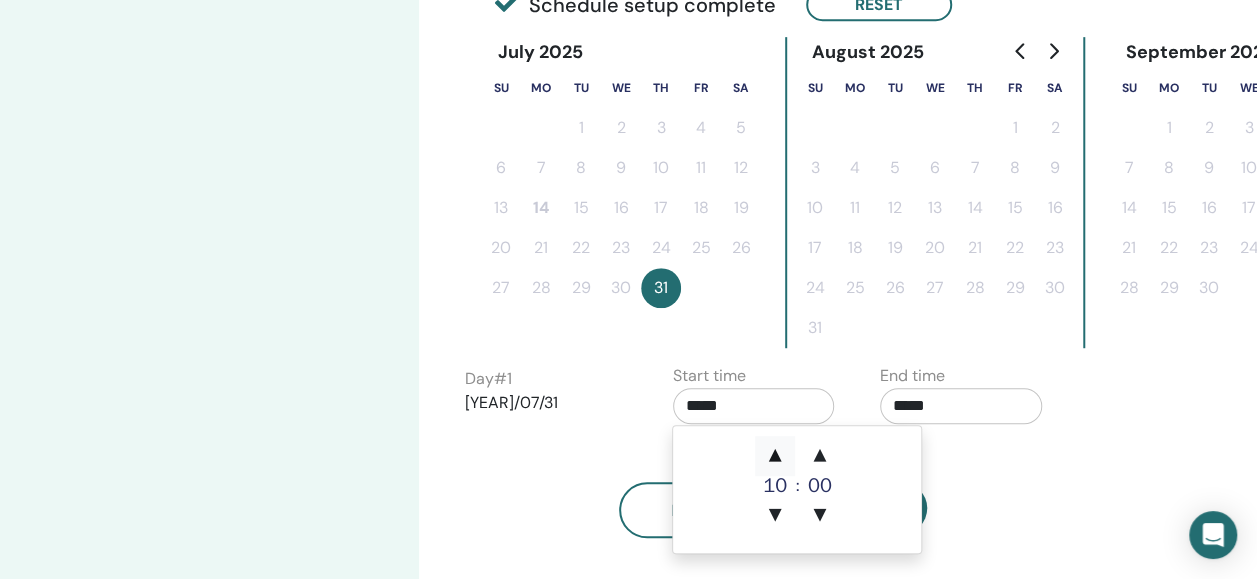 click on "▲" at bounding box center [775, 456] 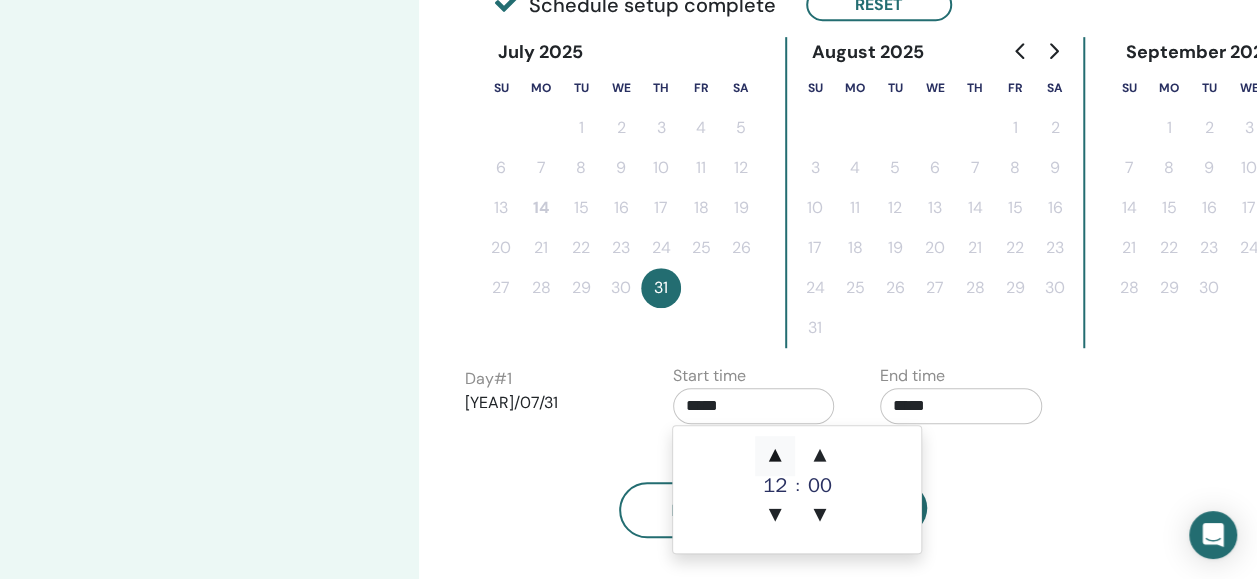 click on "▲" at bounding box center (775, 456) 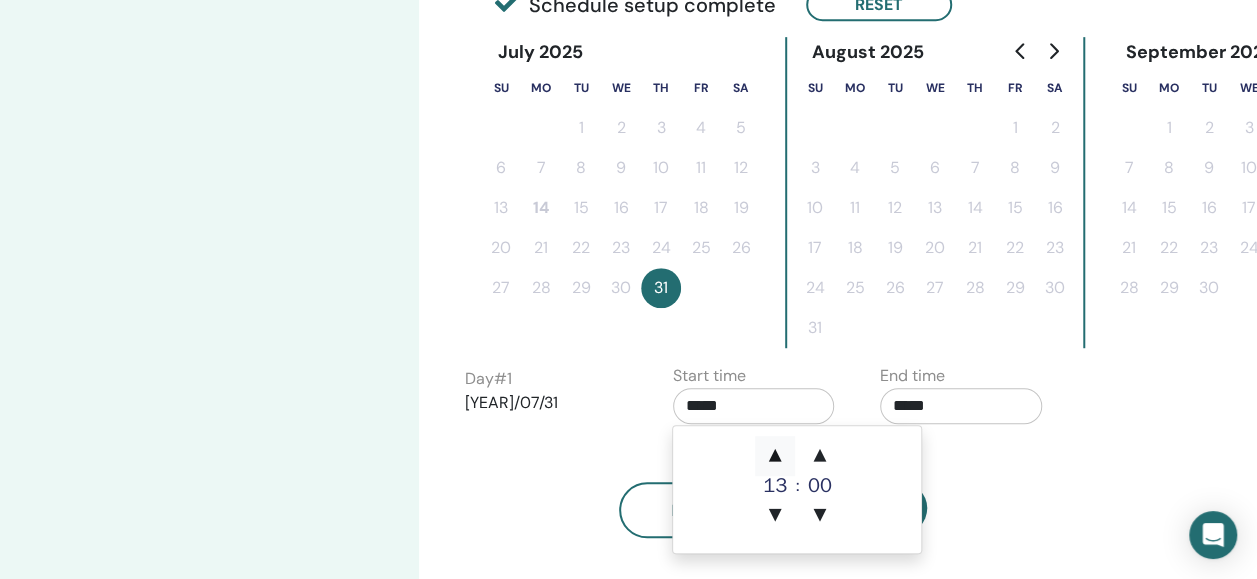 click on "▲" at bounding box center (775, 456) 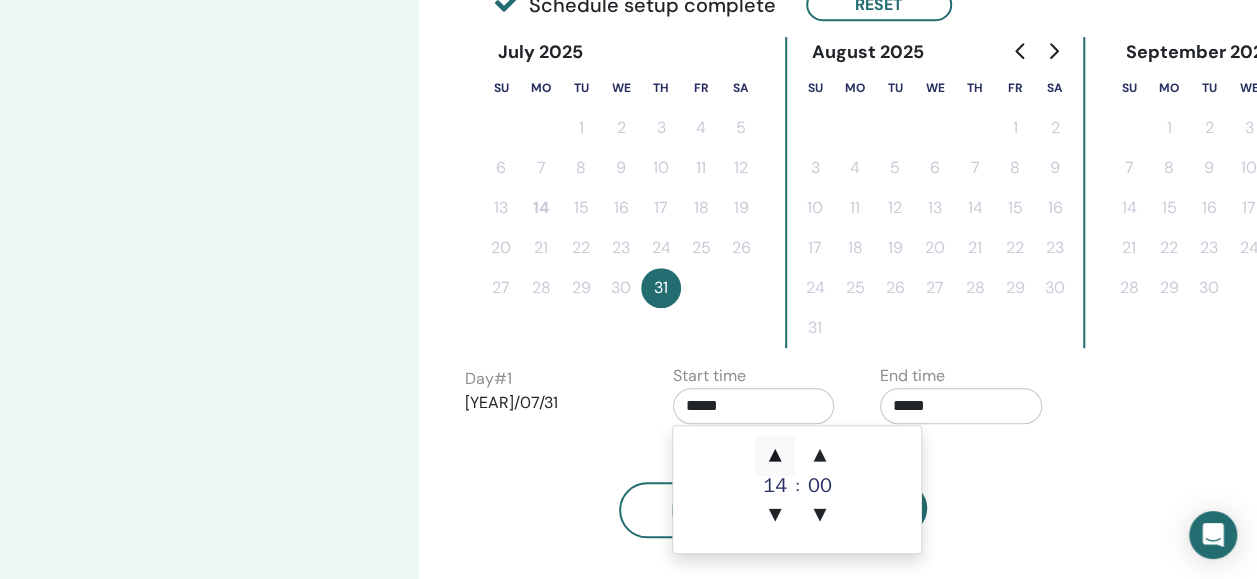 click on "▲" at bounding box center (775, 456) 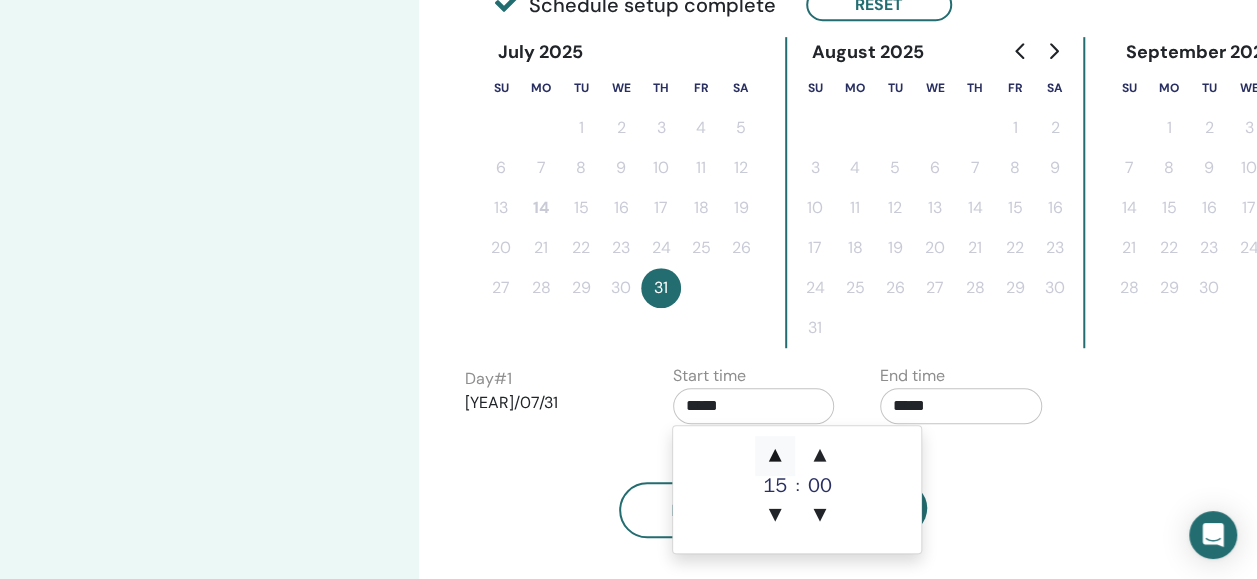 click on "▲" at bounding box center (775, 456) 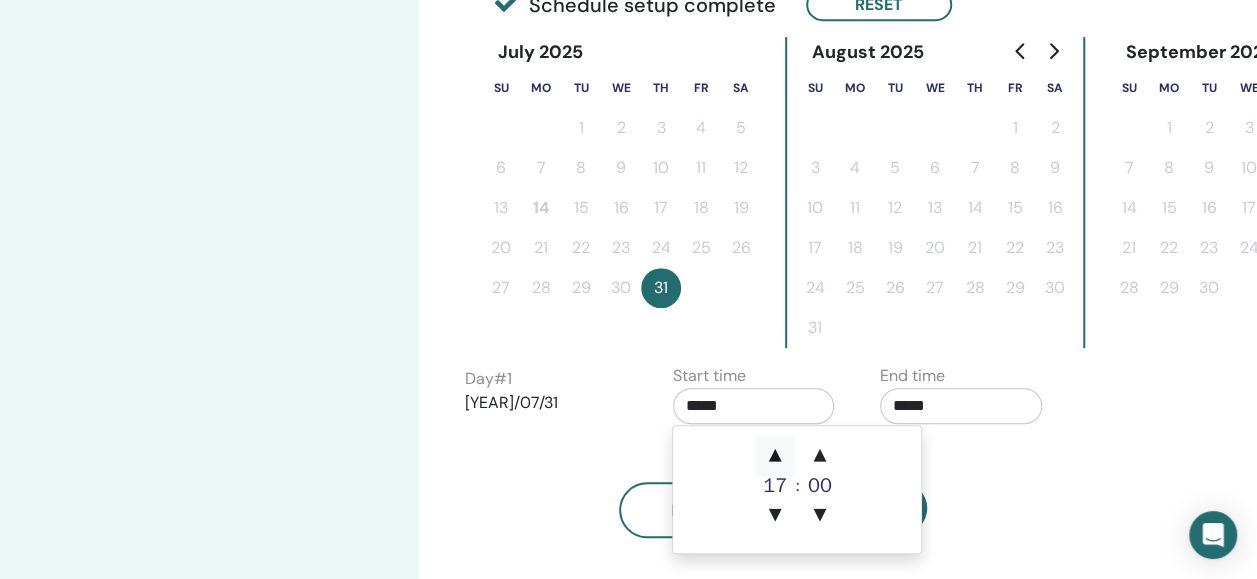 click on "▲" at bounding box center (775, 456) 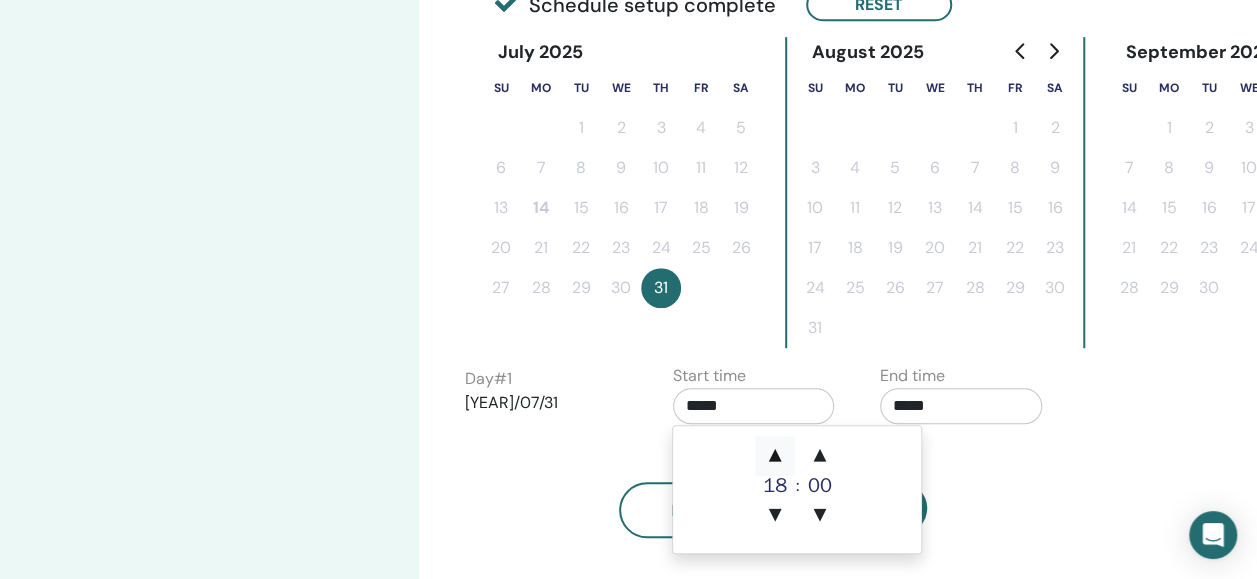 click on "▲" at bounding box center [775, 456] 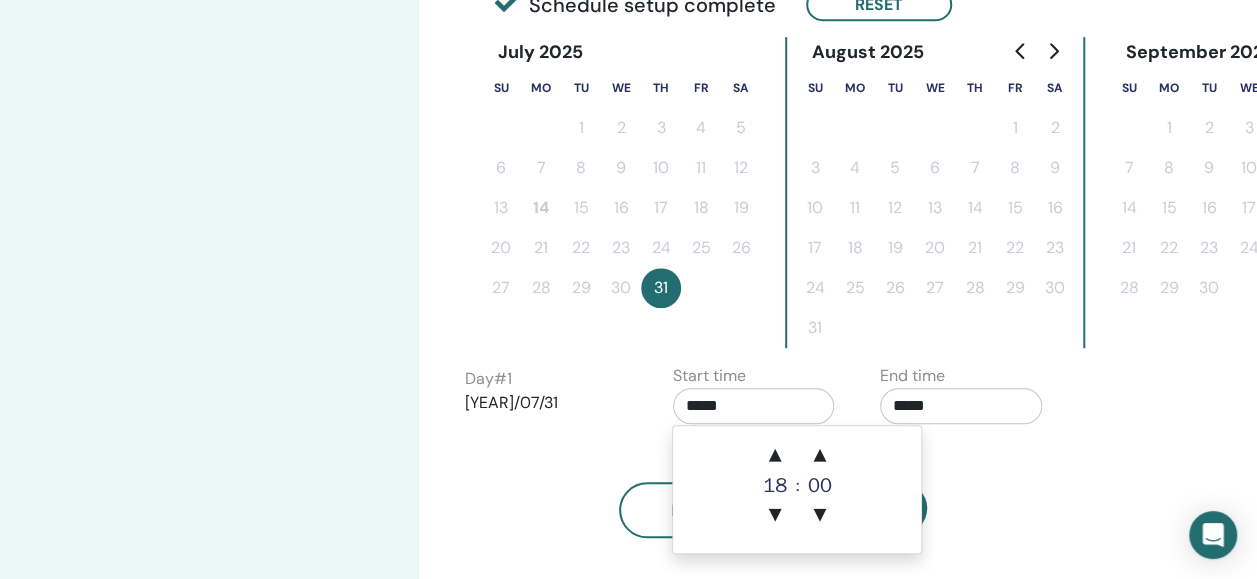 click on "Back Next" at bounding box center [773, 486] 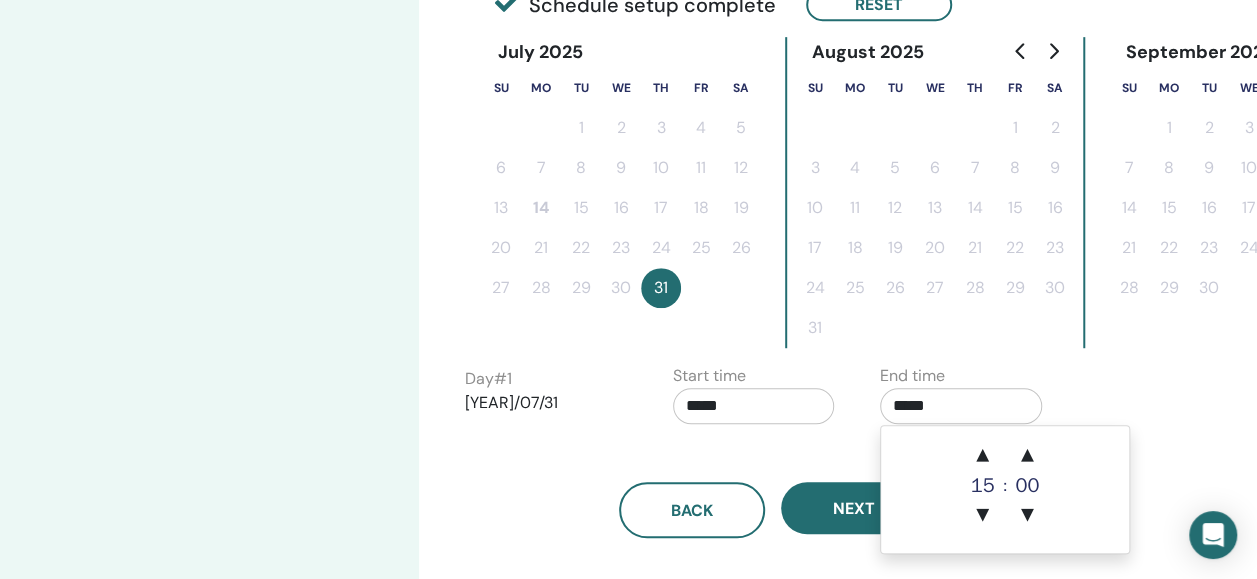 click on "*****" at bounding box center [961, 406] 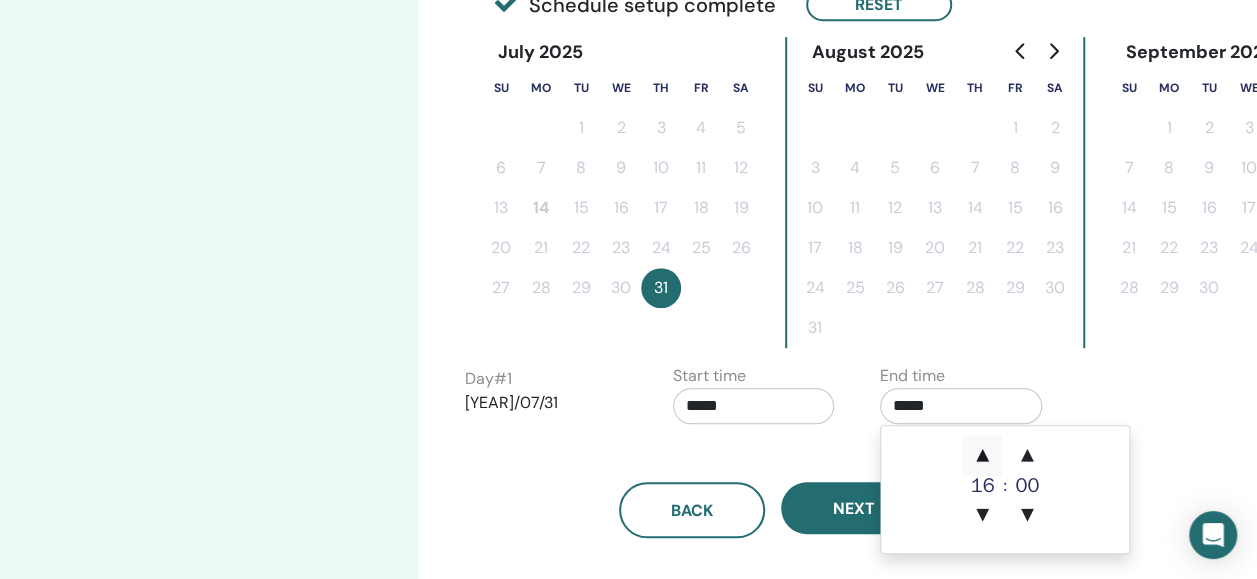 click on "▲" at bounding box center (982, 456) 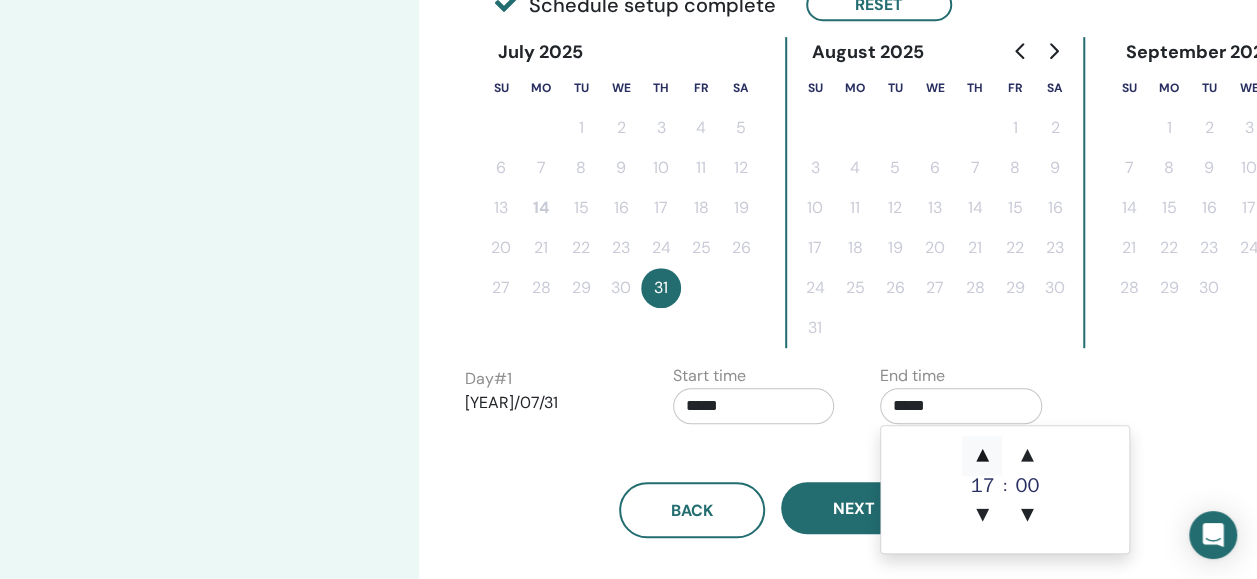 click on "▲" at bounding box center [982, 456] 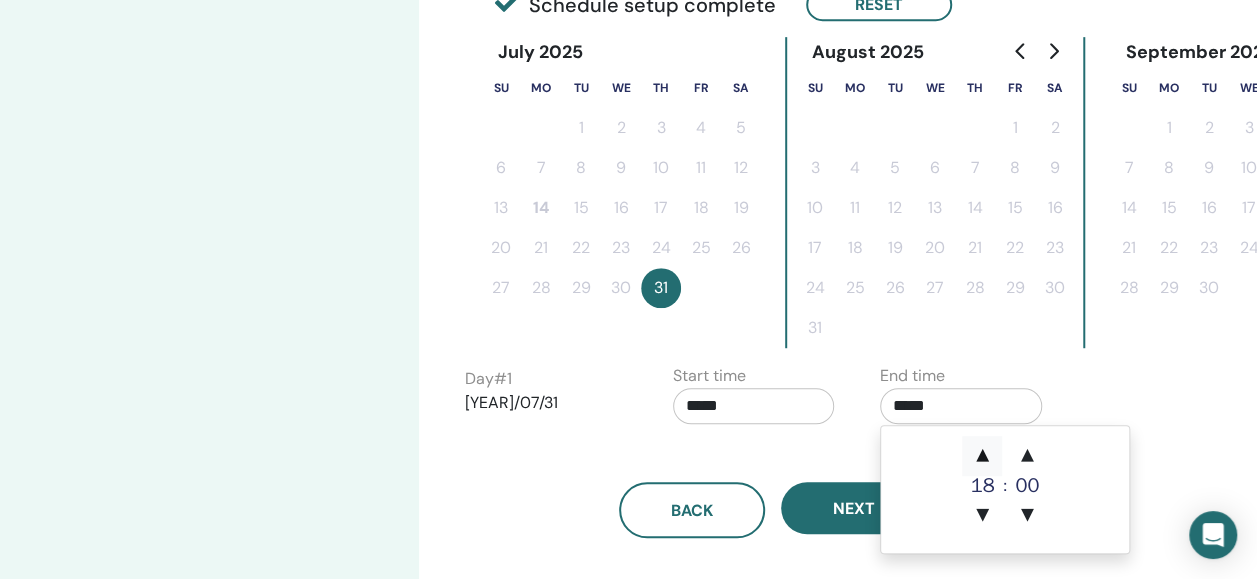 click on "▲" at bounding box center [982, 456] 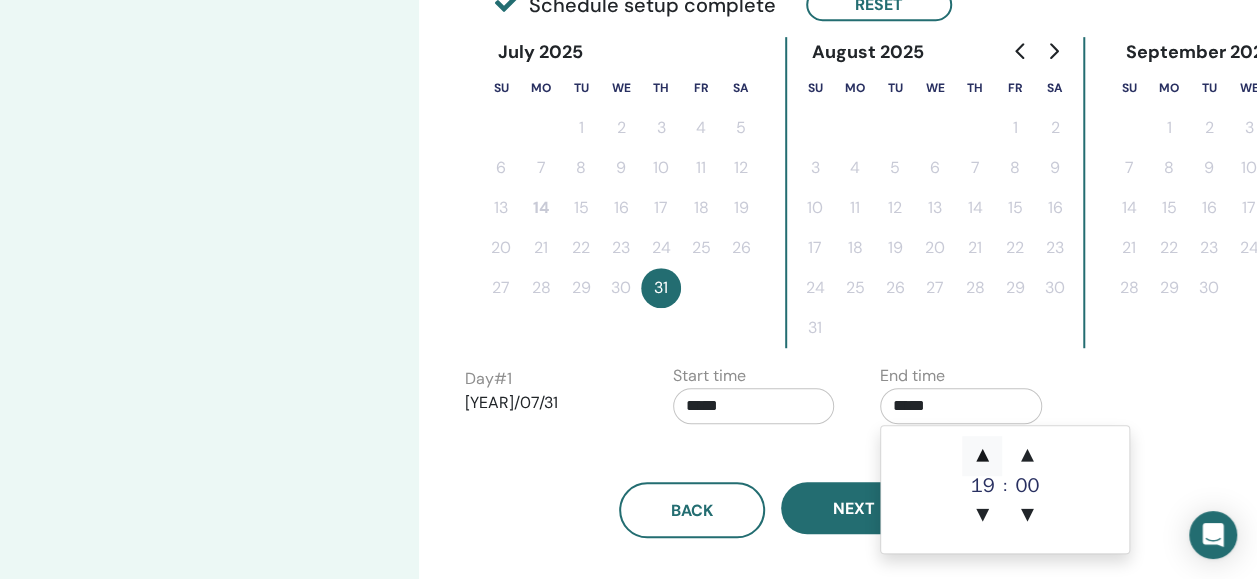 click on "▲" at bounding box center (982, 456) 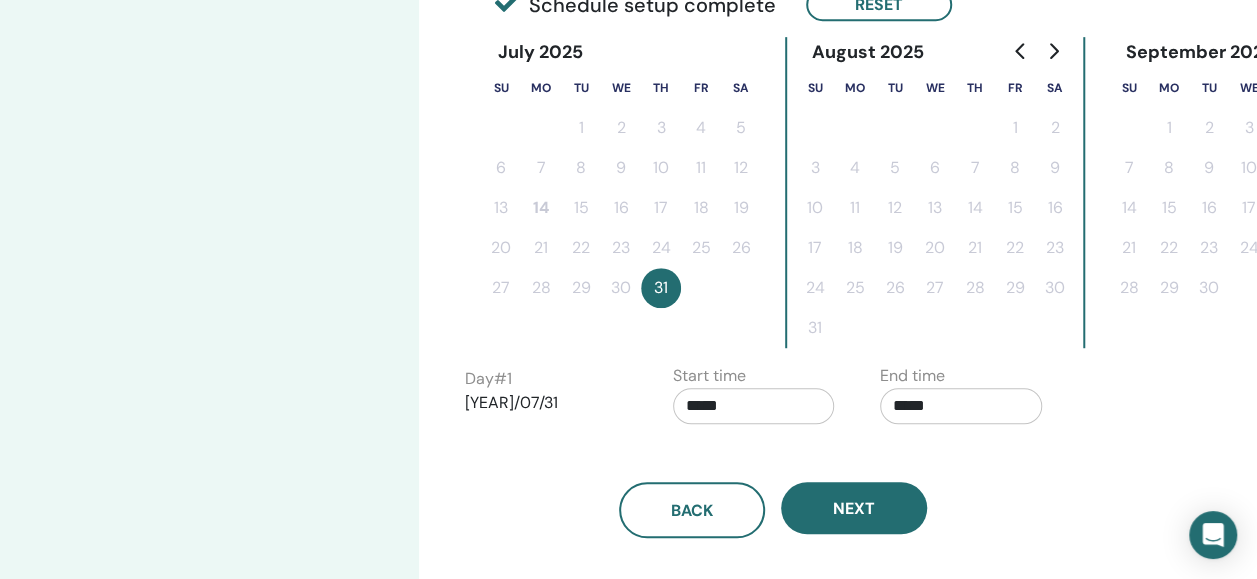 click on "Back Next" at bounding box center [773, 486] 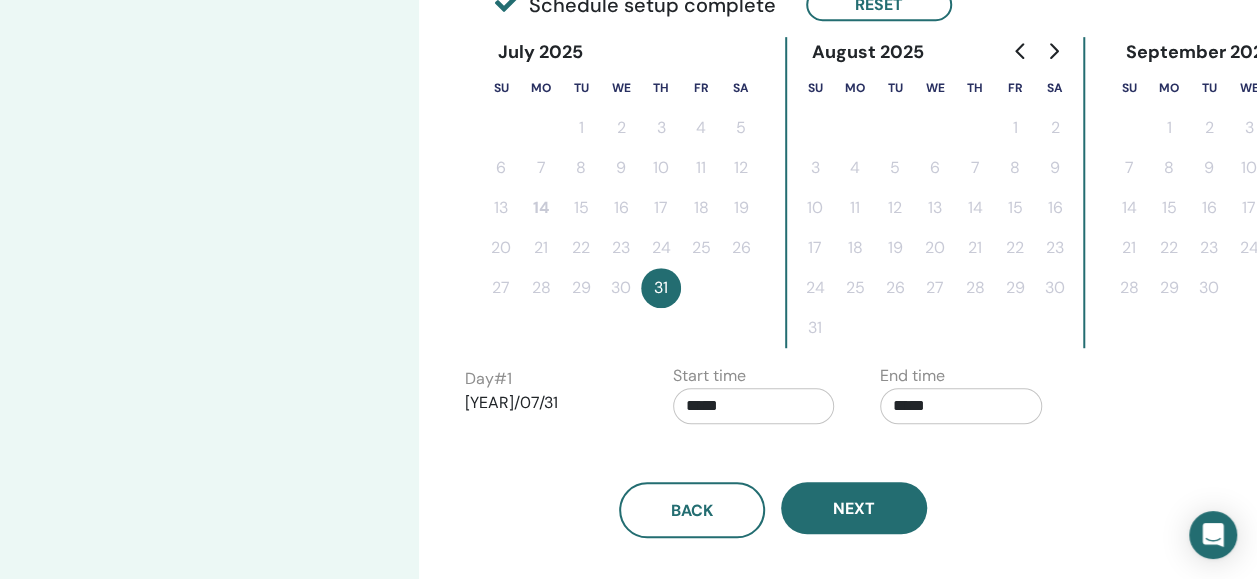click on "*****" at bounding box center (754, 406) 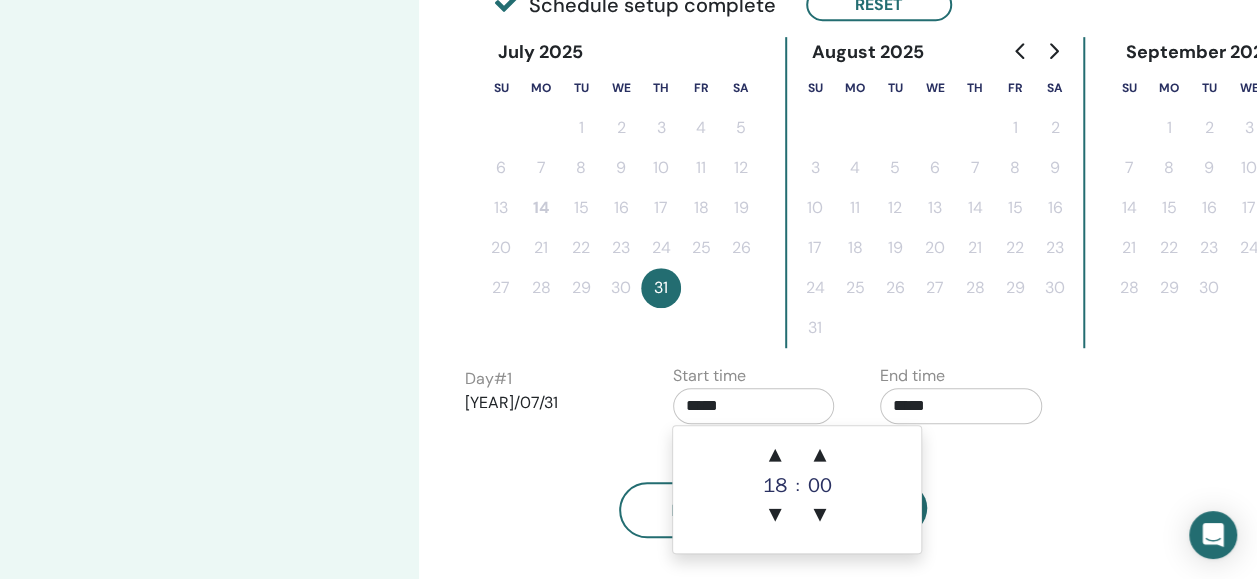 click on "18" at bounding box center (775, 486) 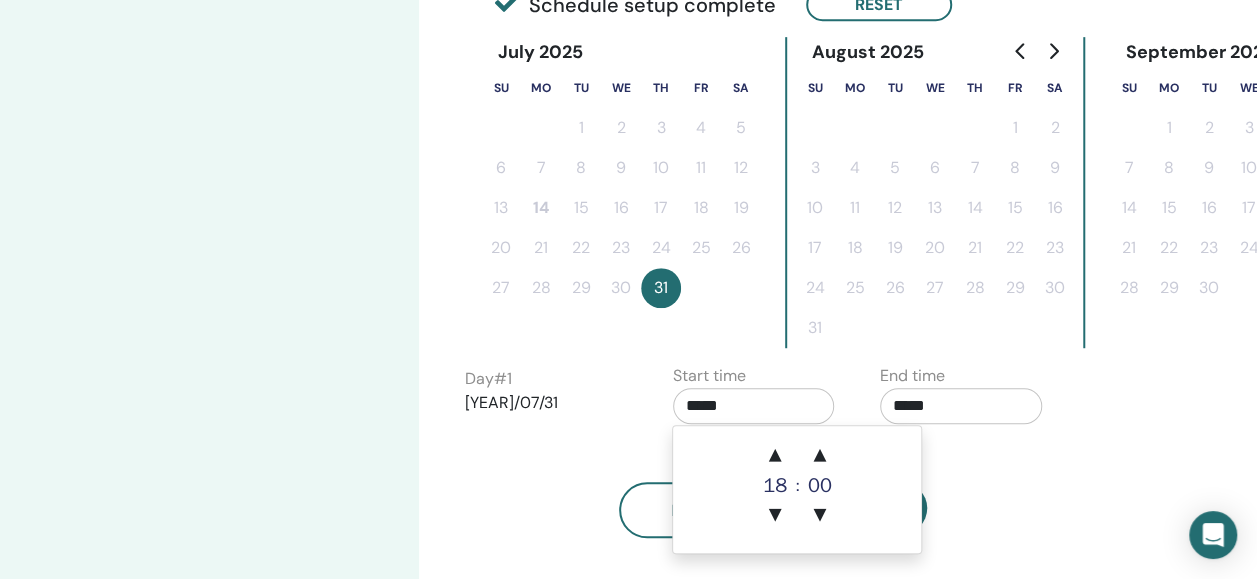 click on "*****" at bounding box center [754, 406] 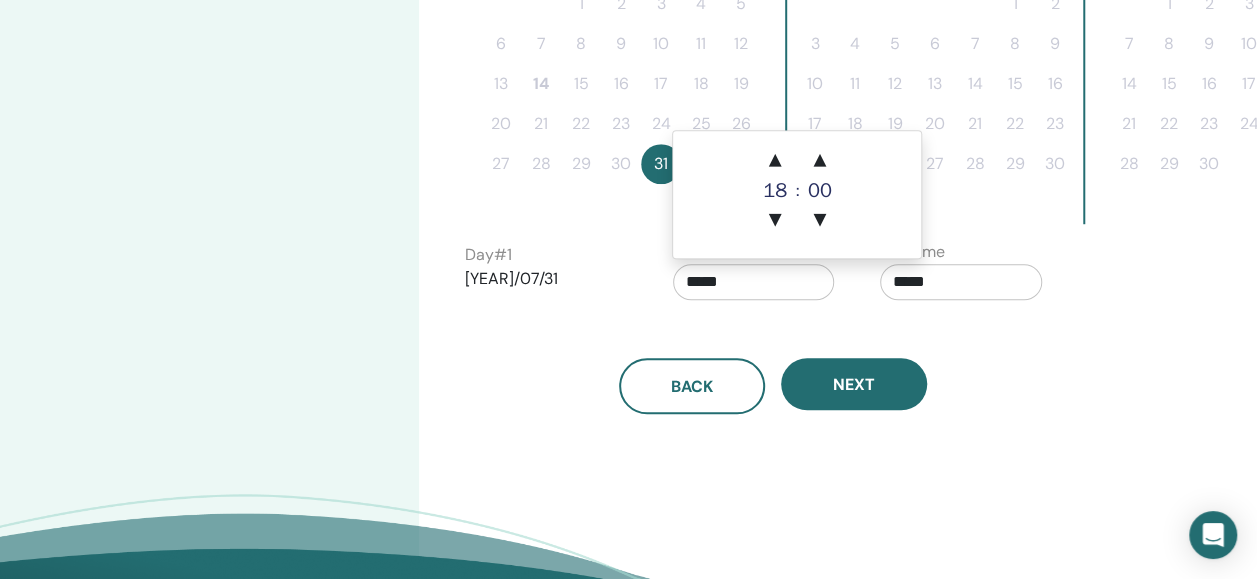 scroll, scrollTop: 710, scrollLeft: 0, axis: vertical 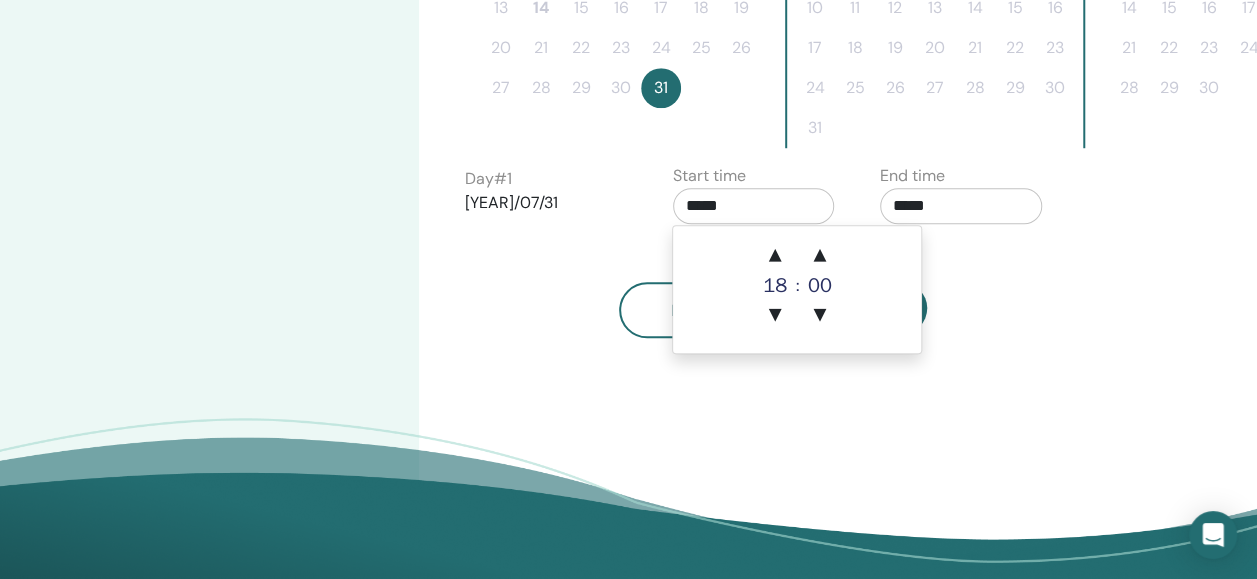 click on "18" at bounding box center [775, 286] 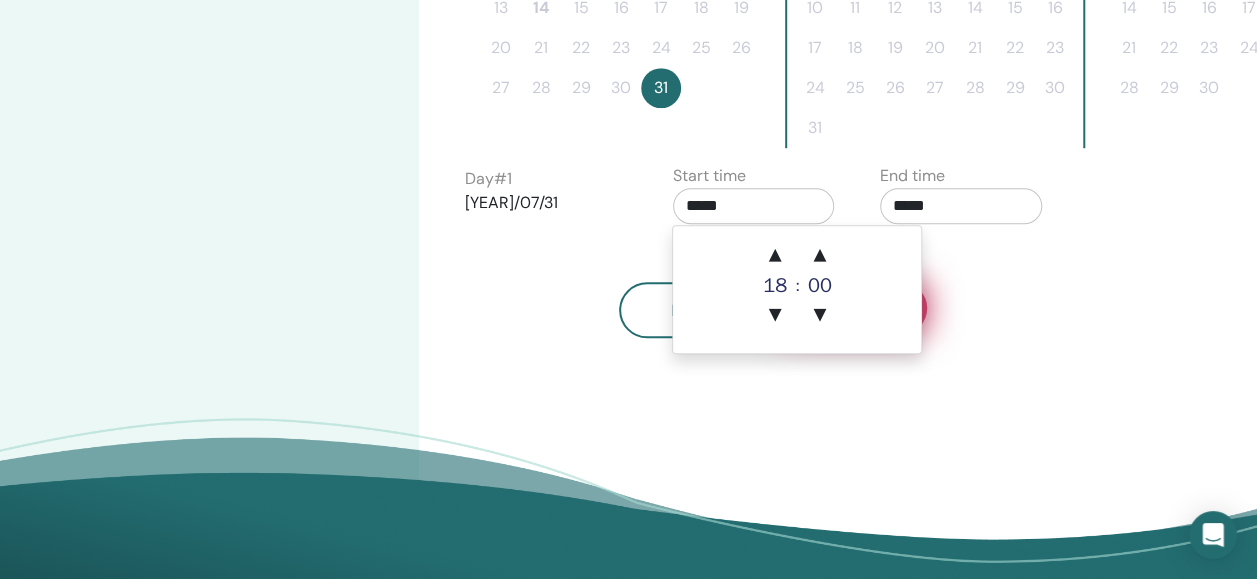 click on "Next" at bounding box center [854, 308] 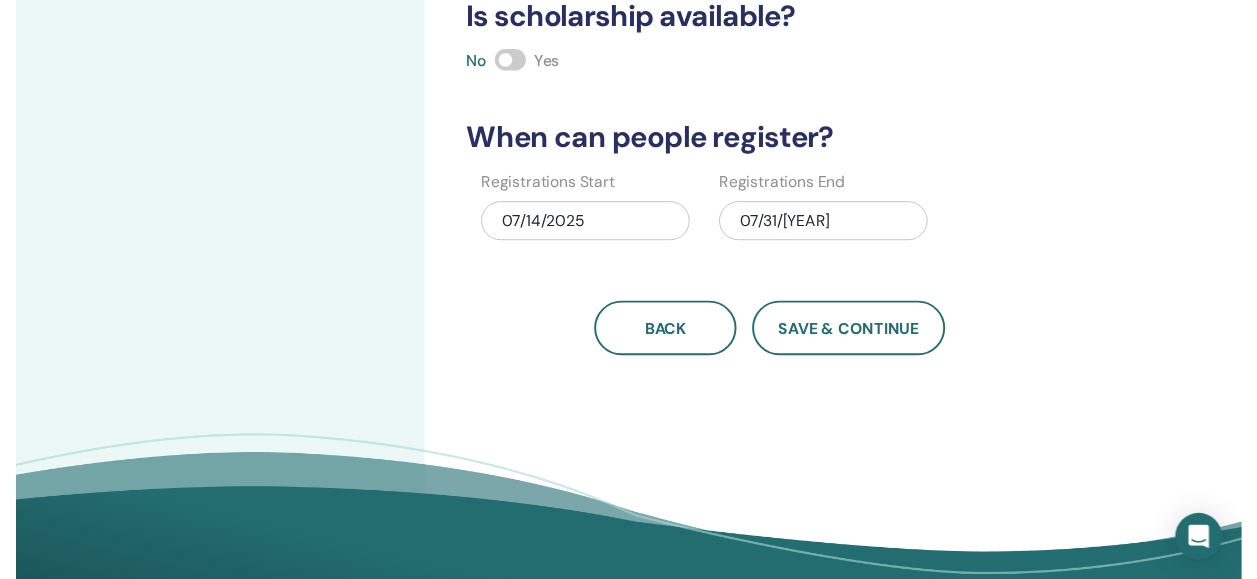 scroll, scrollTop: 510, scrollLeft: 0, axis: vertical 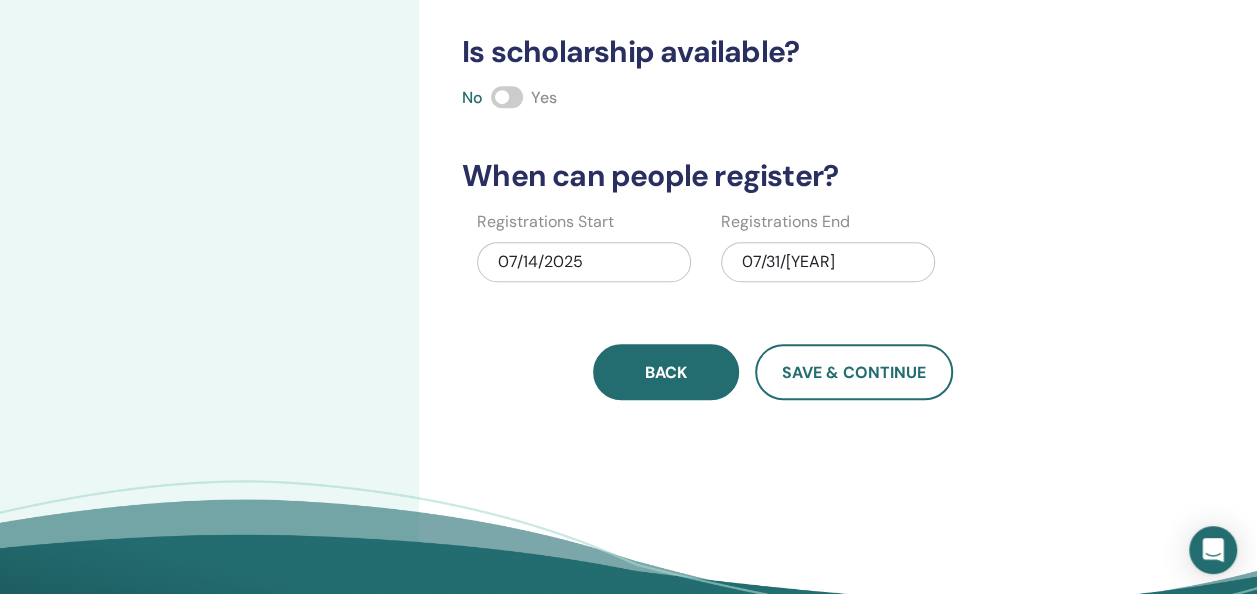 click on "Back" at bounding box center (666, 372) 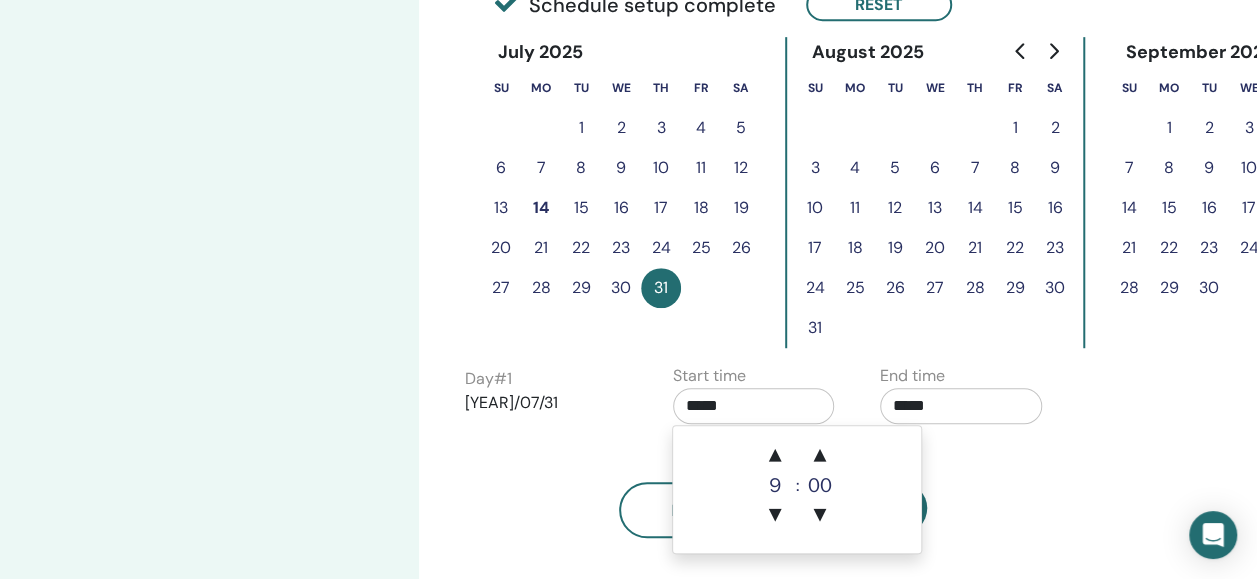 click on "*****" at bounding box center (754, 406) 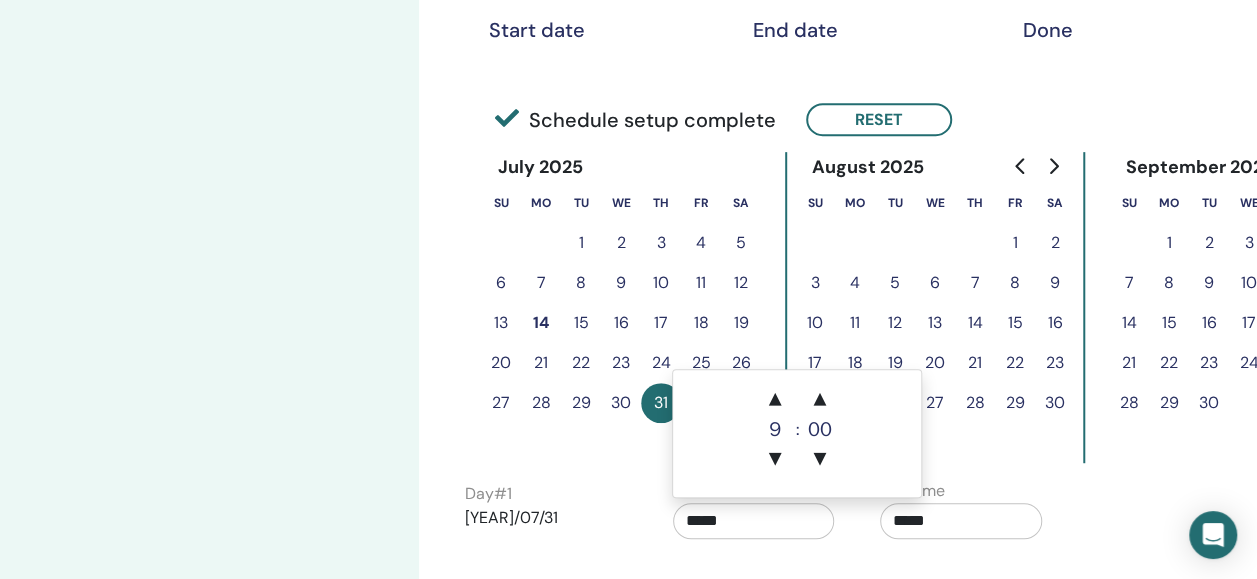 scroll, scrollTop: 400, scrollLeft: 0, axis: vertical 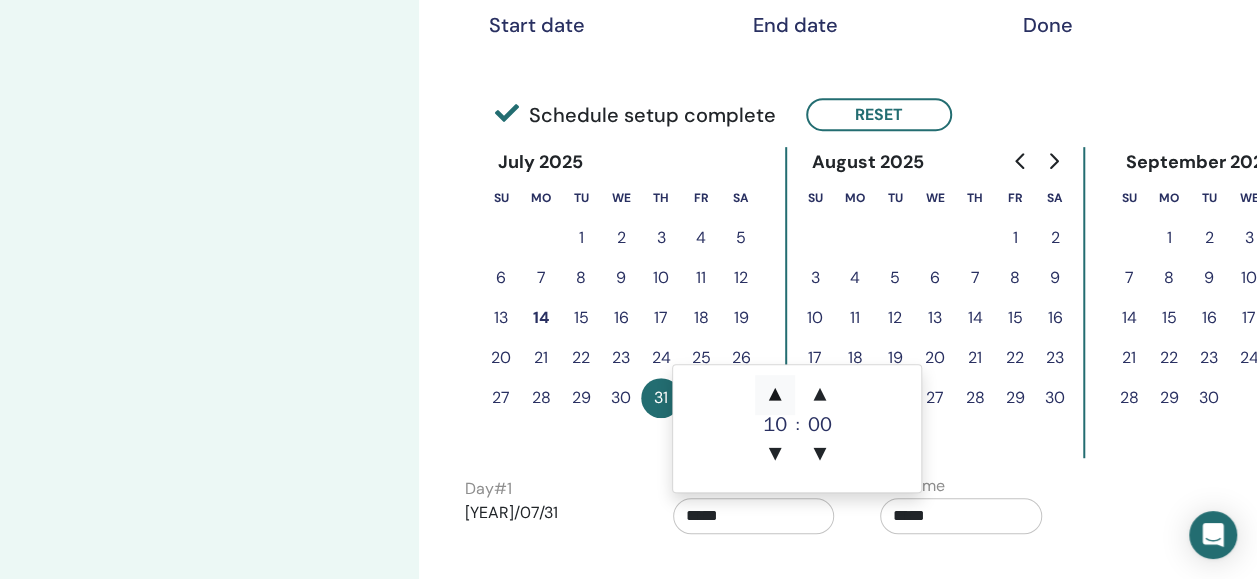 click on "▲" at bounding box center [775, 395] 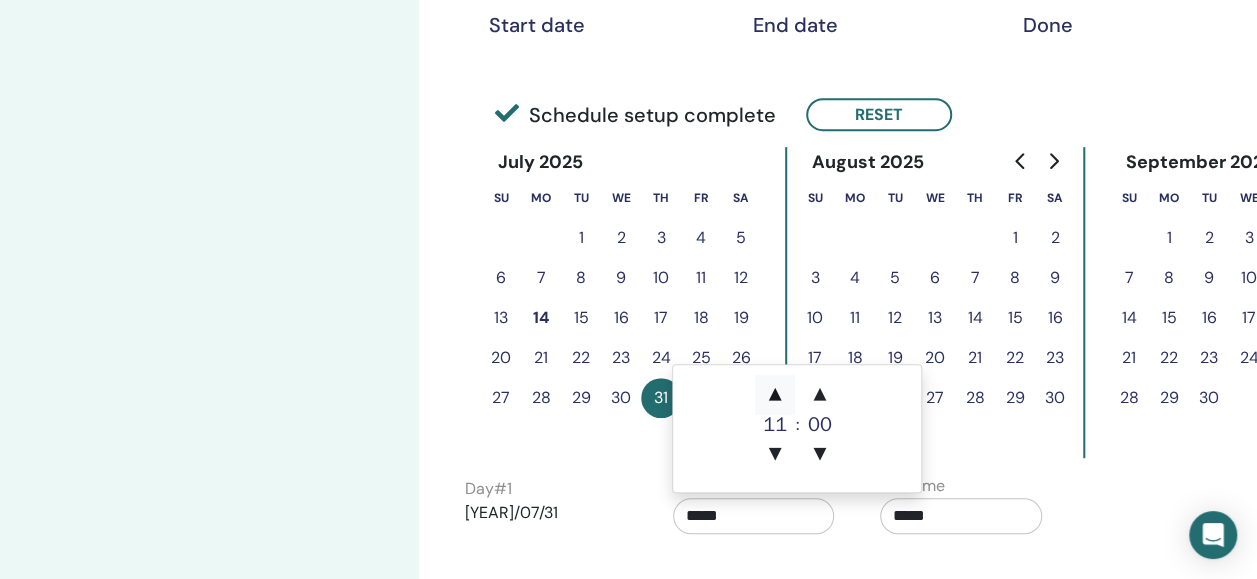 click on "▲" at bounding box center [775, 395] 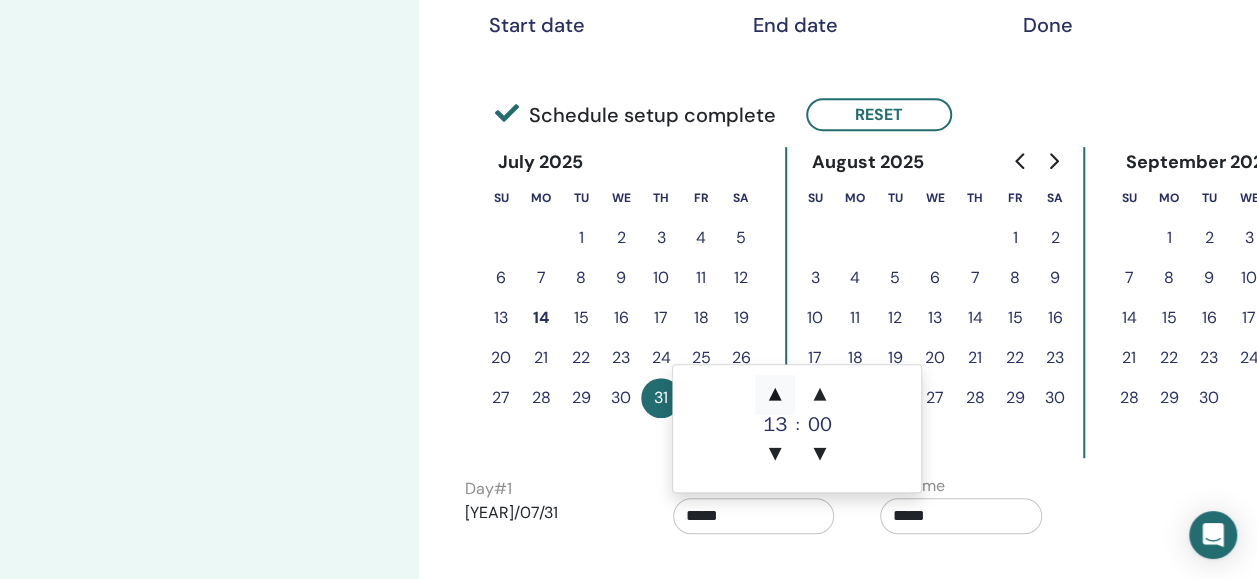click on "▲" at bounding box center (775, 395) 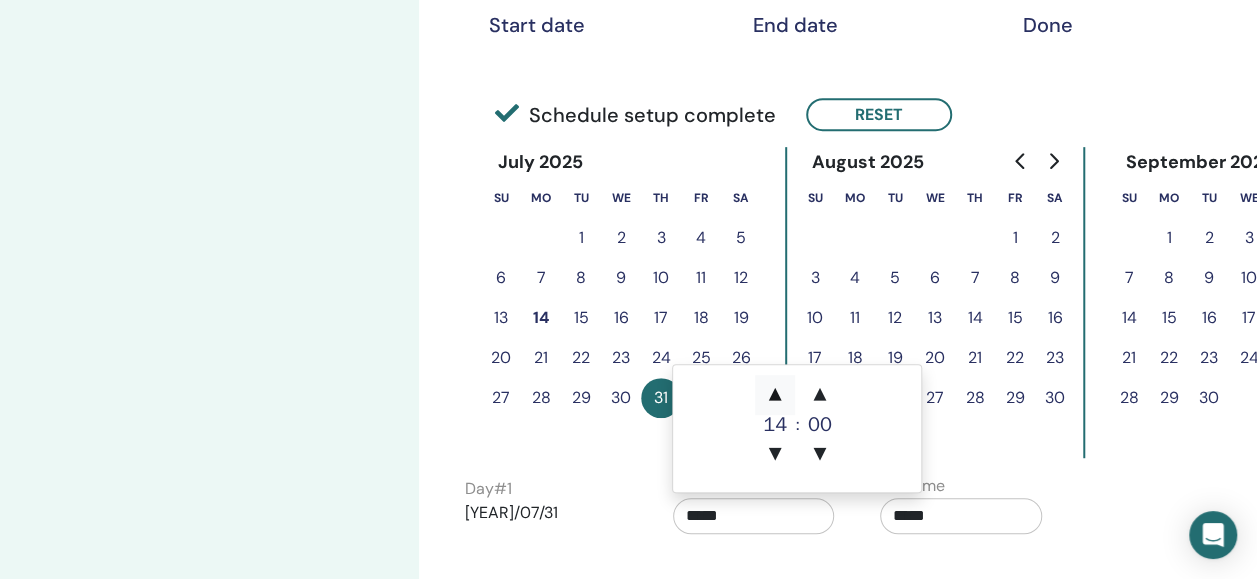 click on "▲" at bounding box center (775, 395) 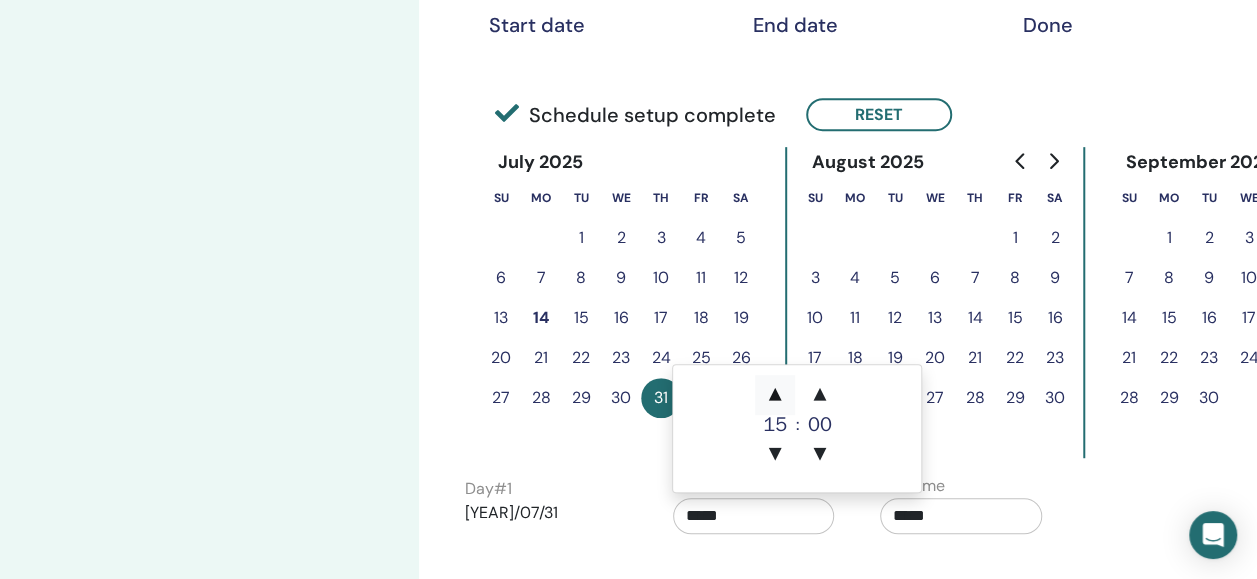 click on "▲" at bounding box center (775, 395) 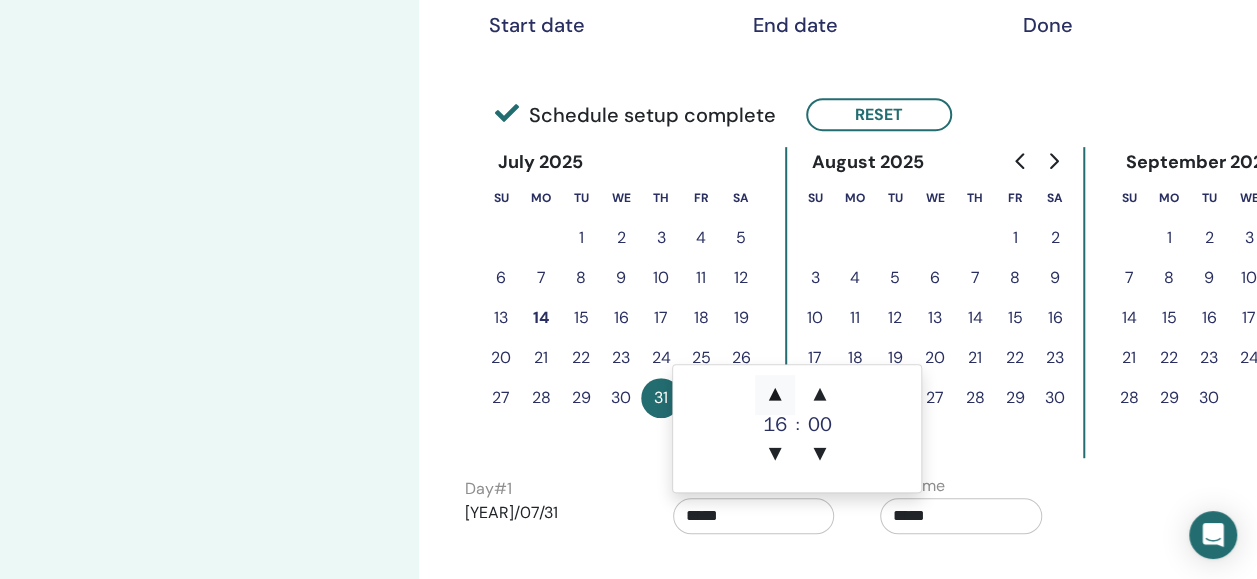 click on "▲" at bounding box center [775, 395] 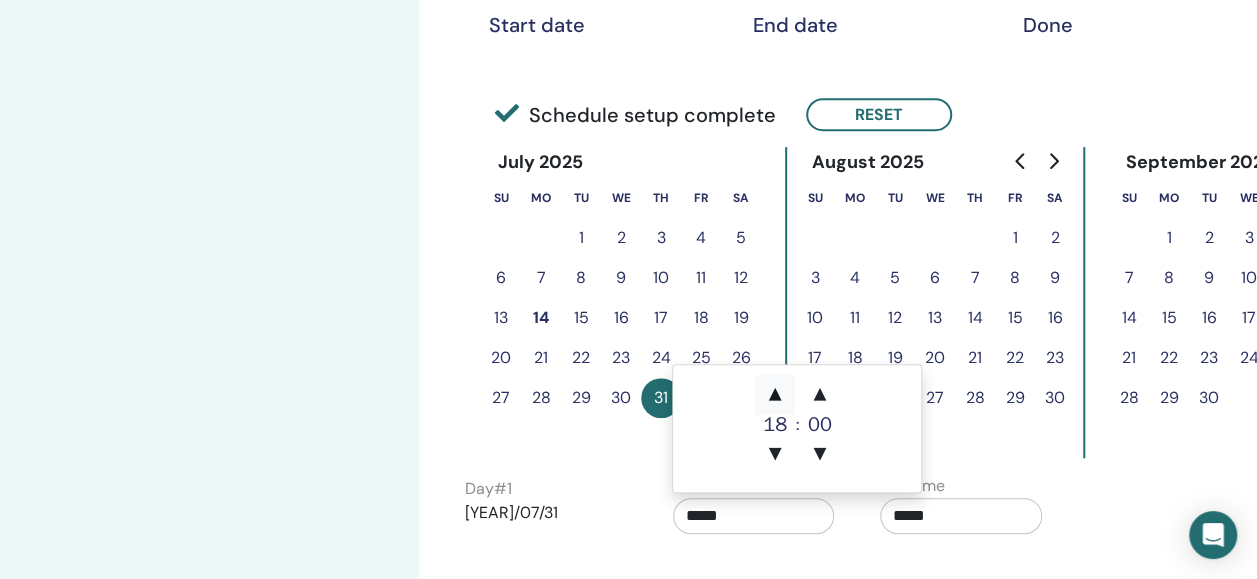 click on "▲" at bounding box center [775, 395] 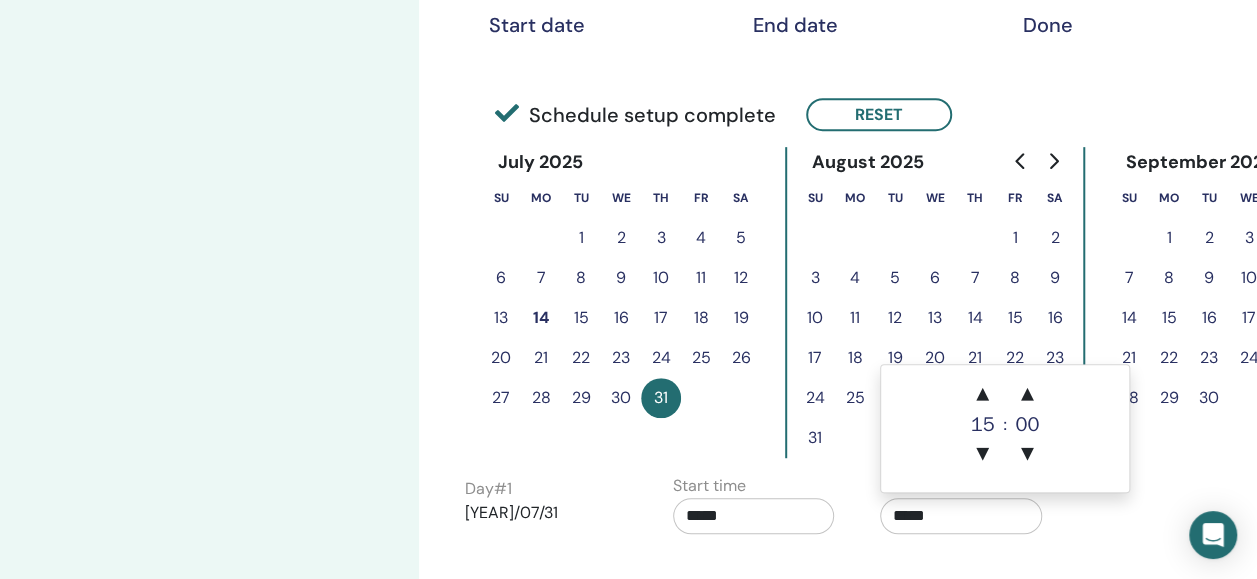 click on "*****" at bounding box center [961, 516] 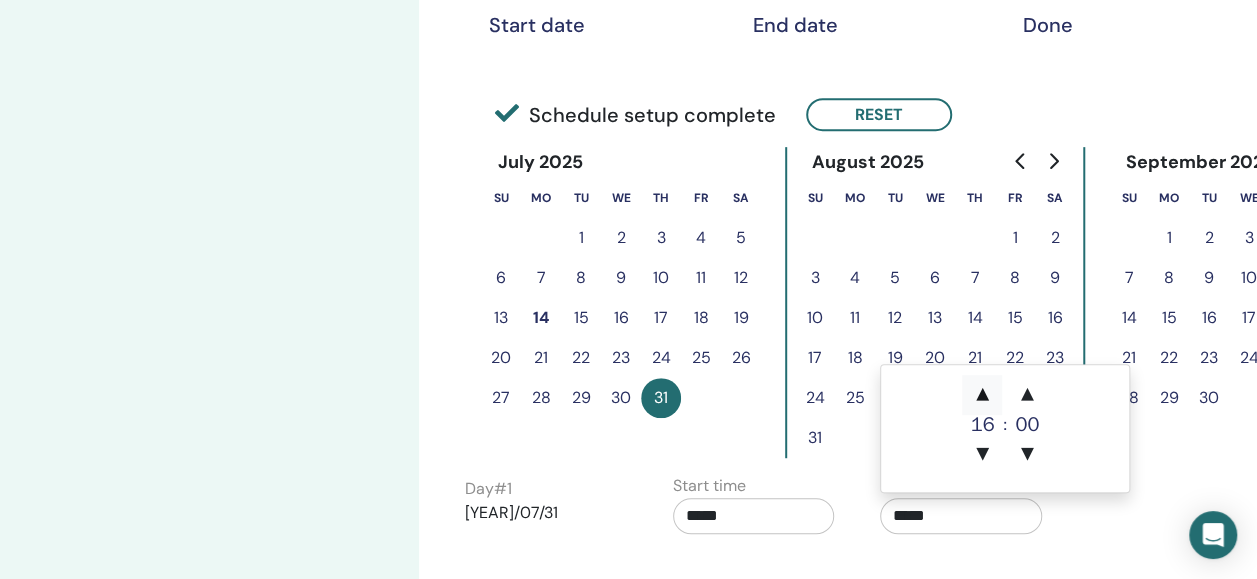 click on "▲" at bounding box center [982, 395] 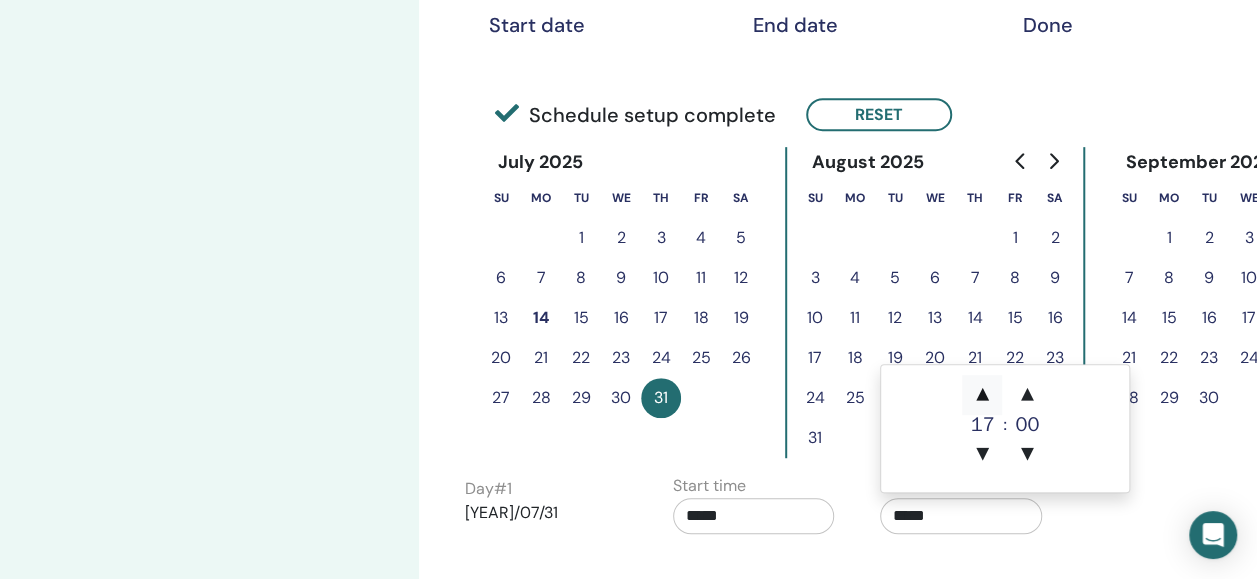 click on "▲" at bounding box center (982, 395) 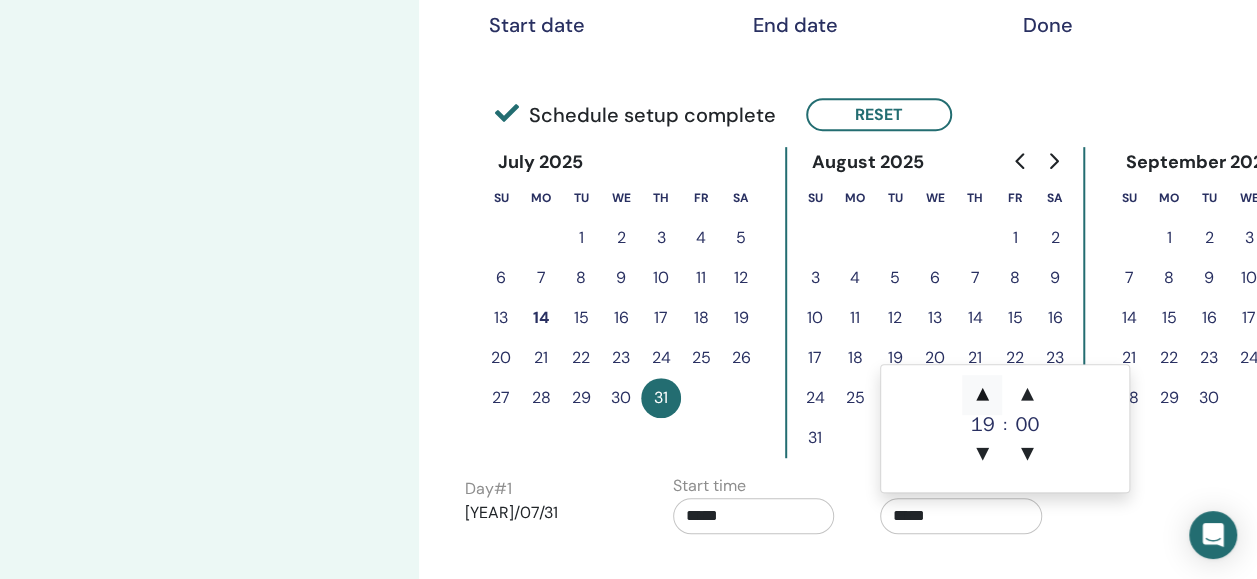 click on "▲" at bounding box center (982, 395) 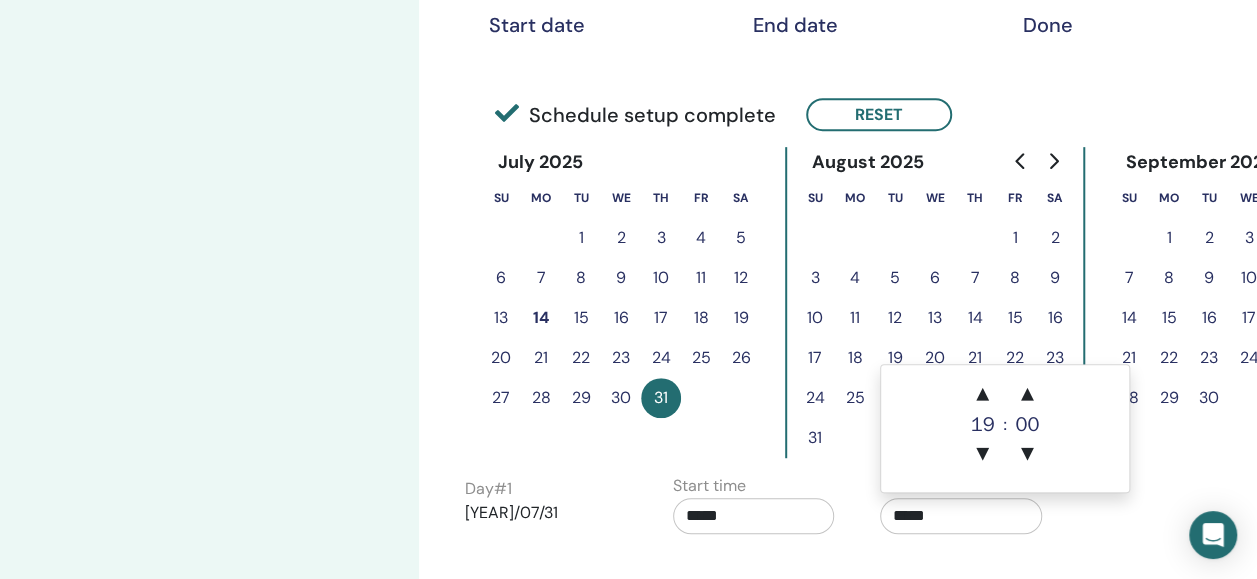 click on "Start time *****" at bounding box center (754, 509) 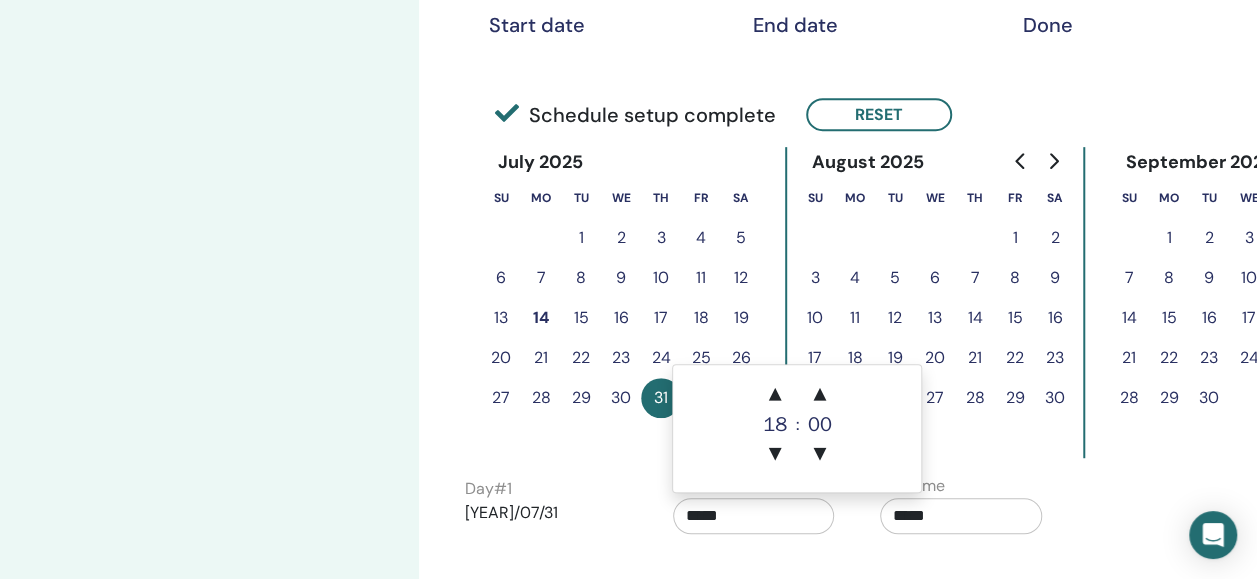 click on "*****" at bounding box center [754, 516] 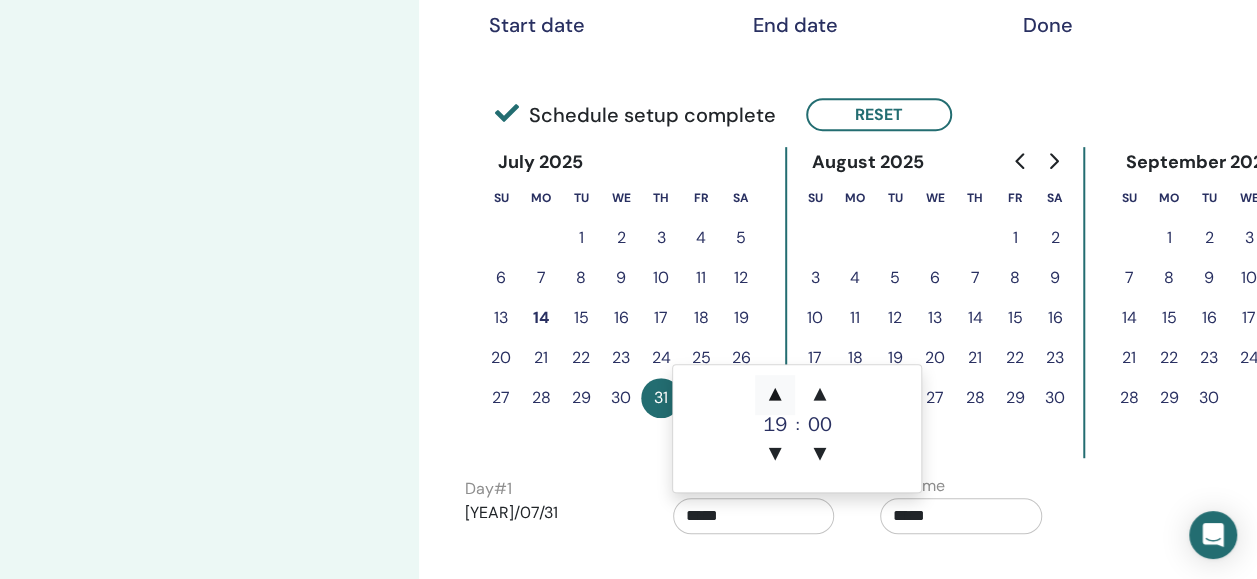 click on "▲" at bounding box center [775, 395] 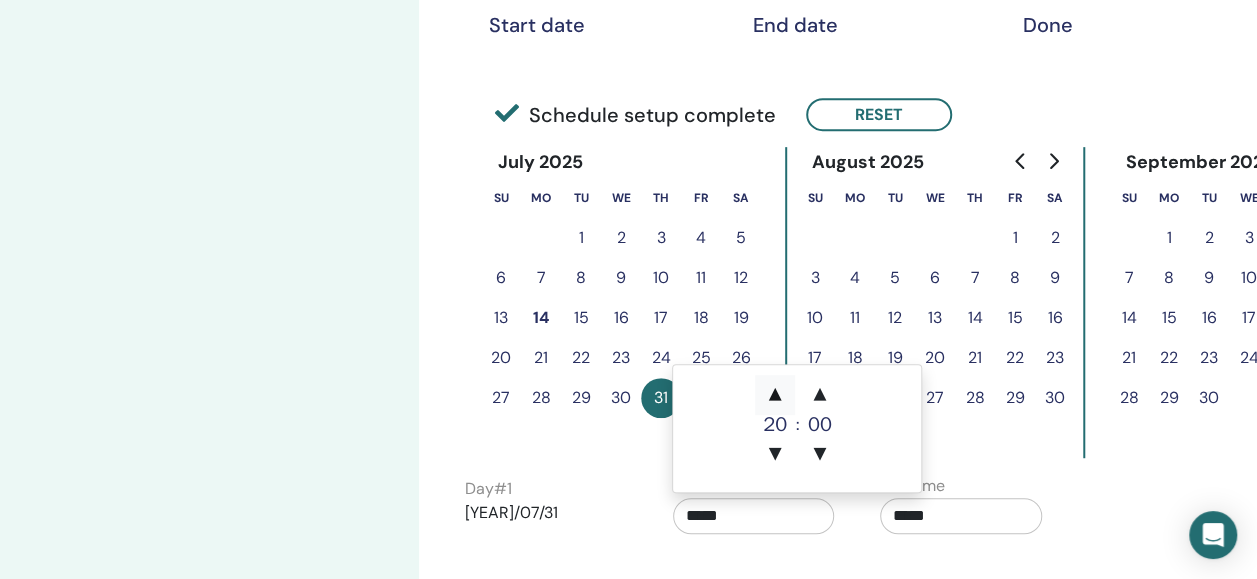 click on "▲" at bounding box center (775, 395) 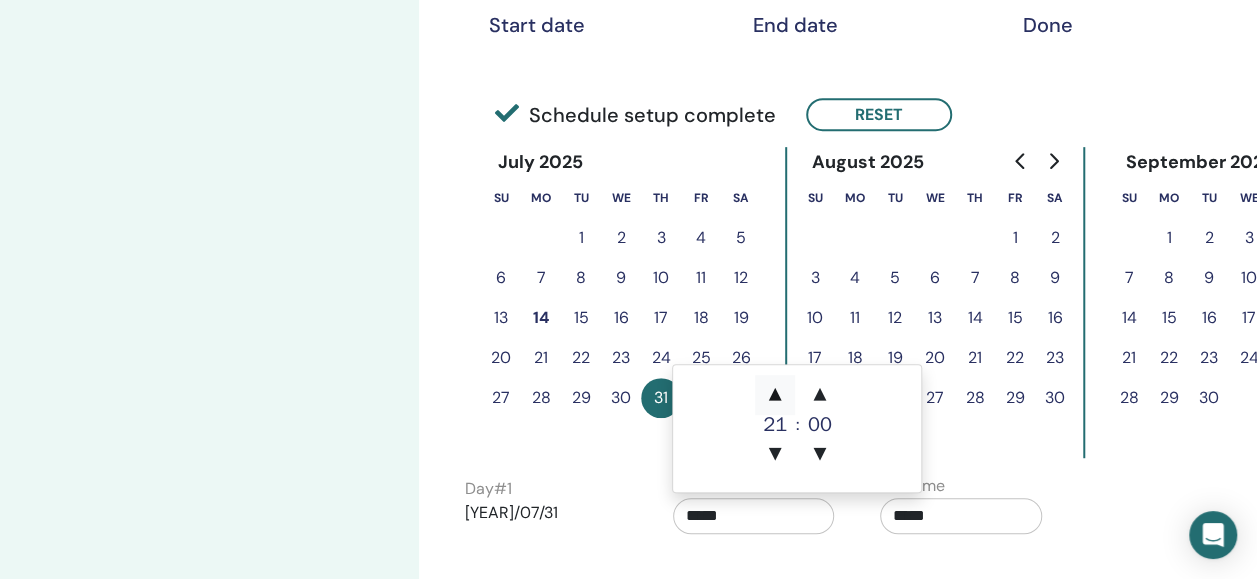 click on "▲" at bounding box center (775, 395) 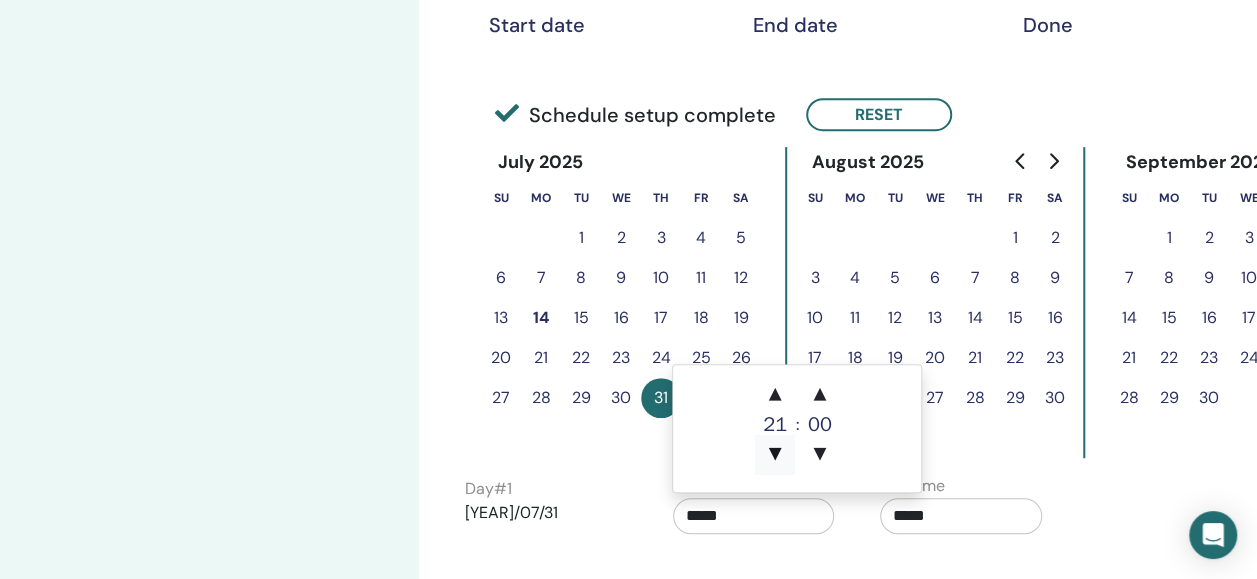 click on "▼" at bounding box center [775, 455] 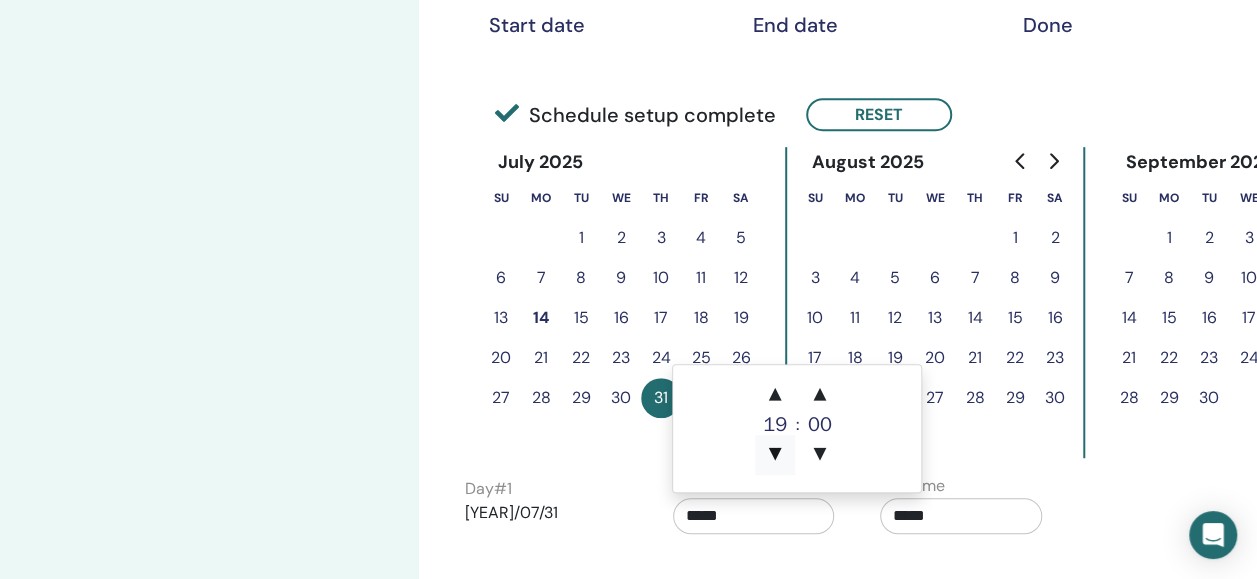 click on "▼" at bounding box center [775, 455] 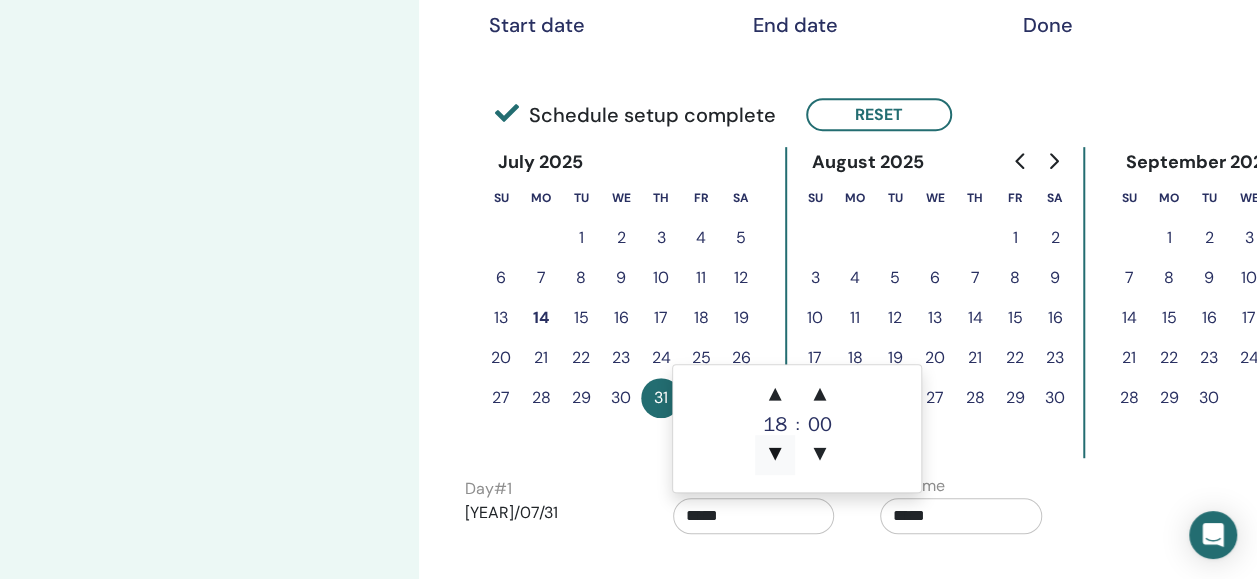 click on "▼" at bounding box center (775, 455) 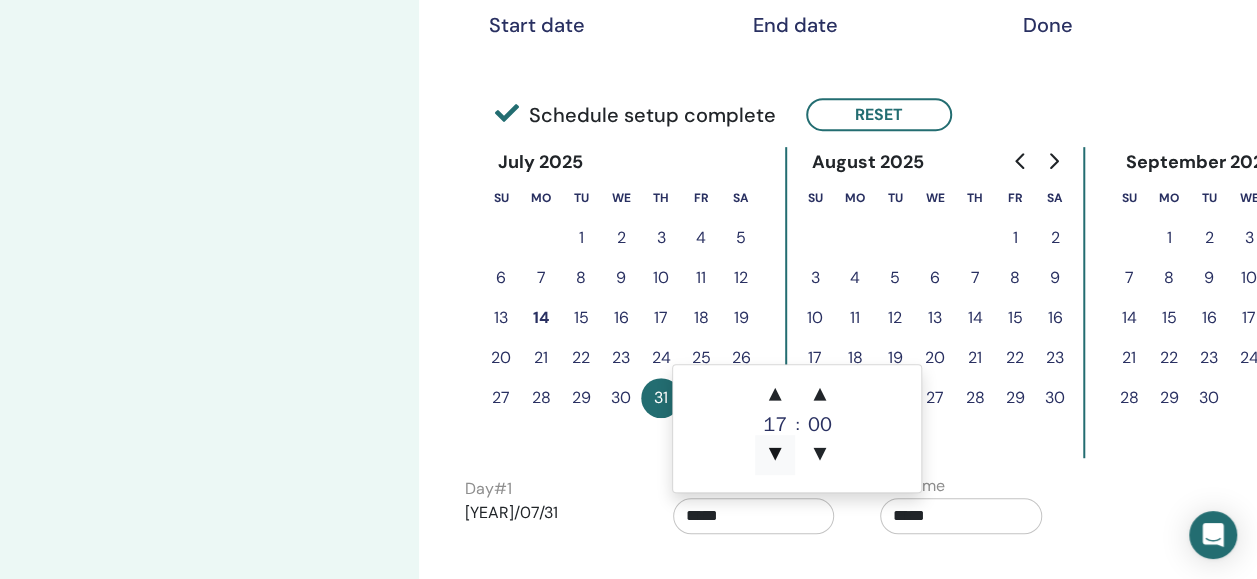 click on "▼" at bounding box center (775, 455) 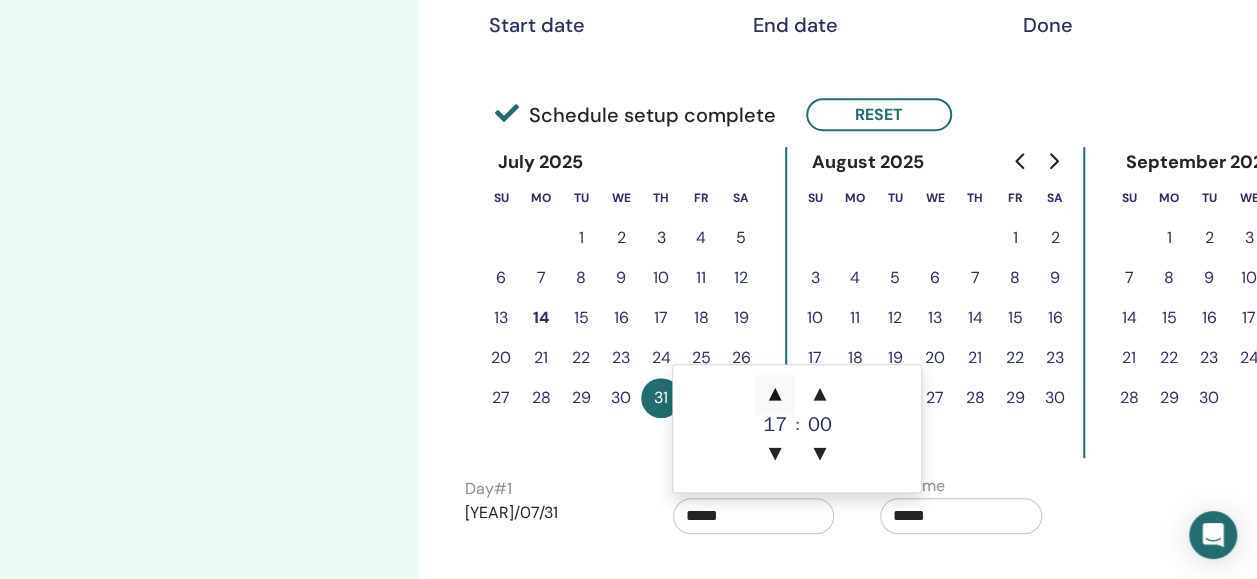click on "▲" at bounding box center [775, 395] 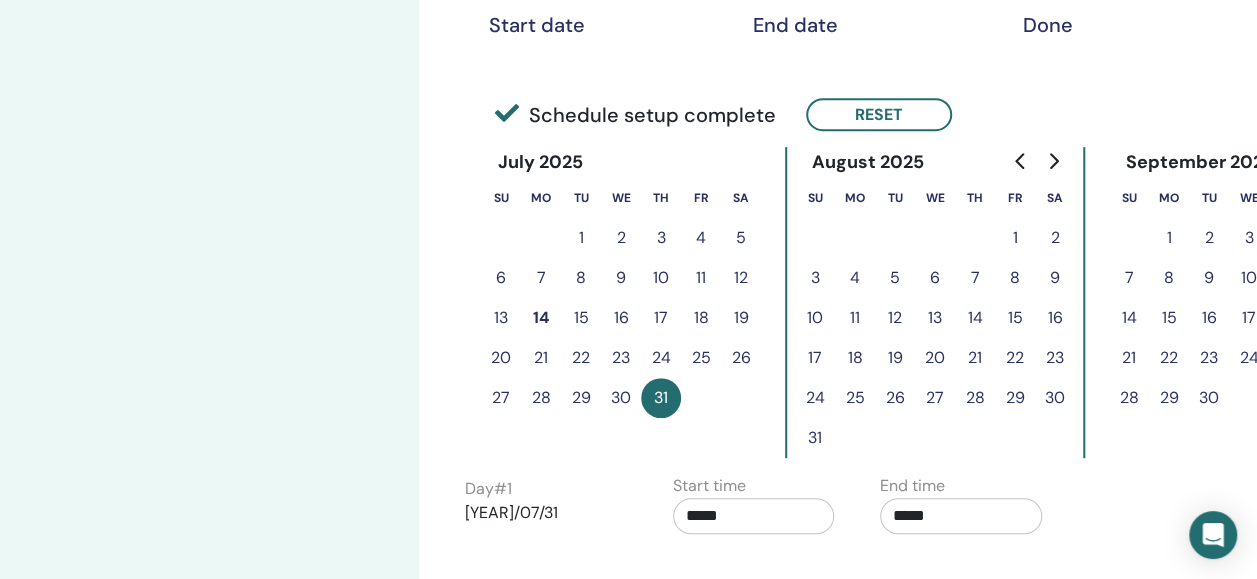 click at bounding box center [975, 438] 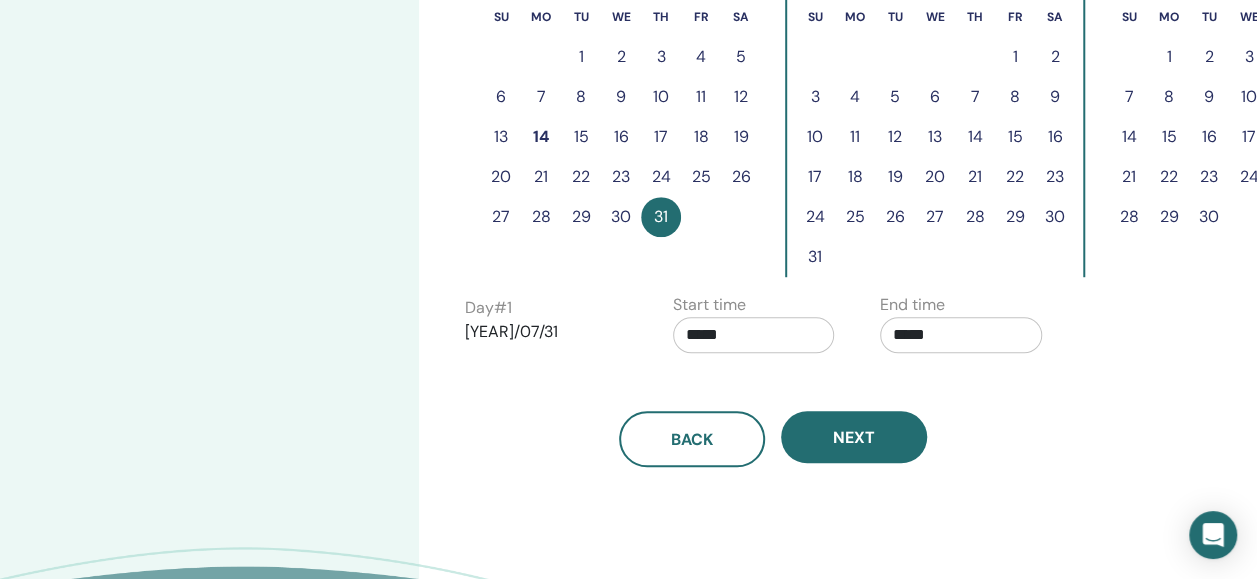 scroll, scrollTop: 600, scrollLeft: 0, axis: vertical 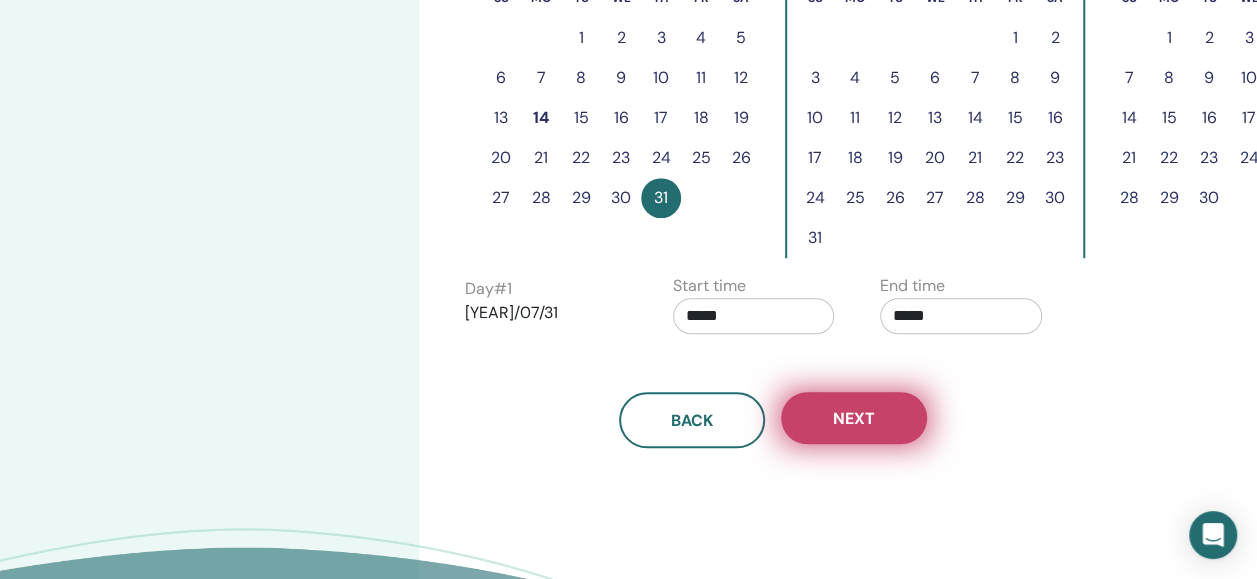 click on "Next" at bounding box center (854, 418) 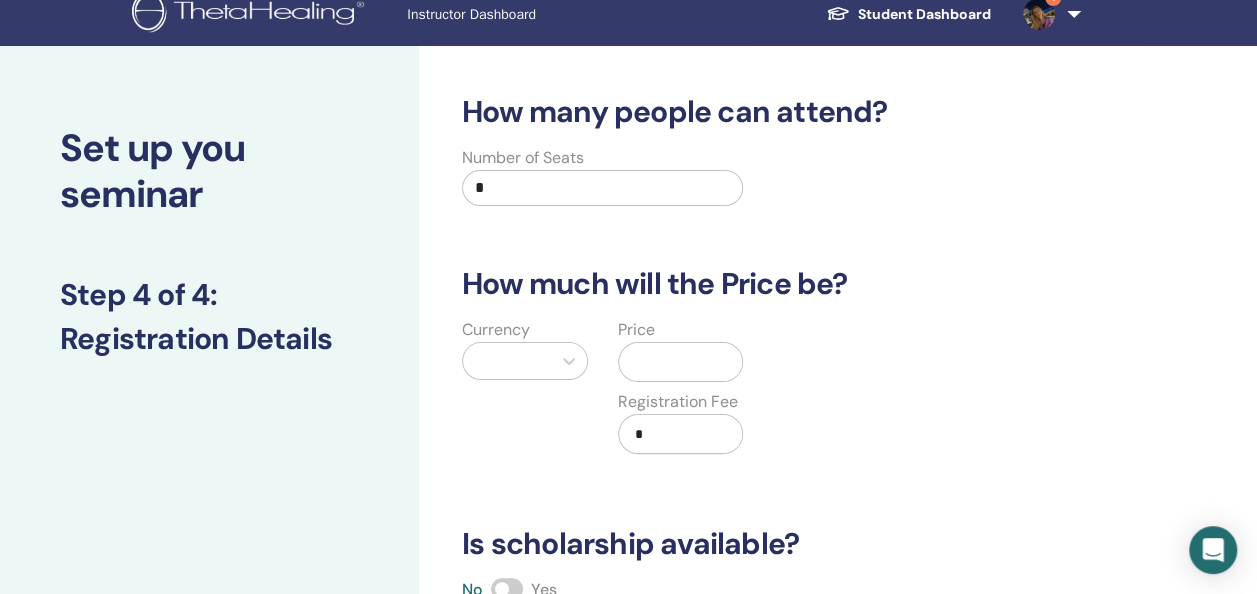 scroll, scrollTop: 0, scrollLeft: 0, axis: both 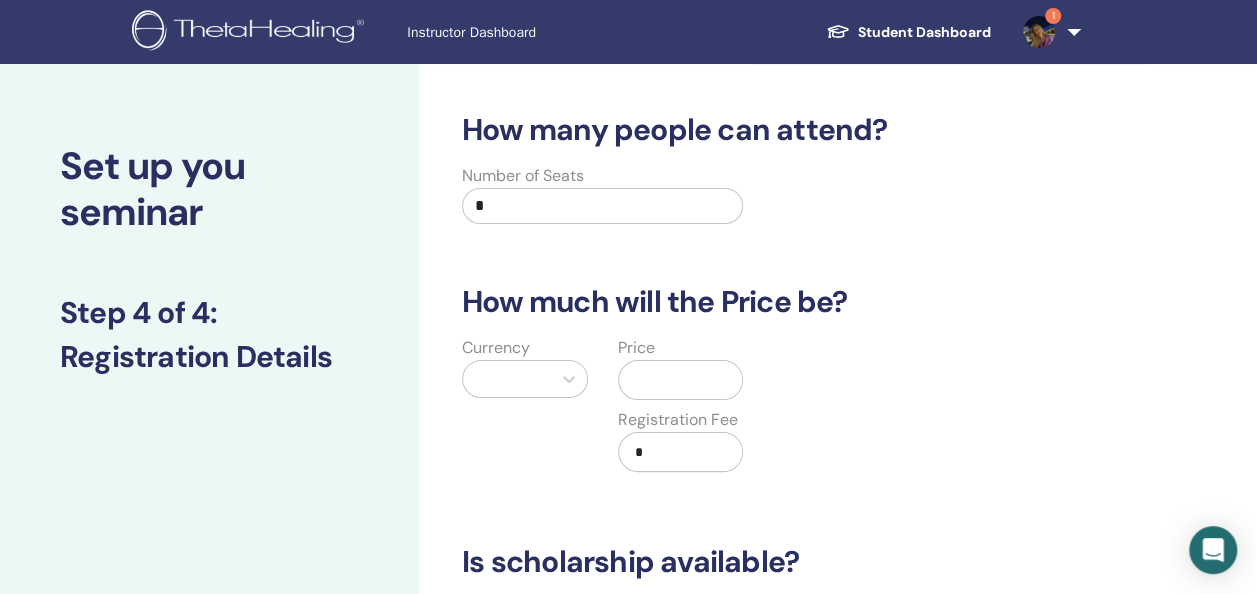 click on "*" at bounding box center [602, 206] 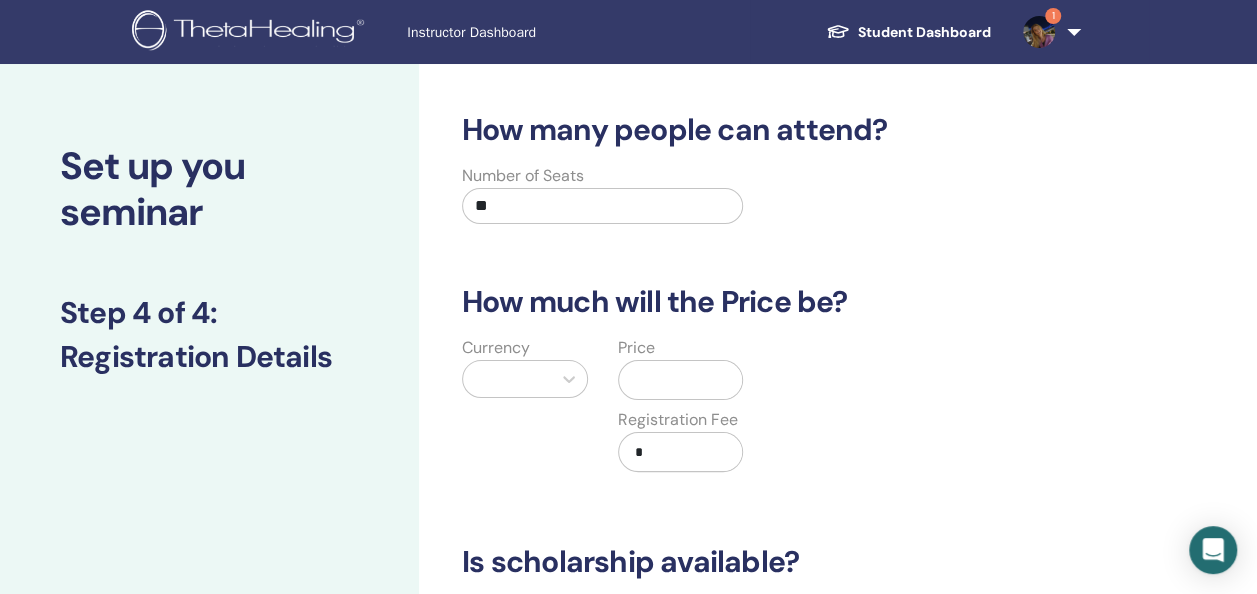 type on "**" 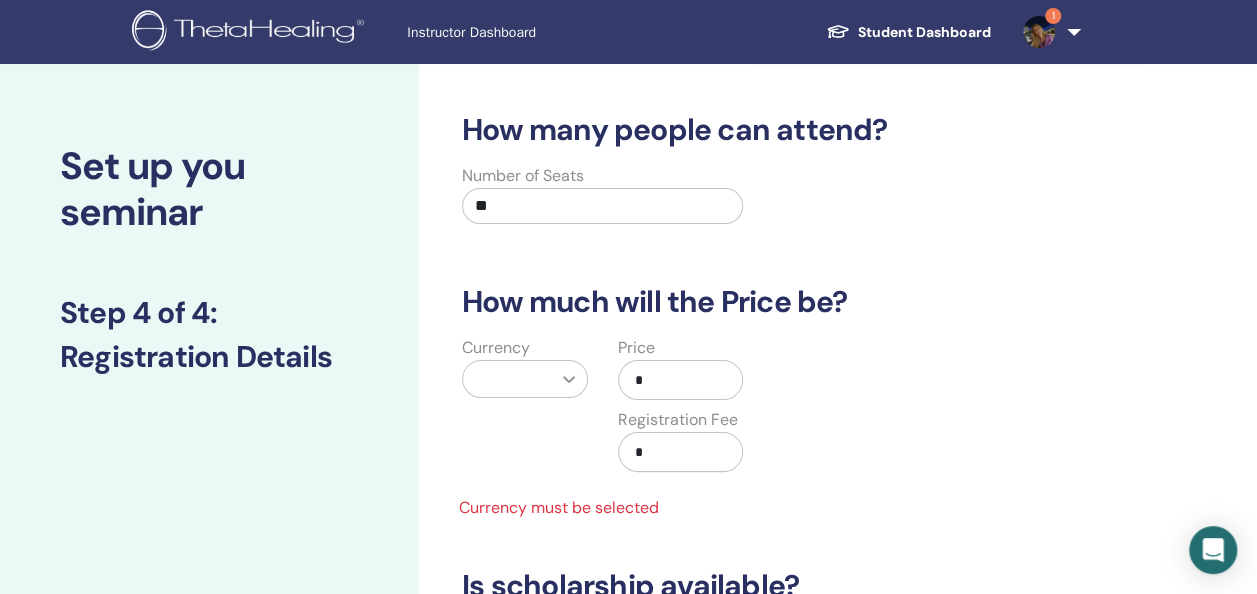 type on "*" 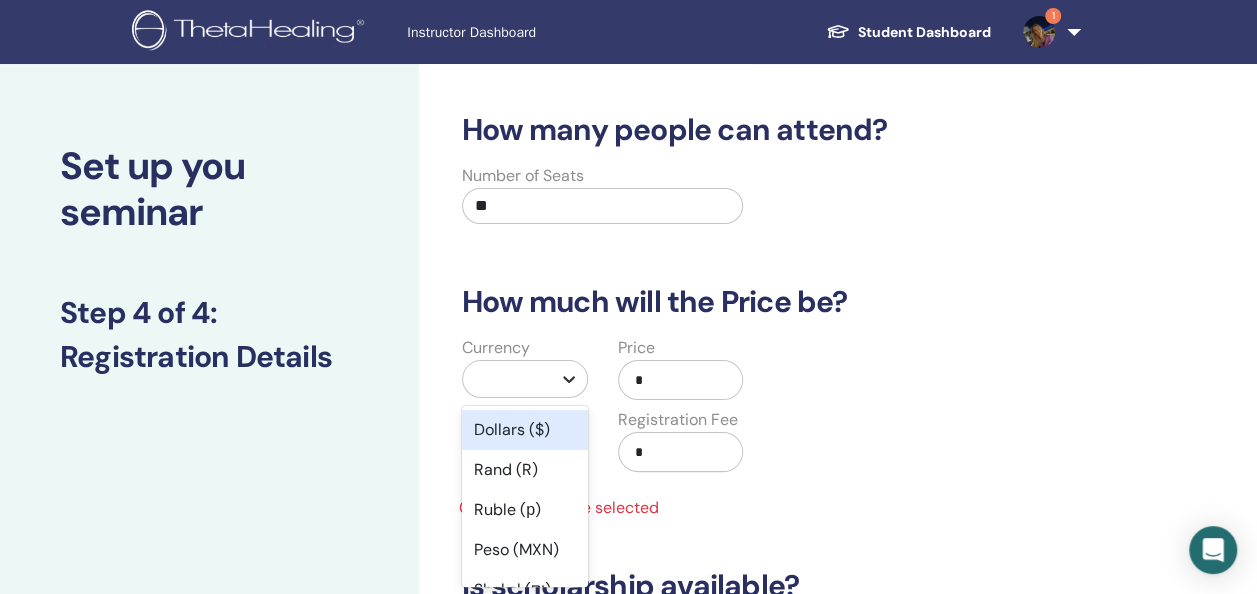 click 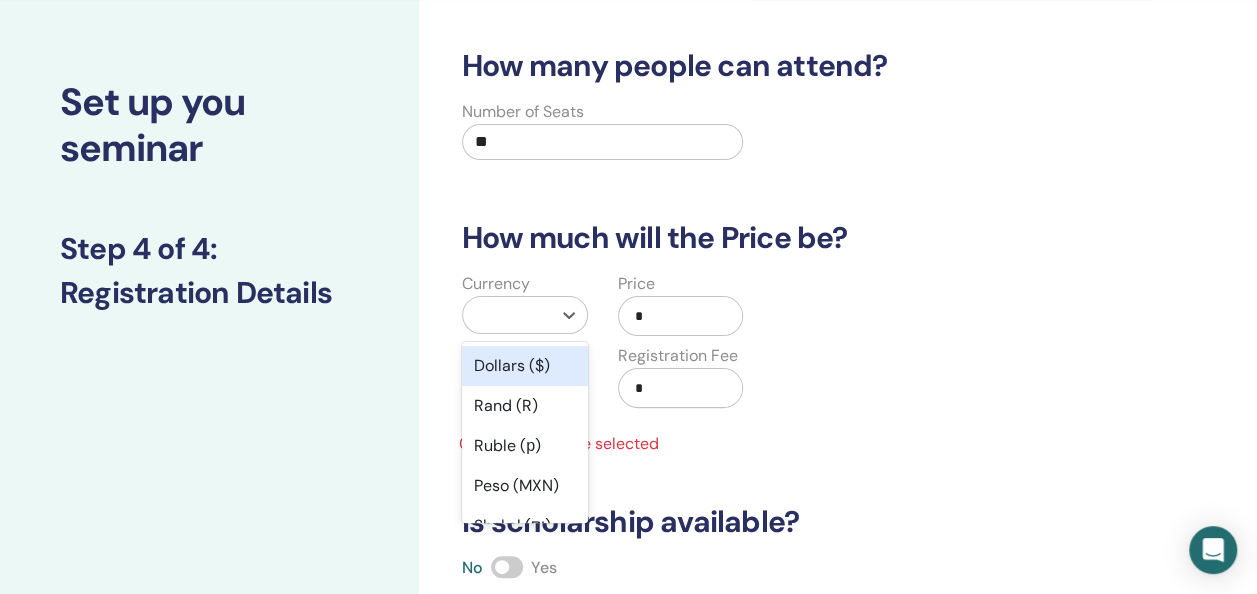 scroll, scrollTop: 119, scrollLeft: 0, axis: vertical 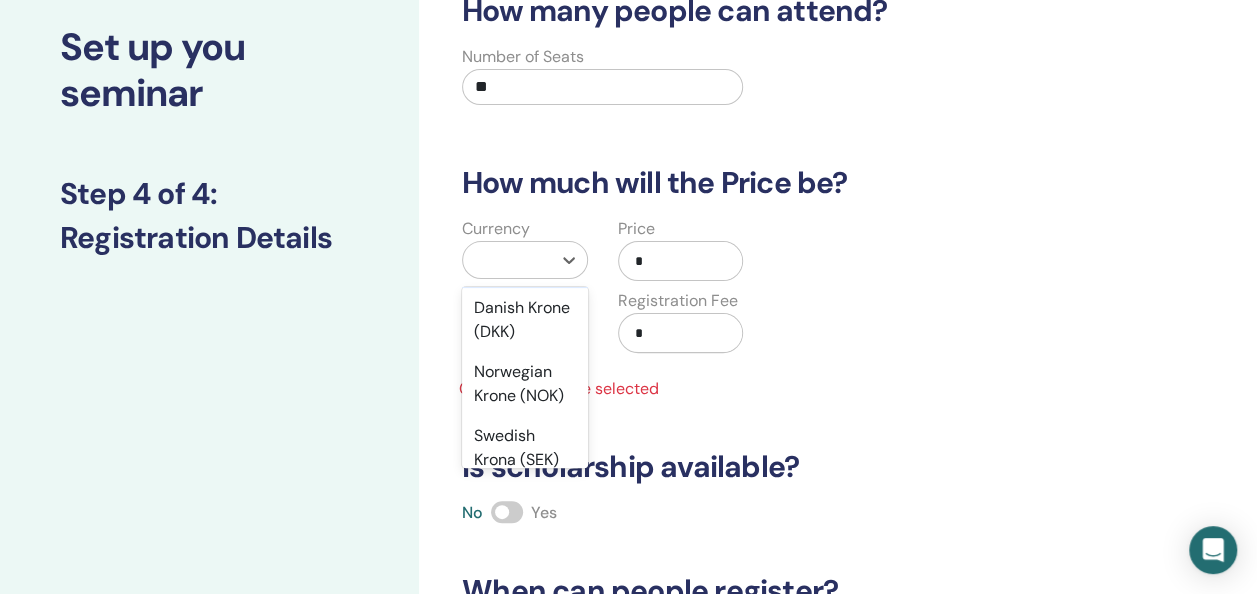 click on "Euro (€)" at bounding box center [525, 268] 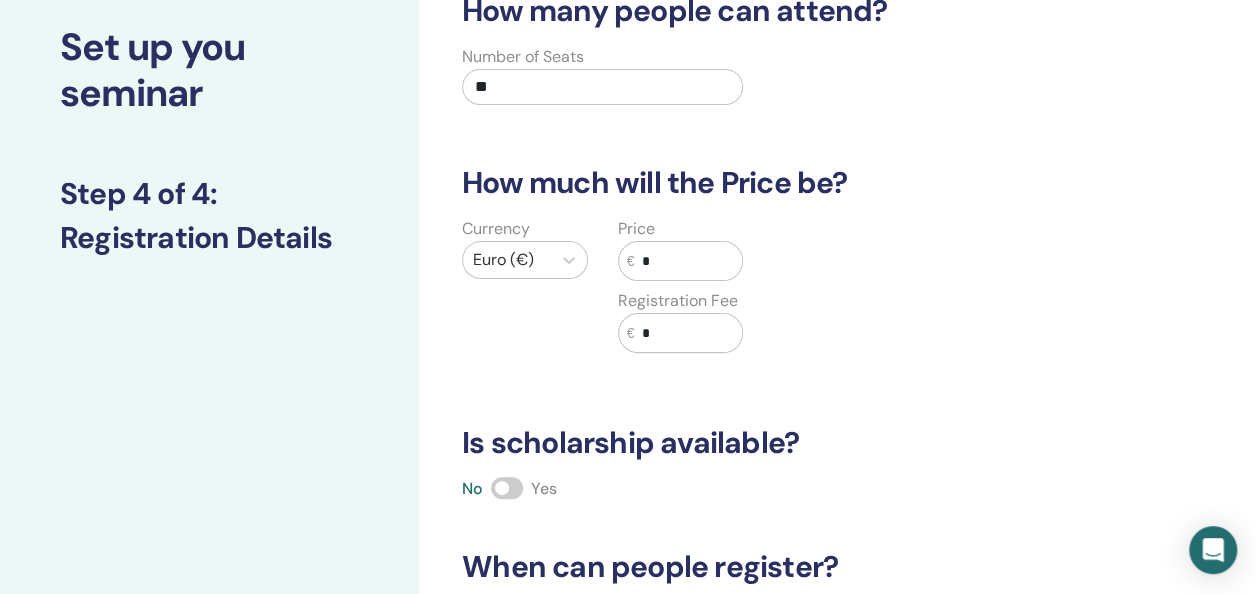 click on "Currency Euro (€) Price € * Registration Fee € *" at bounding box center [758, 297] 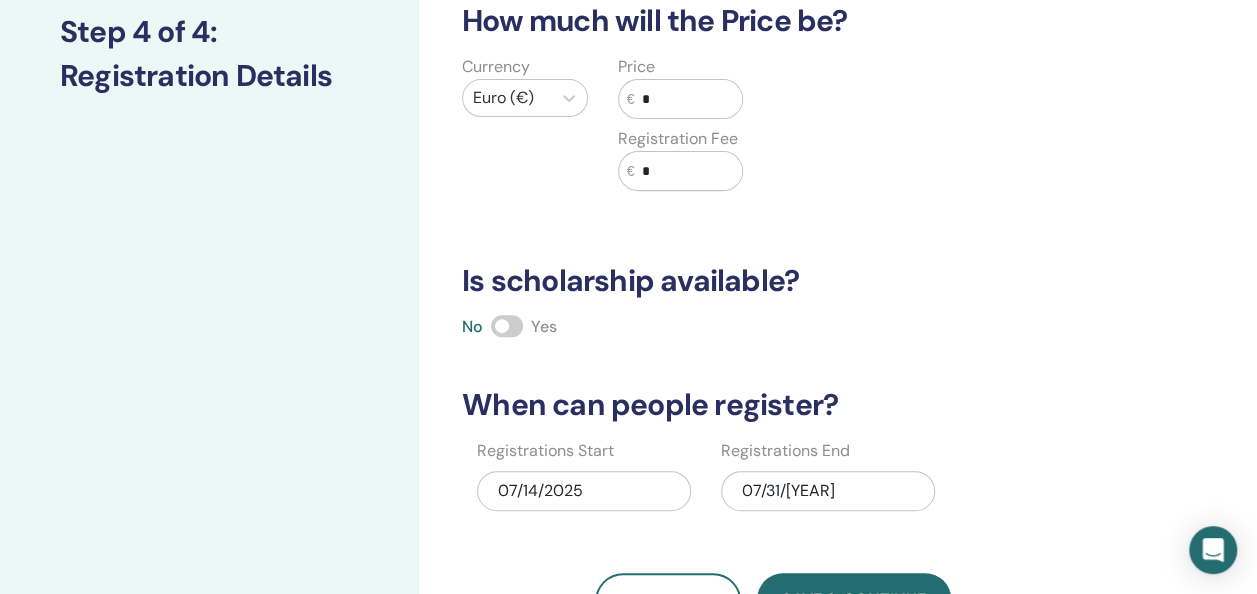 scroll, scrollTop: 519, scrollLeft: 0, axis: vertical 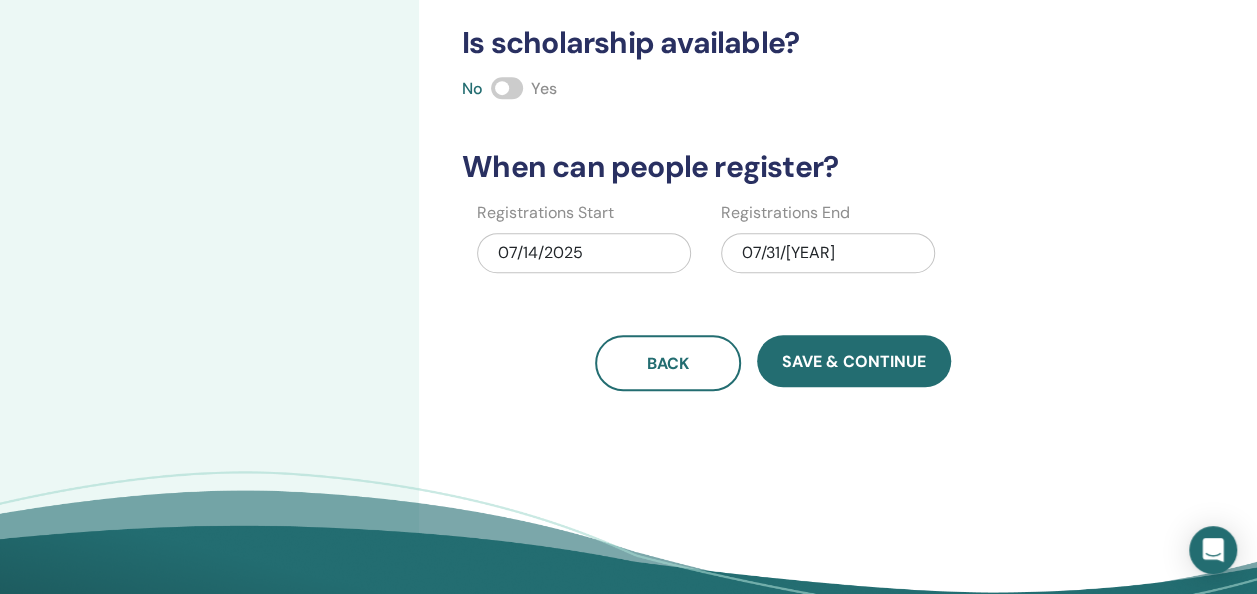 drag, startPoint x: 912, startPoint y: 358, endPoint x: 880, endPoint y: 430, distance: 78.79086 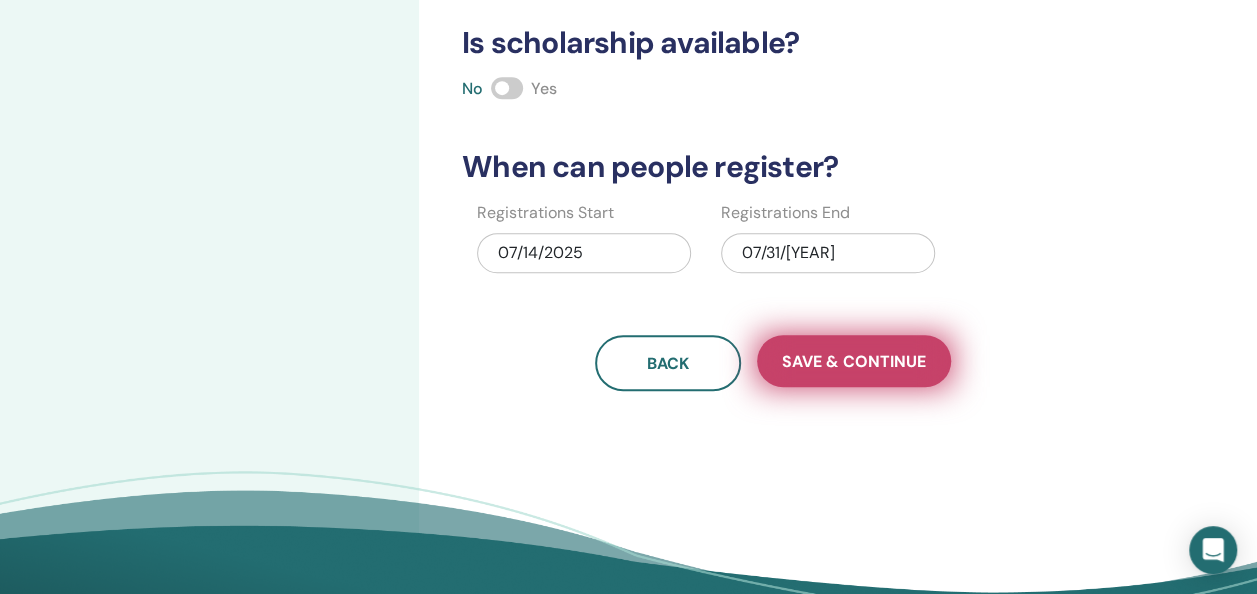click on "Save & Continue" at bounding box center [854, 361] 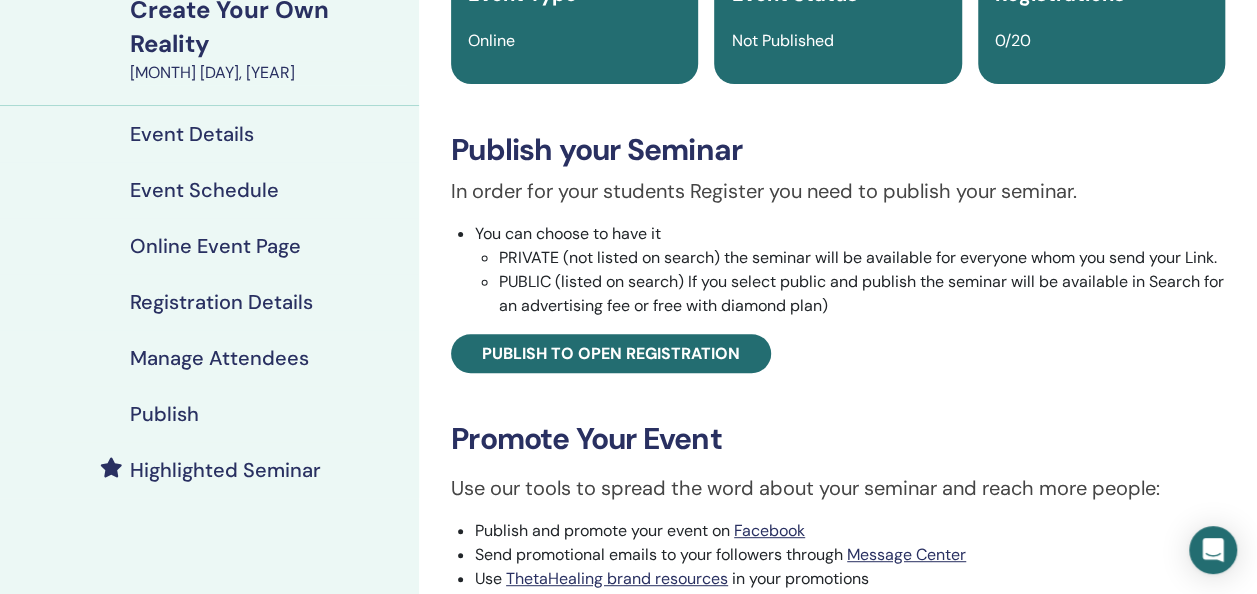 scroll, scrollTop: 0, scrollLeft: 0, axis: both 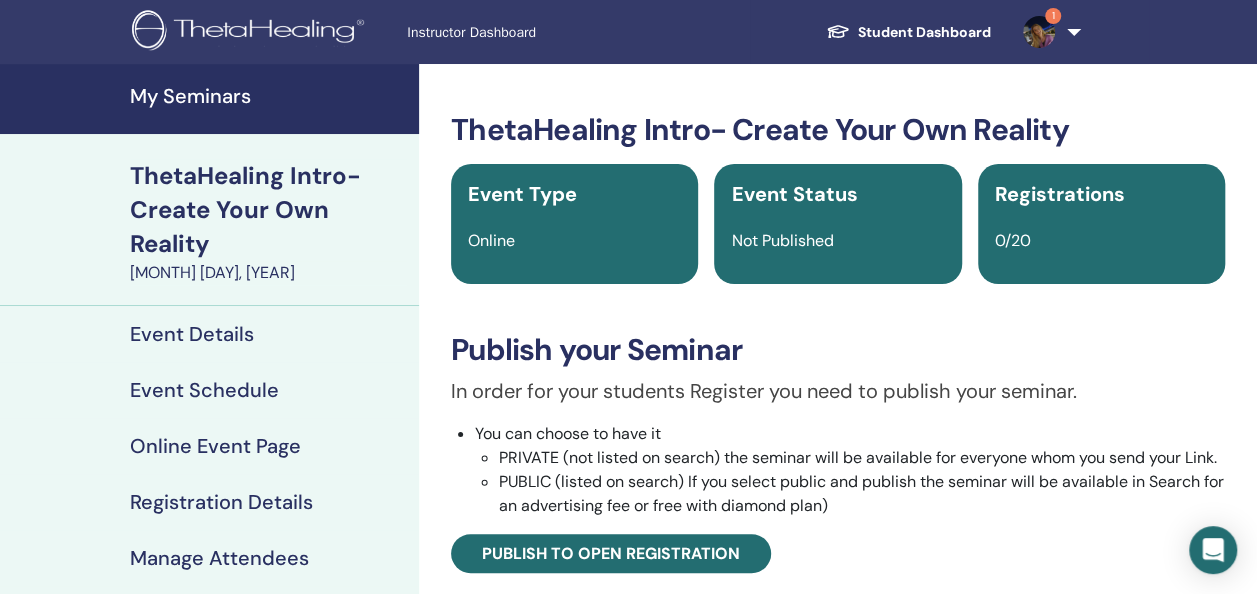 click on "1" at bounding box center [1048, 32] 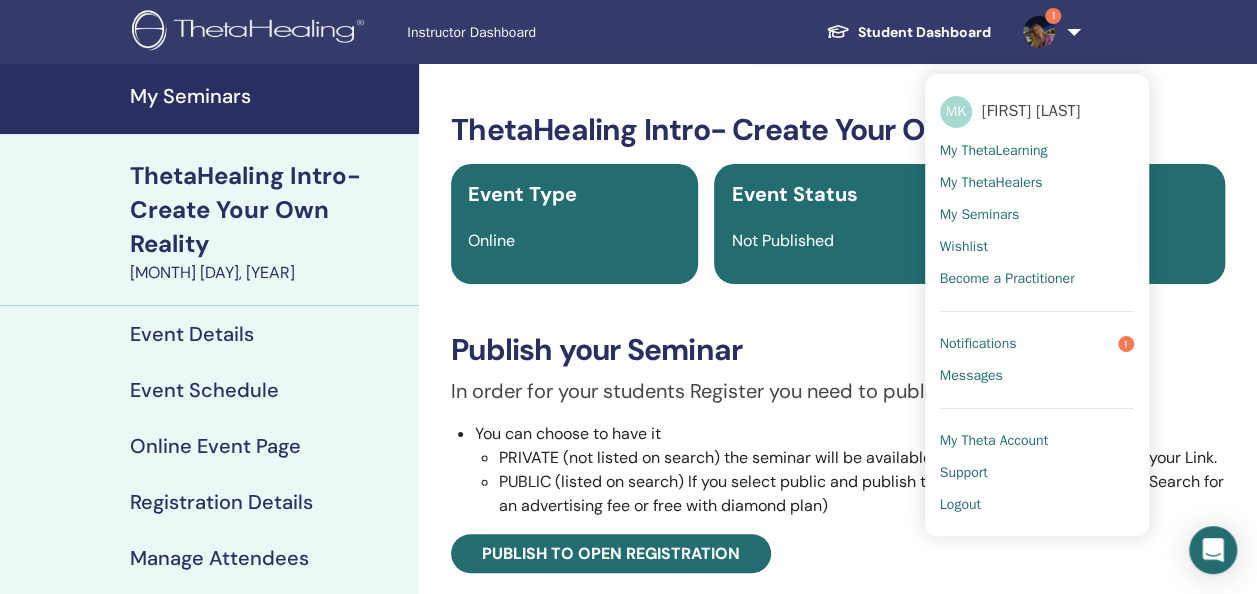 click on "My Theta Account" at bounding box center (994, 441) 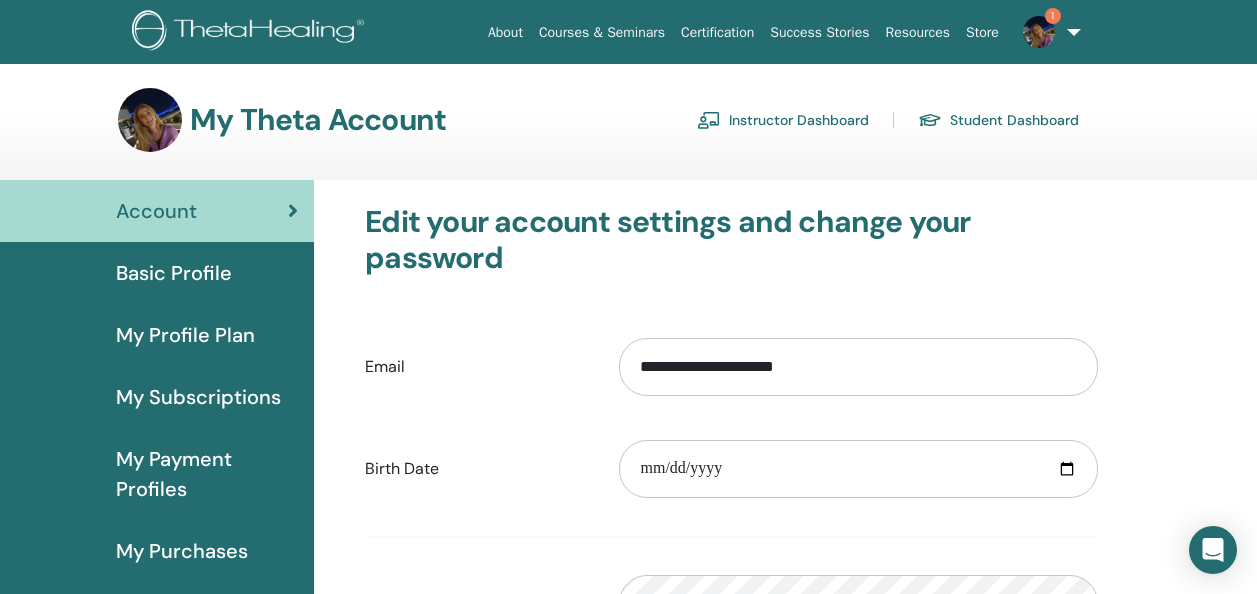 scroll, scrollTop: 0, scrollLeft: 0, axis: both 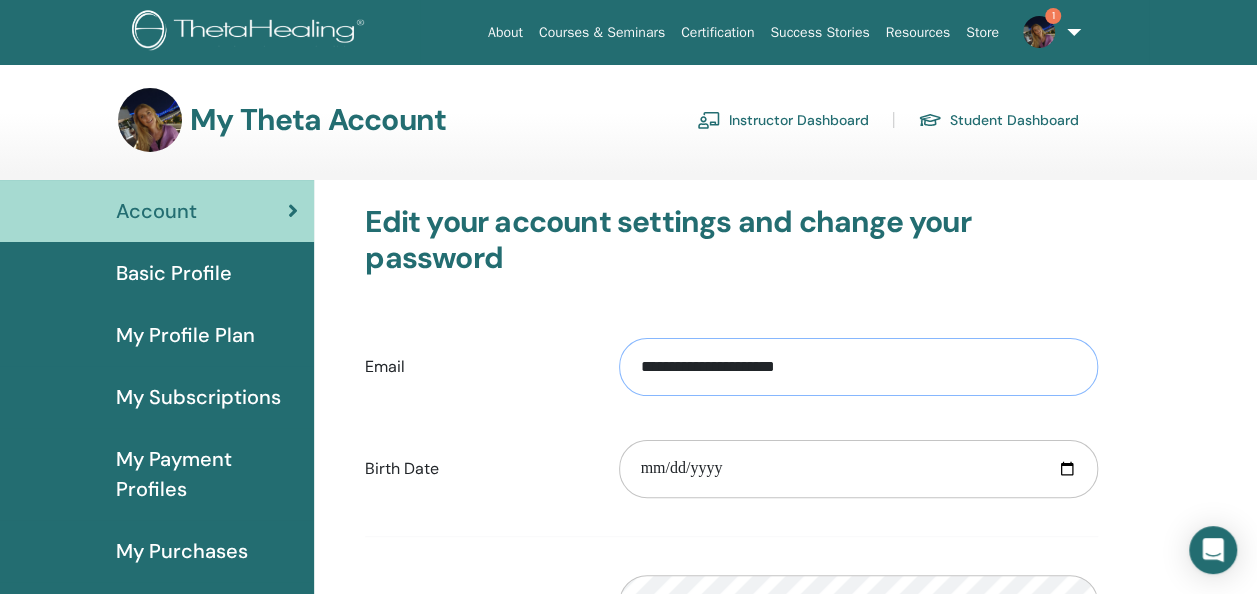 click on "**********" at bounding box center (858, 367) 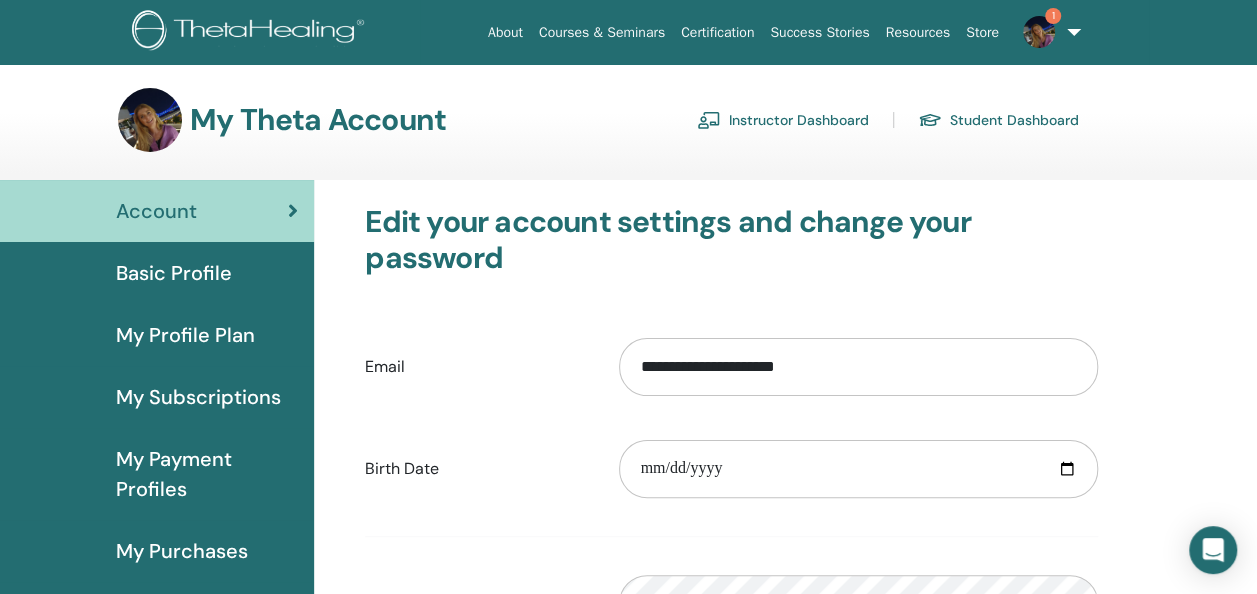 click on "**********" at bounding box center [785, 670] 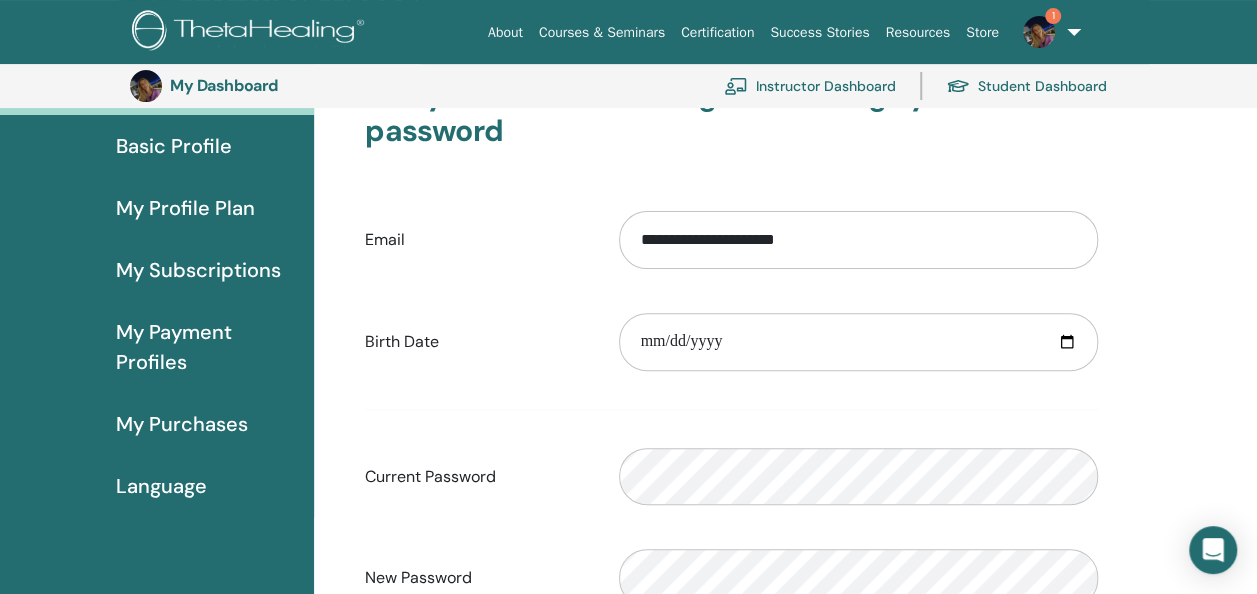 scroll, scrollTop: 82, scrollLeft: 0, axis: vertical 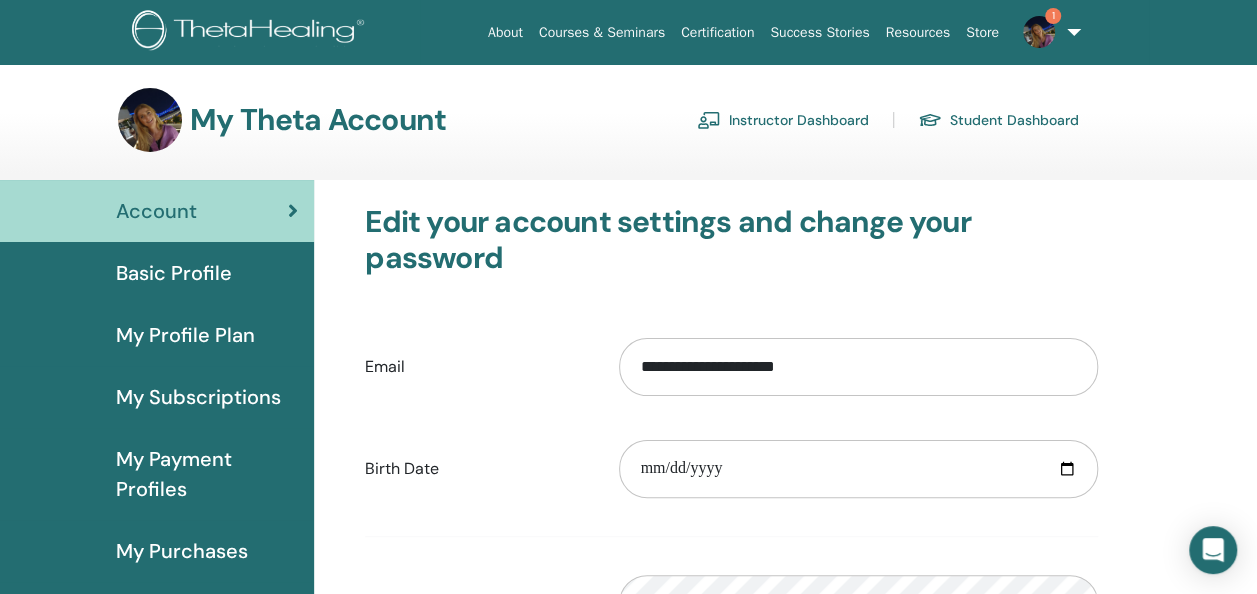 click on "Instructor Dashboard" at bounding box center [783, 120] 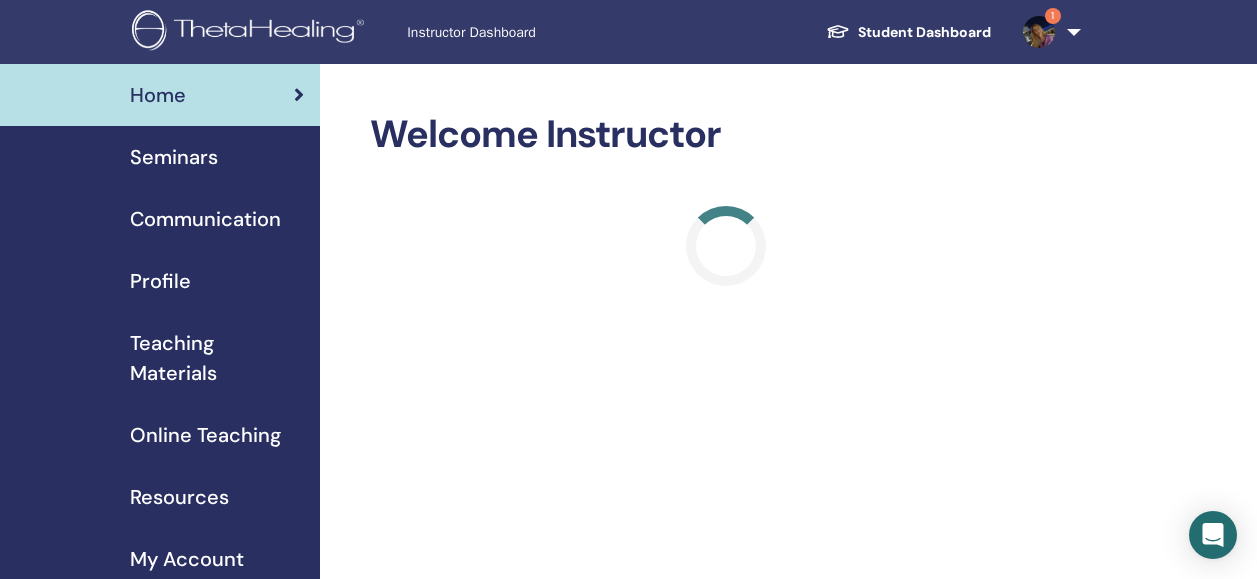 scroll, scrollTop: 0, scrollLeft: 0, axis: both 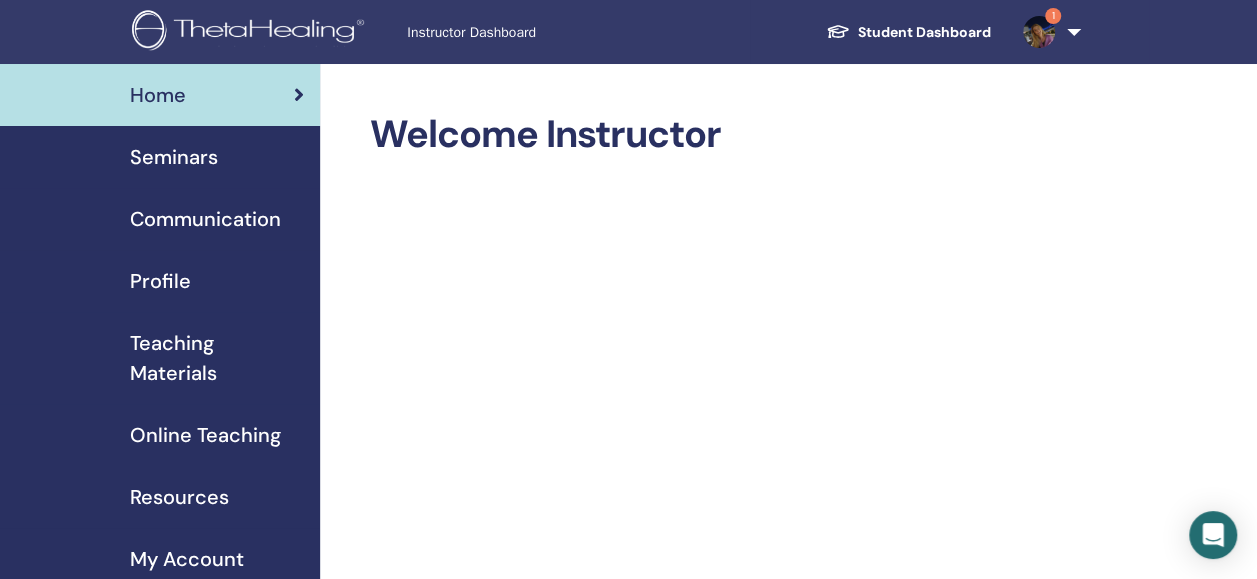 click on "Seminars" at bounding box center [160, 157] 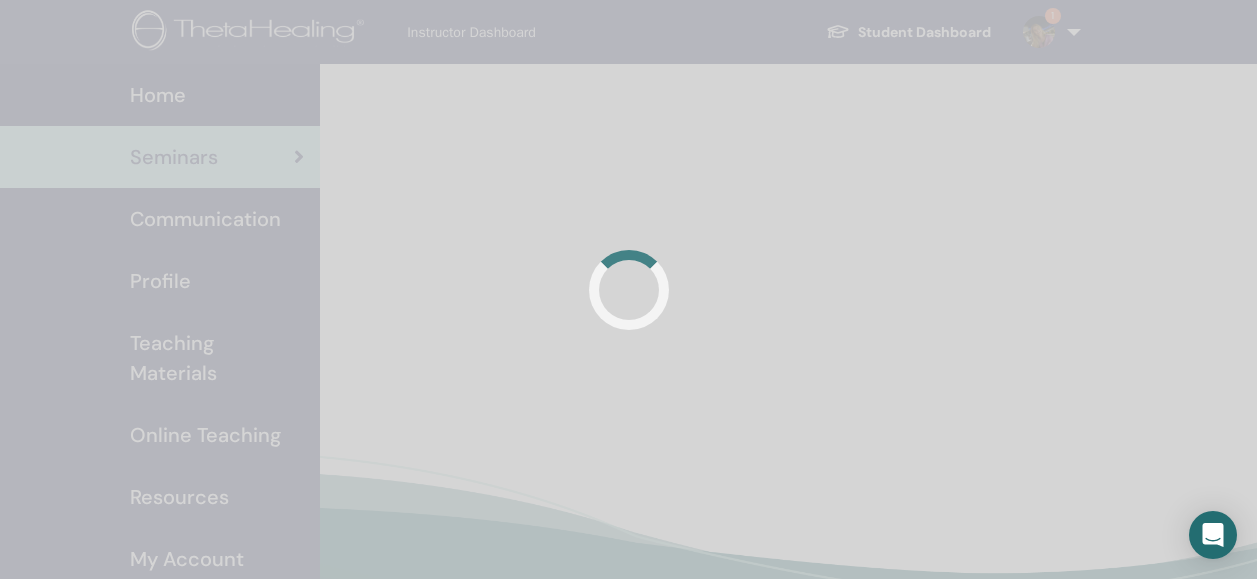 scroll, scrollTop: 0, scrollLeft: 0, axis: both 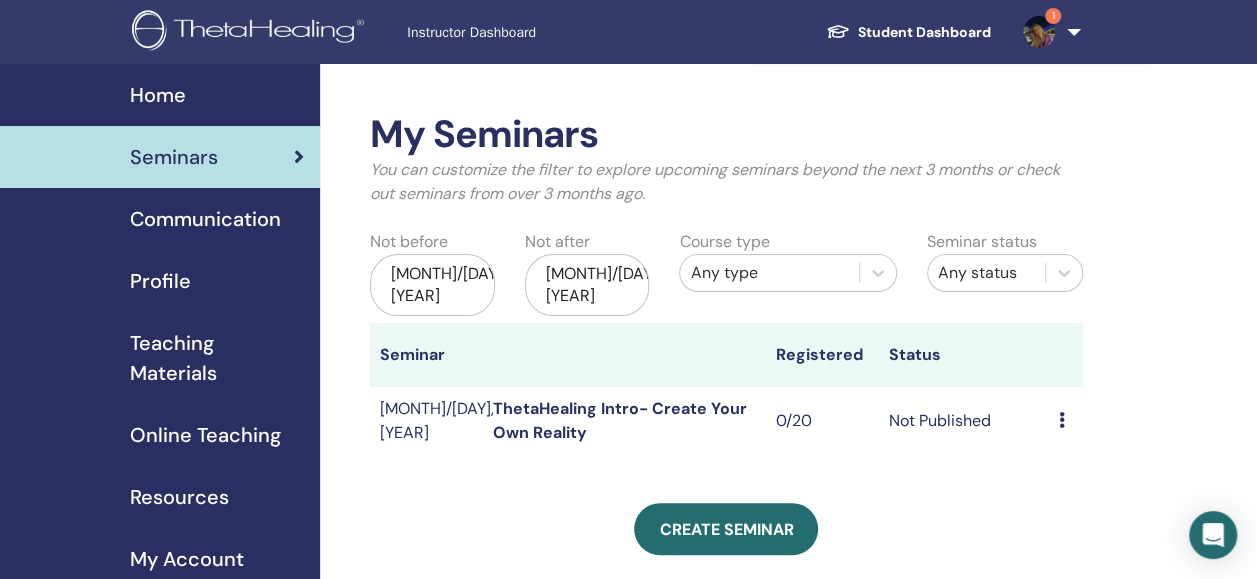 click on "Preview Edit Attendees Cancel" at bounding box center (1066, 421) 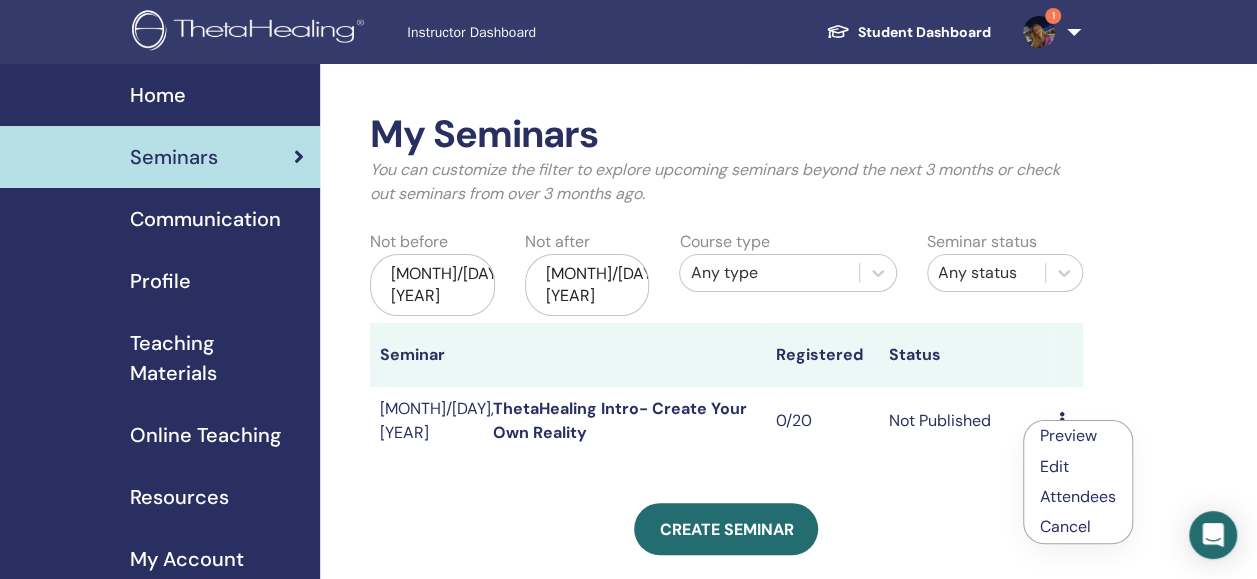click on "Preview" at bounding box center [1068, 435] 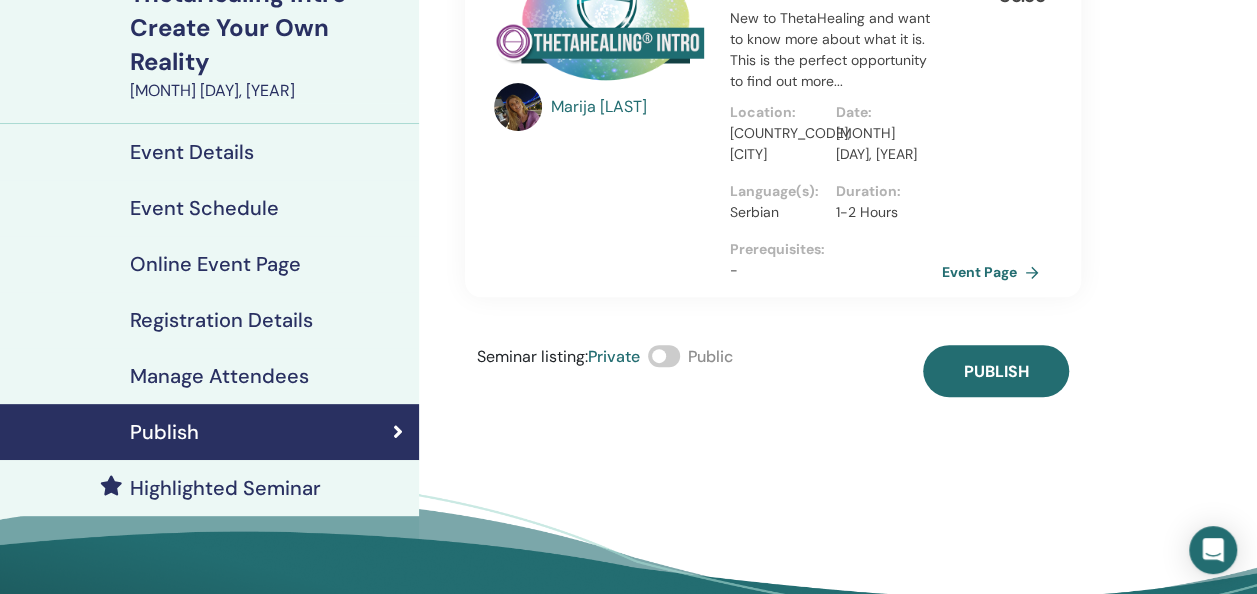 scroll, scrollTop: 200, scrollLeft: 0, axis: vertical 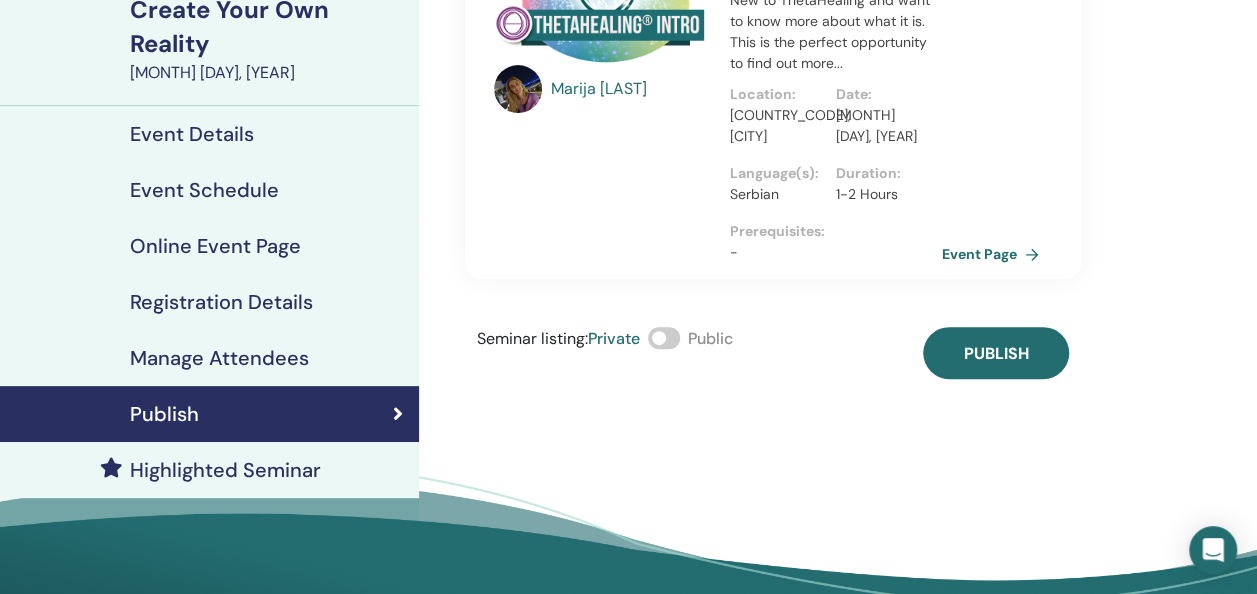 click at bounding box center [664, 338] 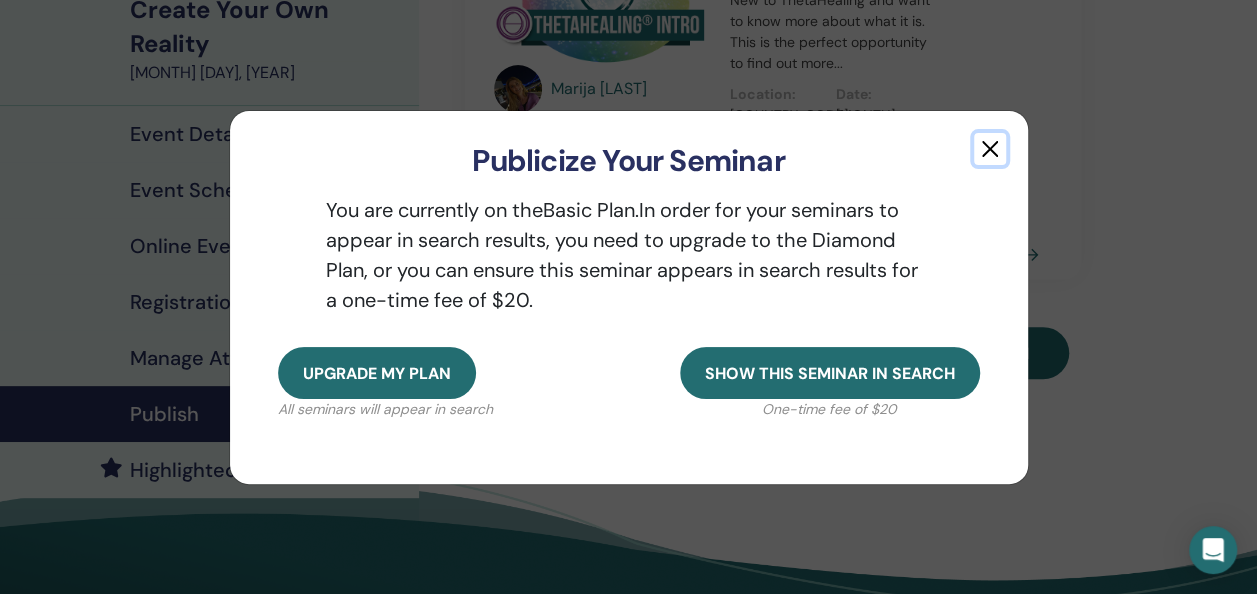 click at bounding box center [990, 149] 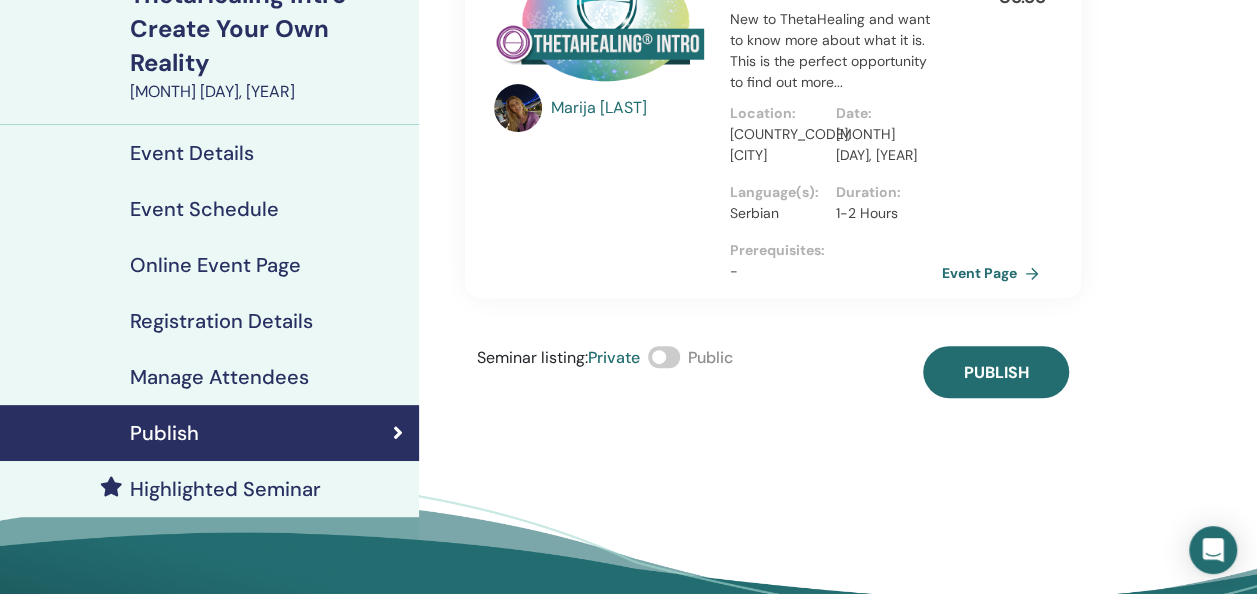 scroll, scrollTop: 200, scrollLeft: 0, axis: vertical 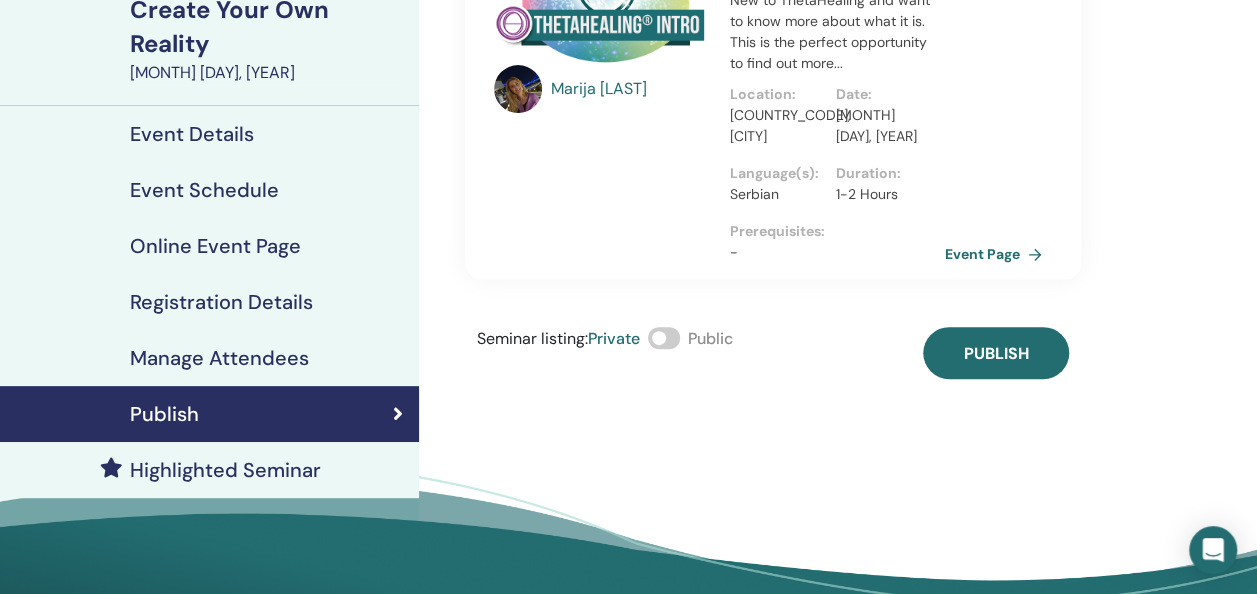 click on "Event Page" at bounding box center [997, 254] 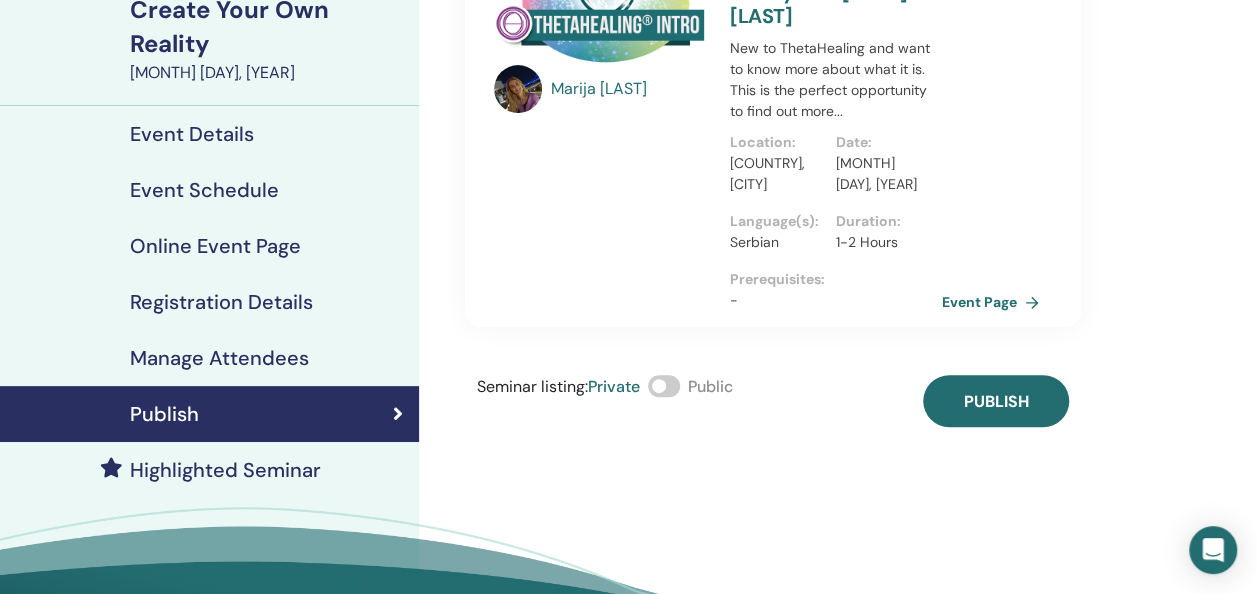 scroll, scrollTop: 0, scrollLeft: 0, axis: both 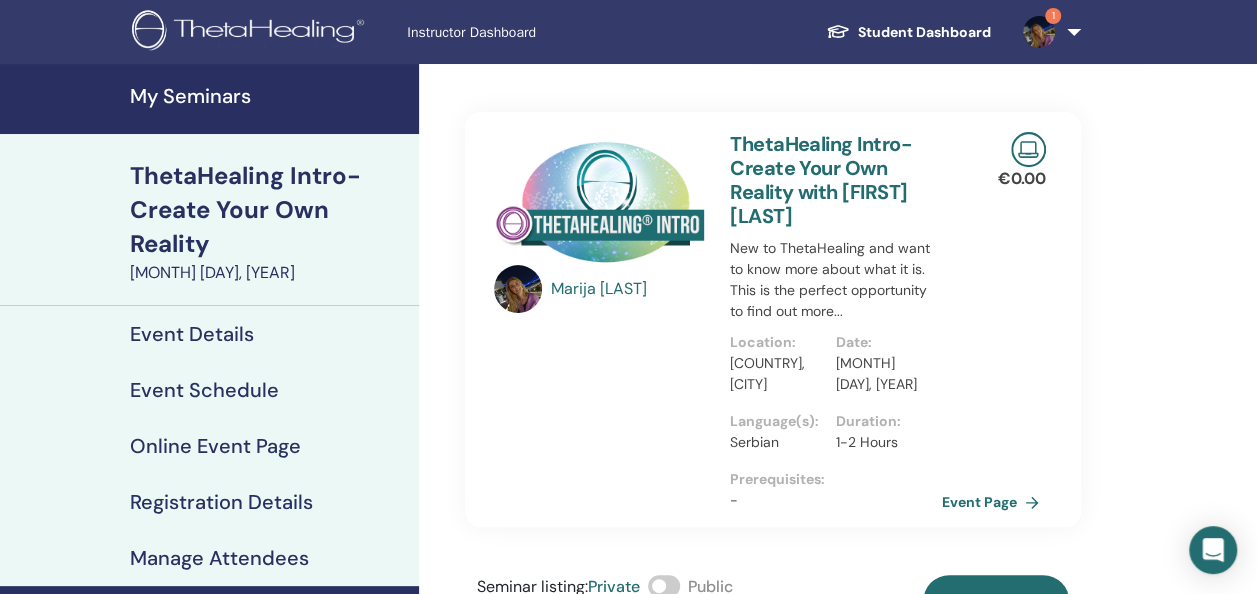 click on "My Seminars" at bounding box center [268, 96] 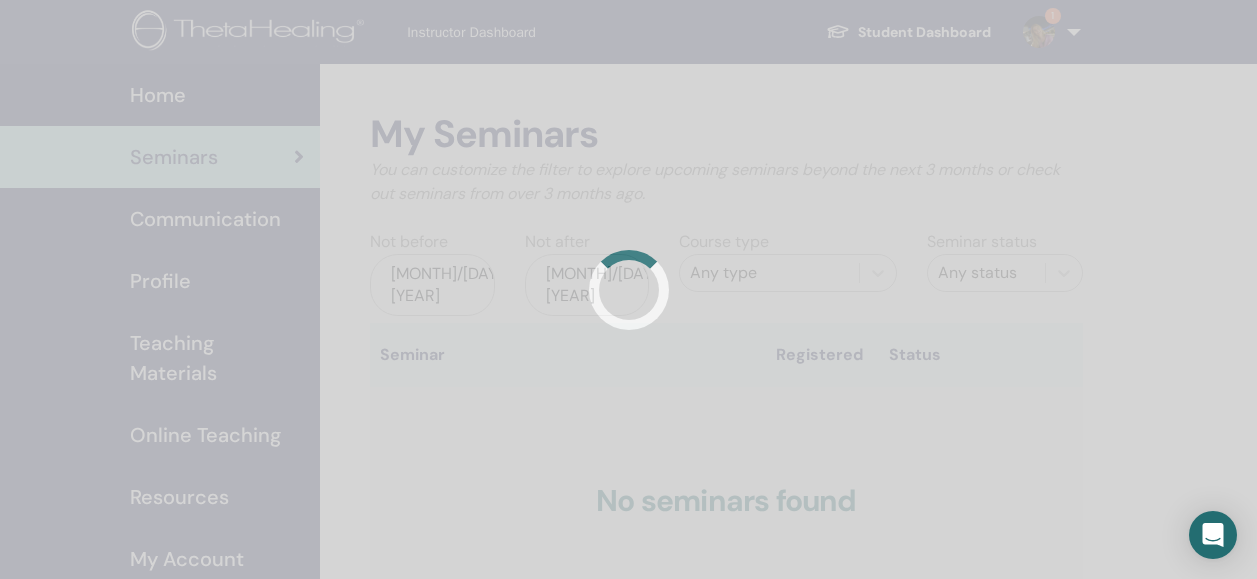 scroll, scrollTop: 0, scrollLeft: 0, axis: both 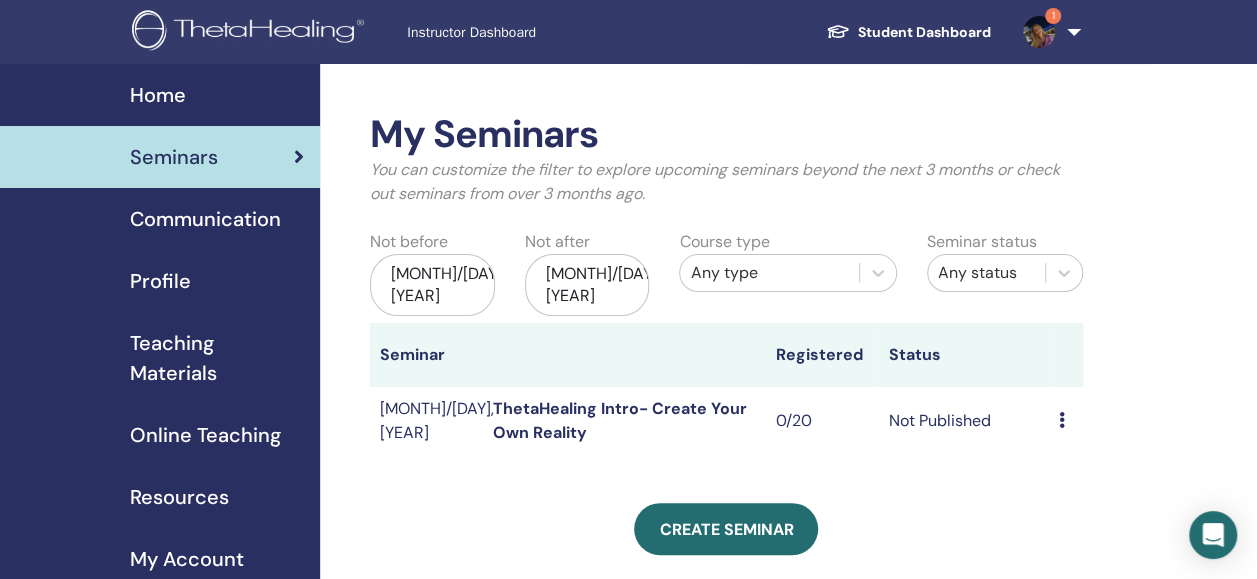 click on "Online Teaching" at bounding box center (205, 435) 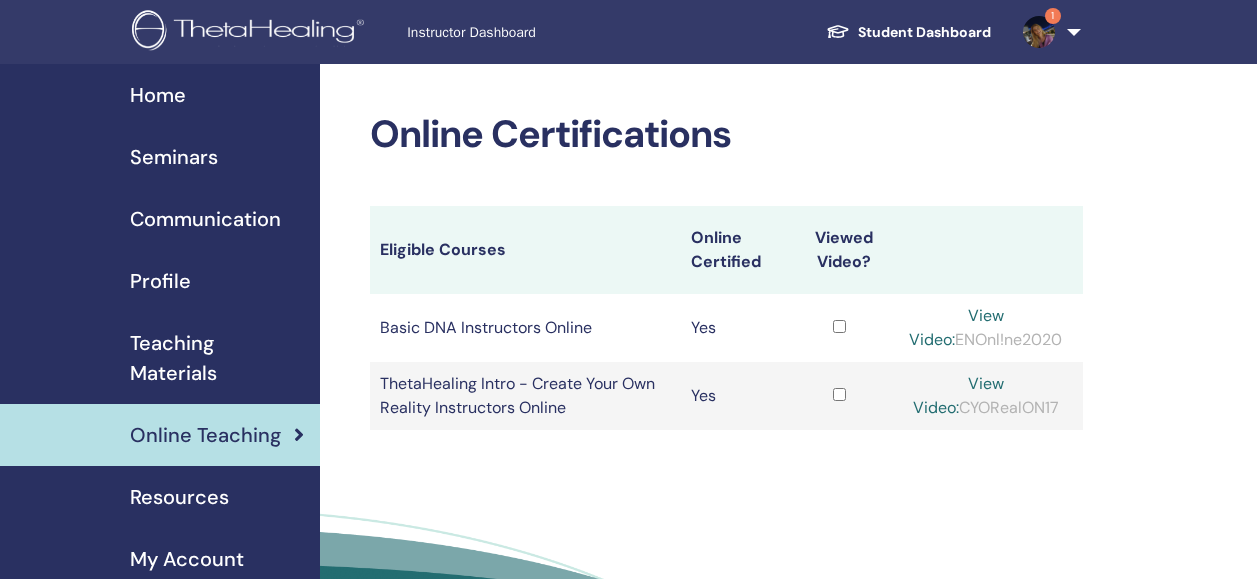 scroll, scrollTop: 0, scrollLeft: 0, axis: both 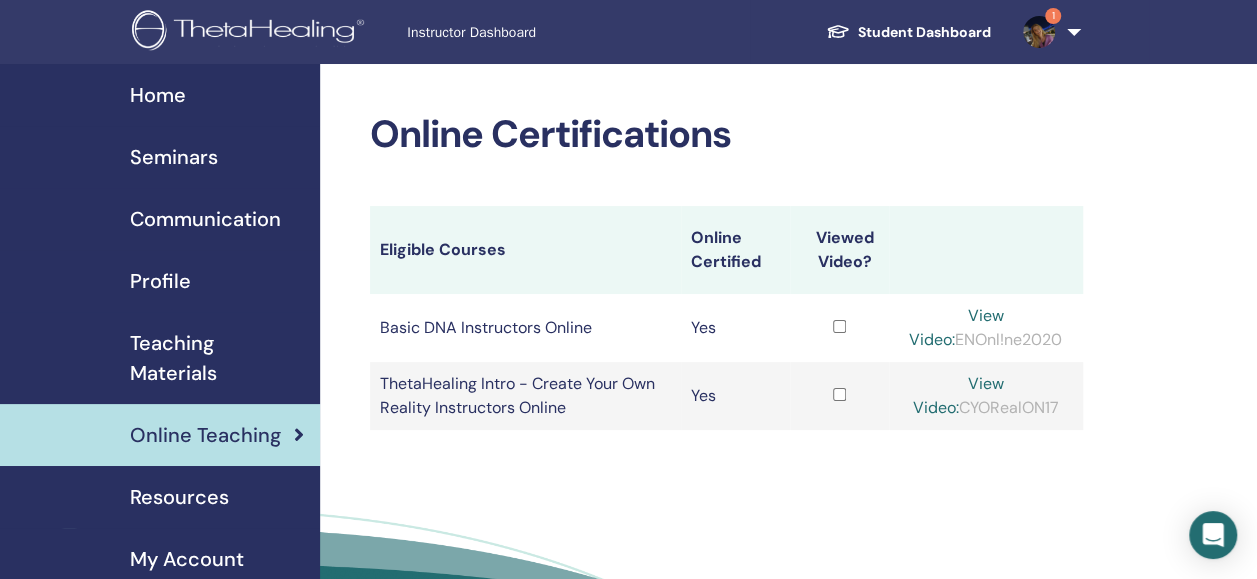 click on "View Video:" at bounding box center (956, 327) 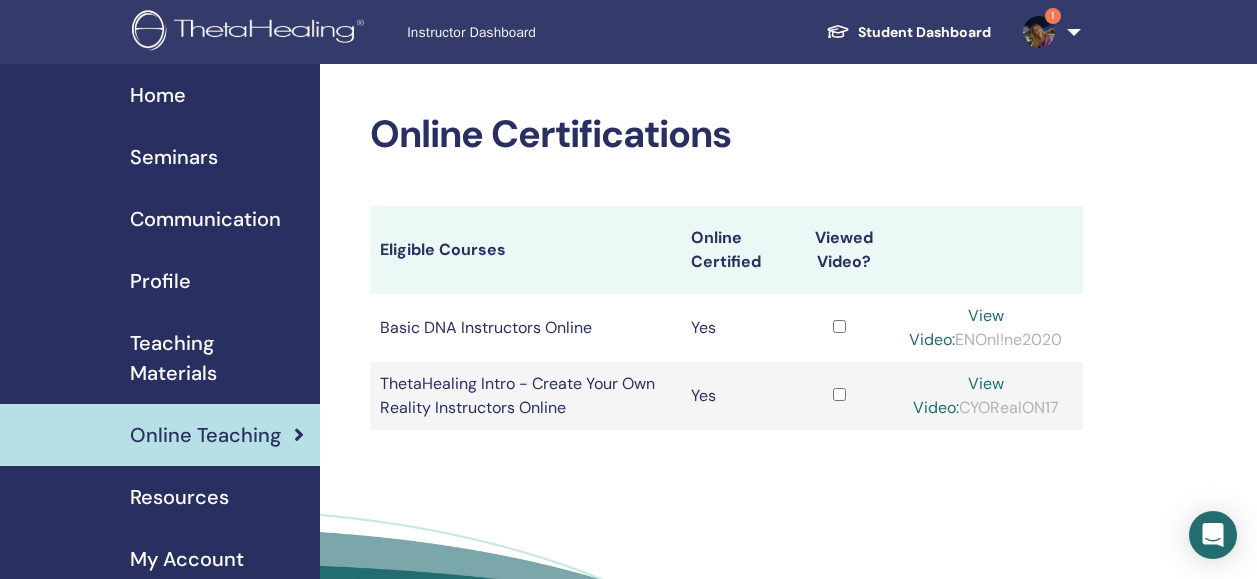 scroll, scrollTop: 0, scrollLeft: 0, axis: both 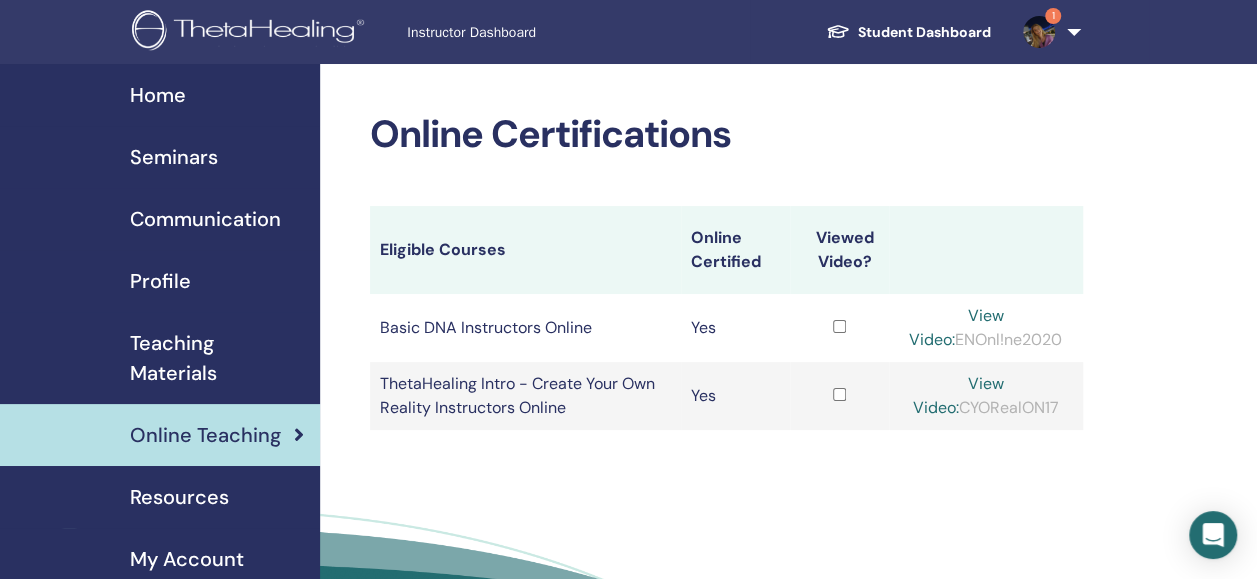 click on "Resources" at bounding box center [160, 497] 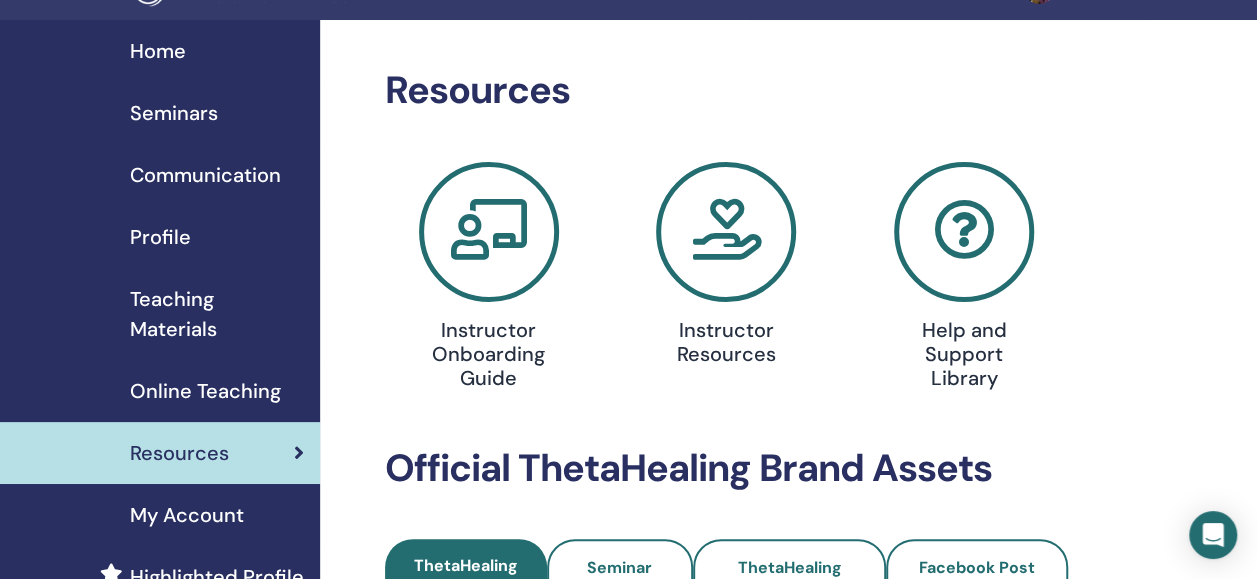 scroll, scrollTop: 0, scrollLeft: 0, axis: both 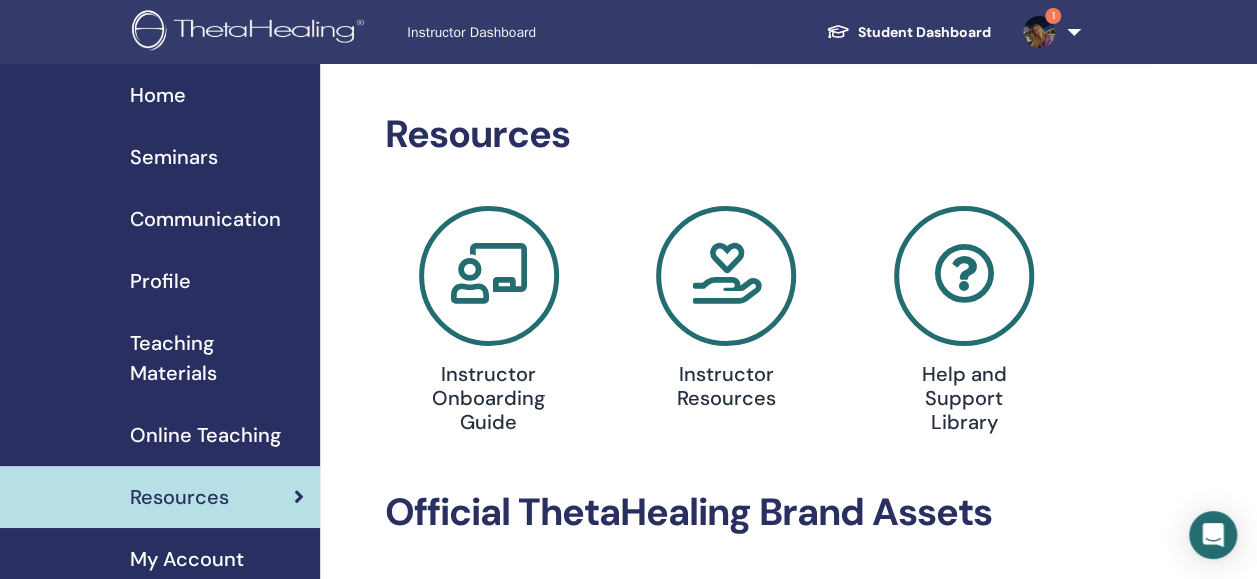 click at bounding box center [489, 276] 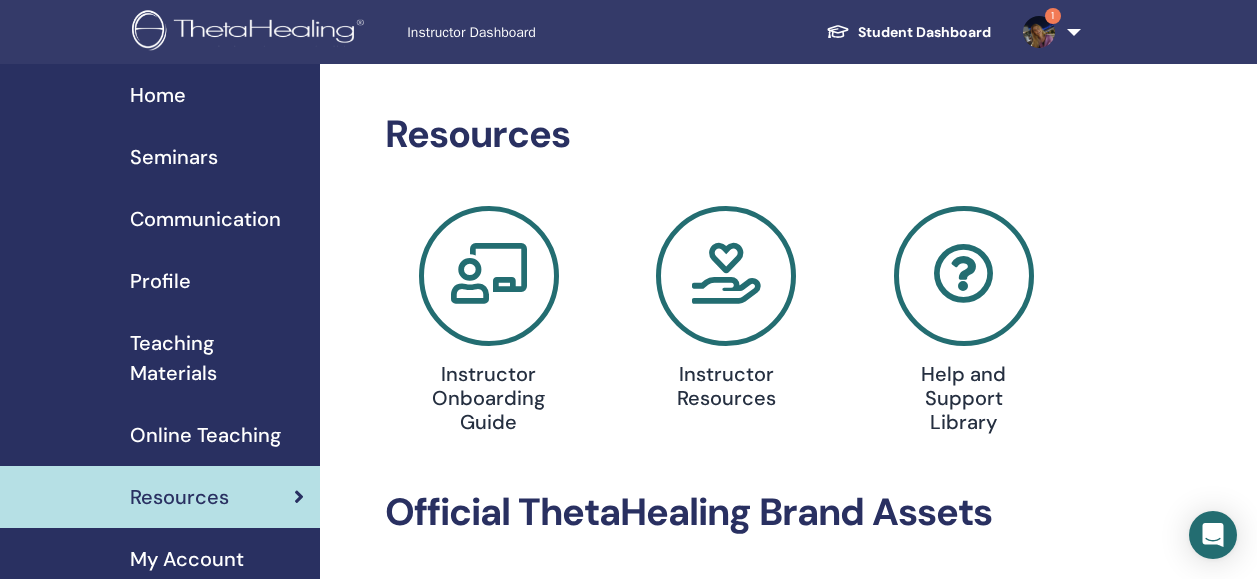 scroll, scrollTop: 0, scrollLeft: 0, axis: both 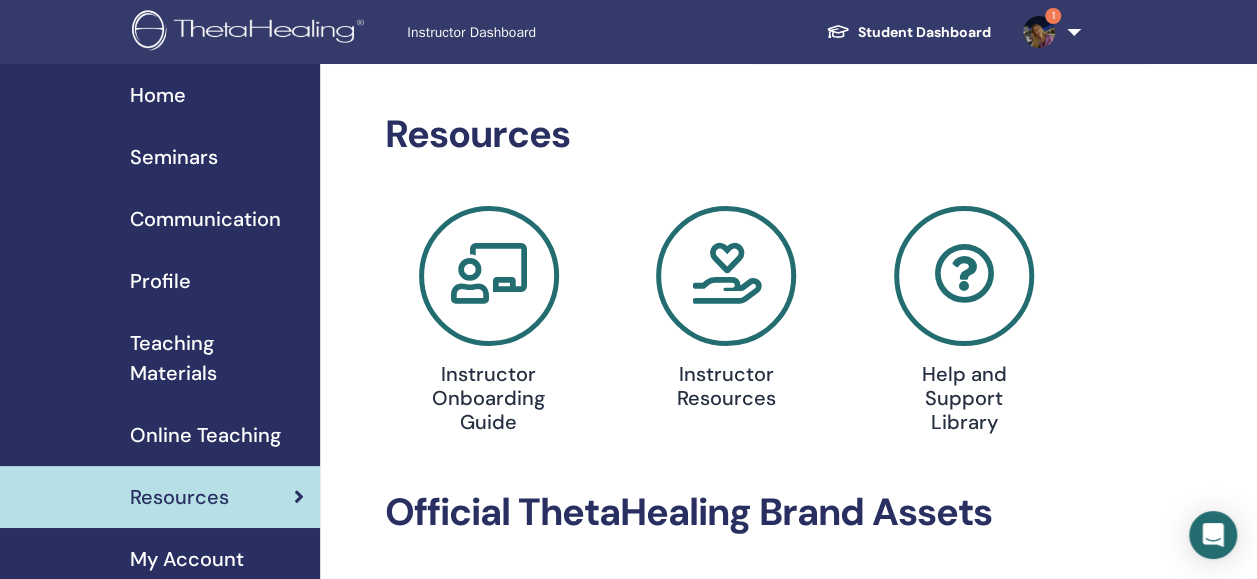 click on "Seminars" at bounding box center [174, 157] 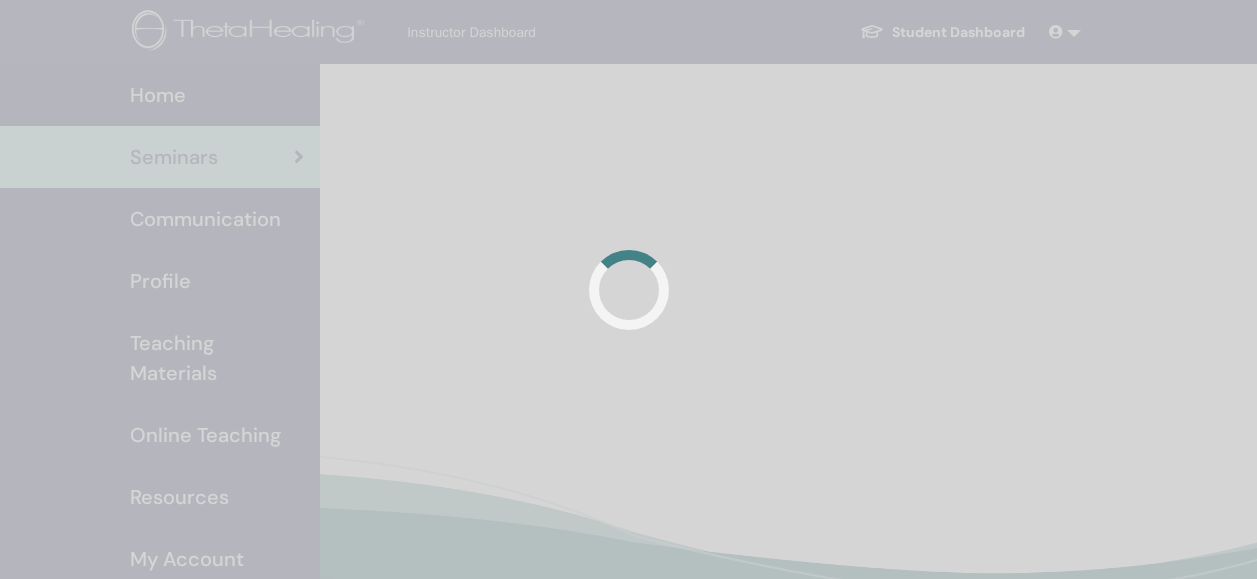 scroll, scrollTop: 0, scrollLeft: 0, axis: both 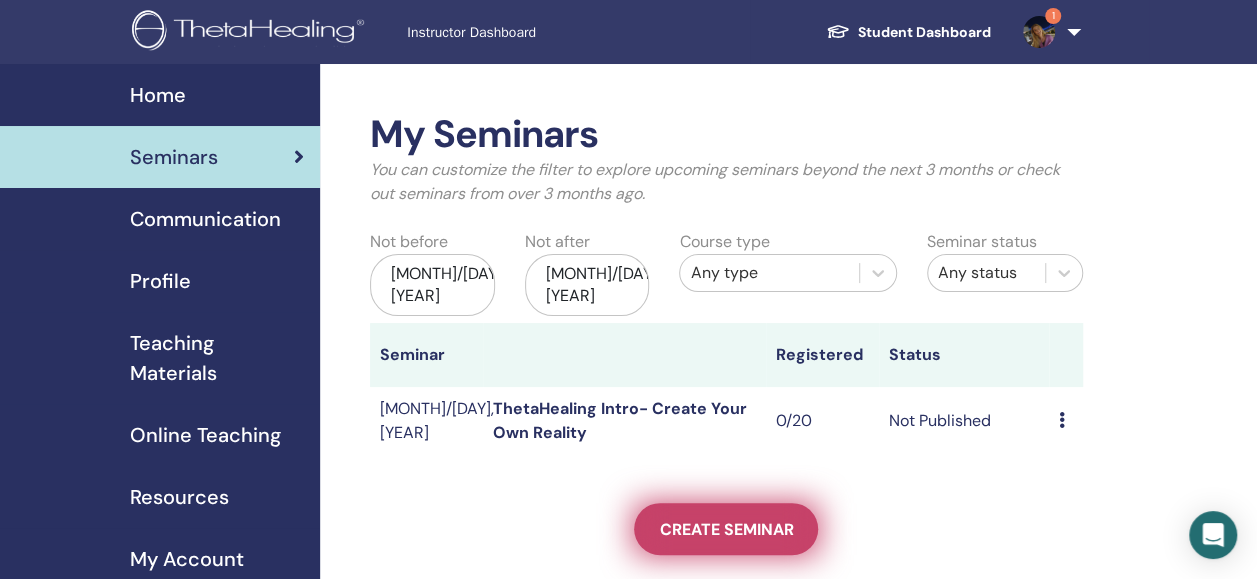 click on "Create seminar" at bounding box center (726, 529) 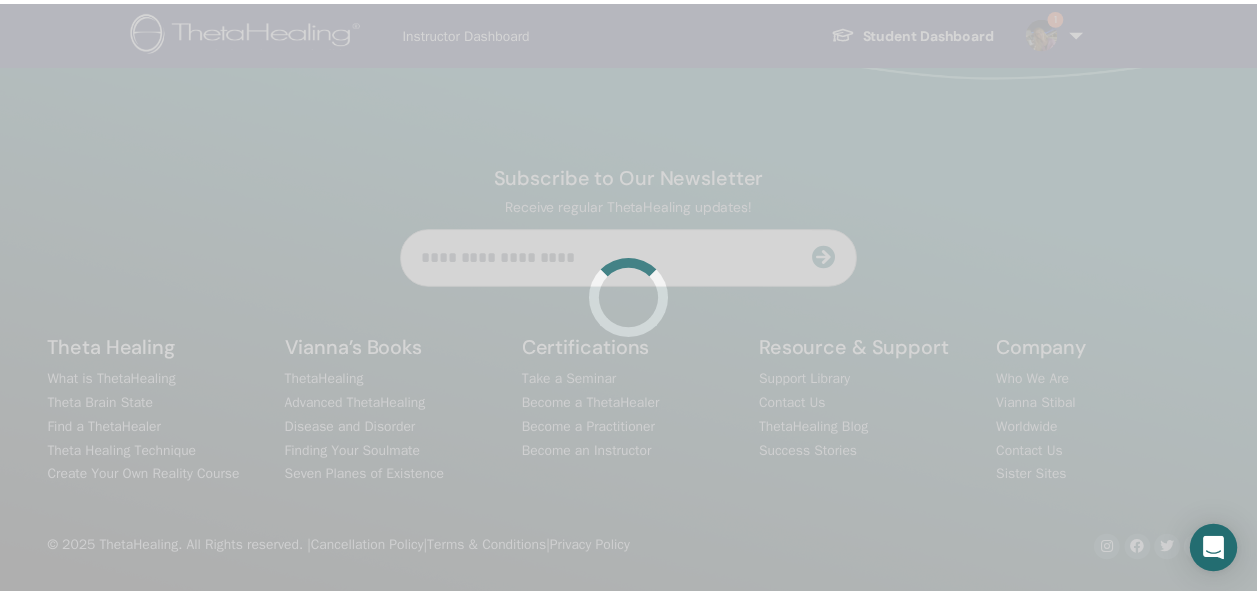 scroll, scrollTop: 0, scrollLeft: 0, axis: both 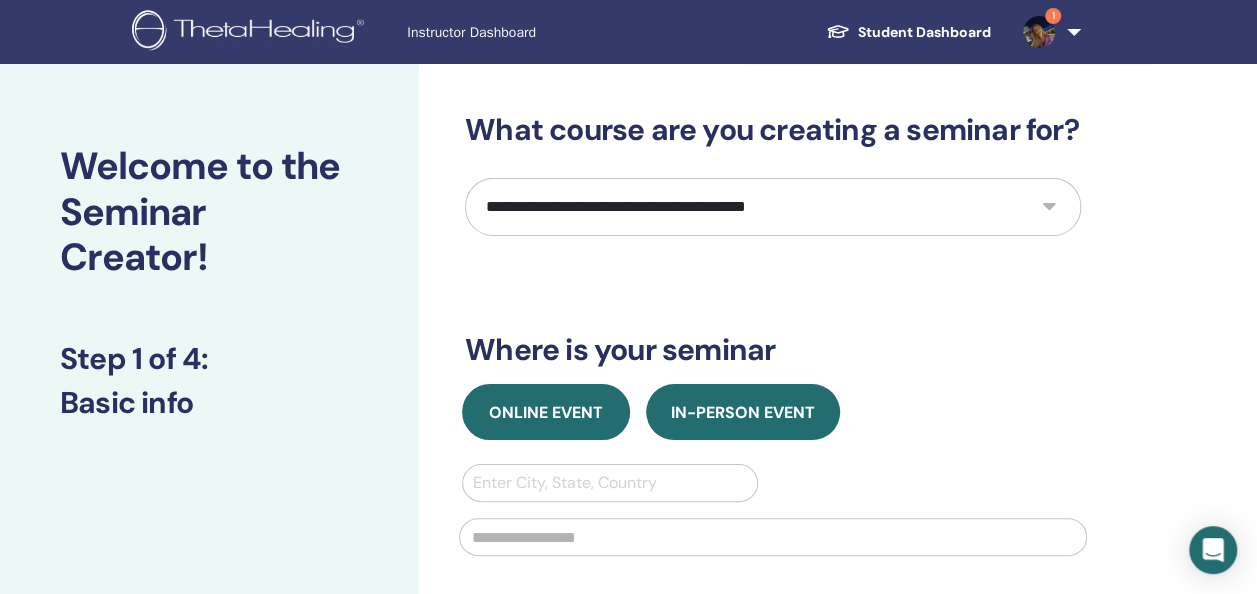 click on "Online Event" at bounding box center [546, 412] 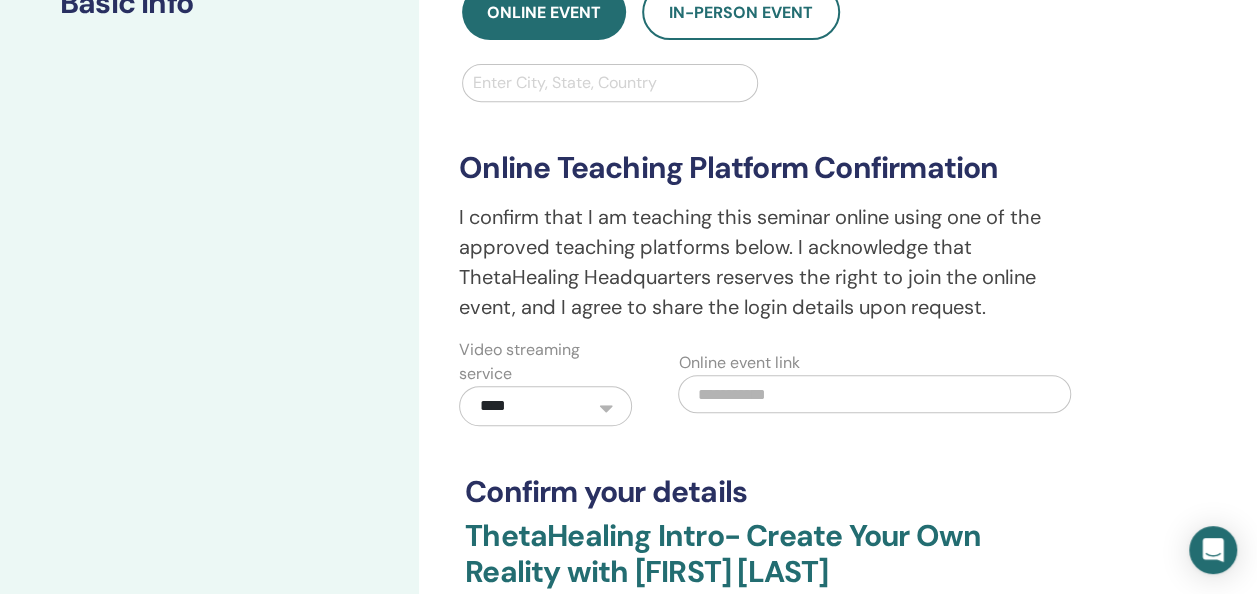 scroll, scrollTop: 200, scrollLeft: 0, axis: vertical 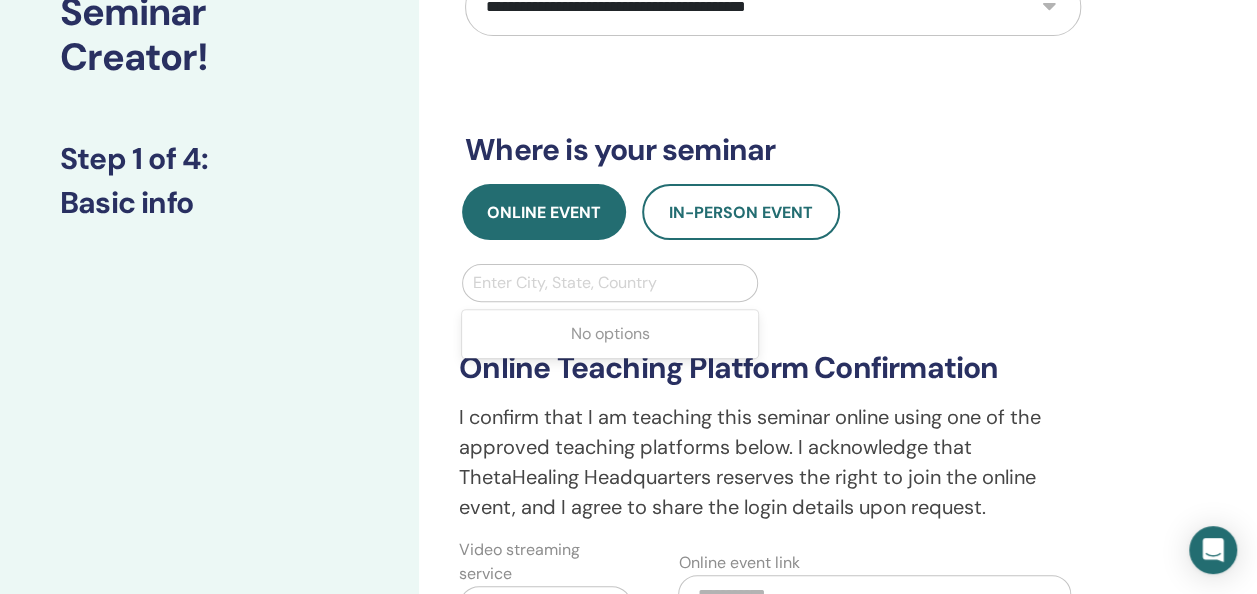 click at bounding box center (610, 283) 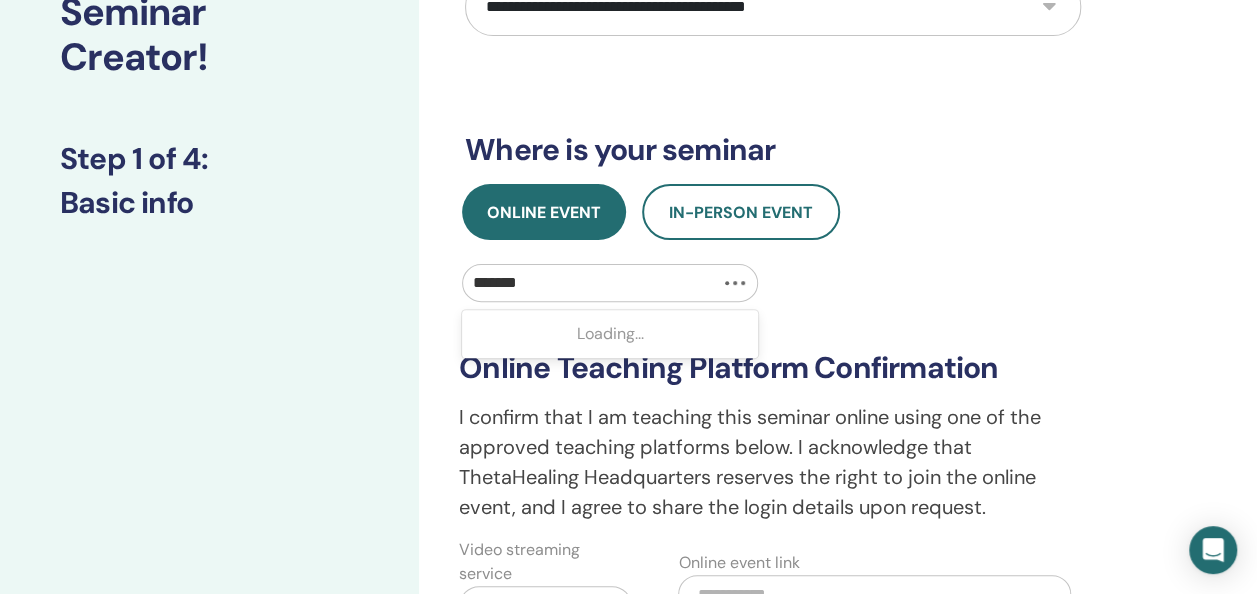 type on "********" 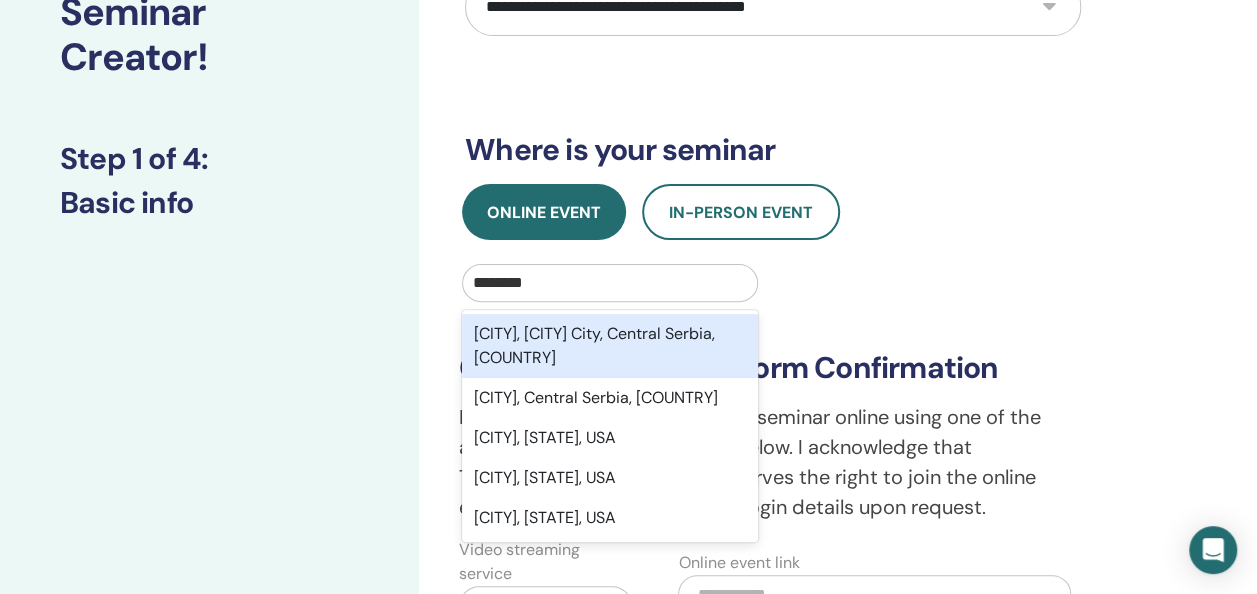 click on "Belgrade, Belgrade City, Central Serbia, SRB" at bounding box center (610, 346) 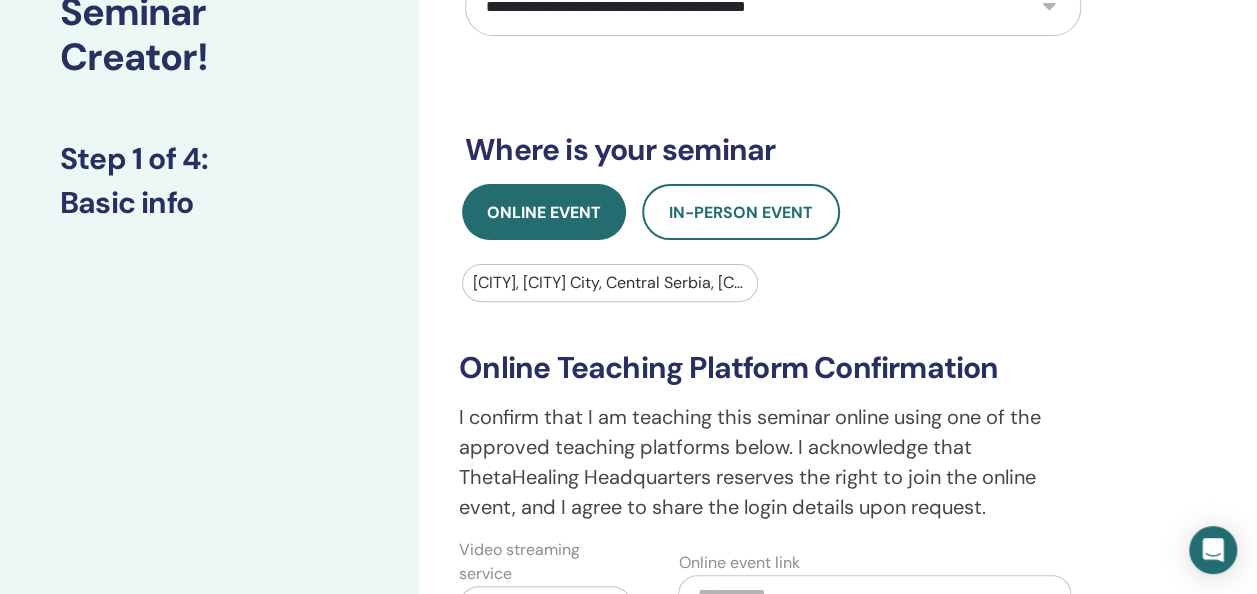 scroll, scrollTop: 0, scrollLeft: 0, axis: both 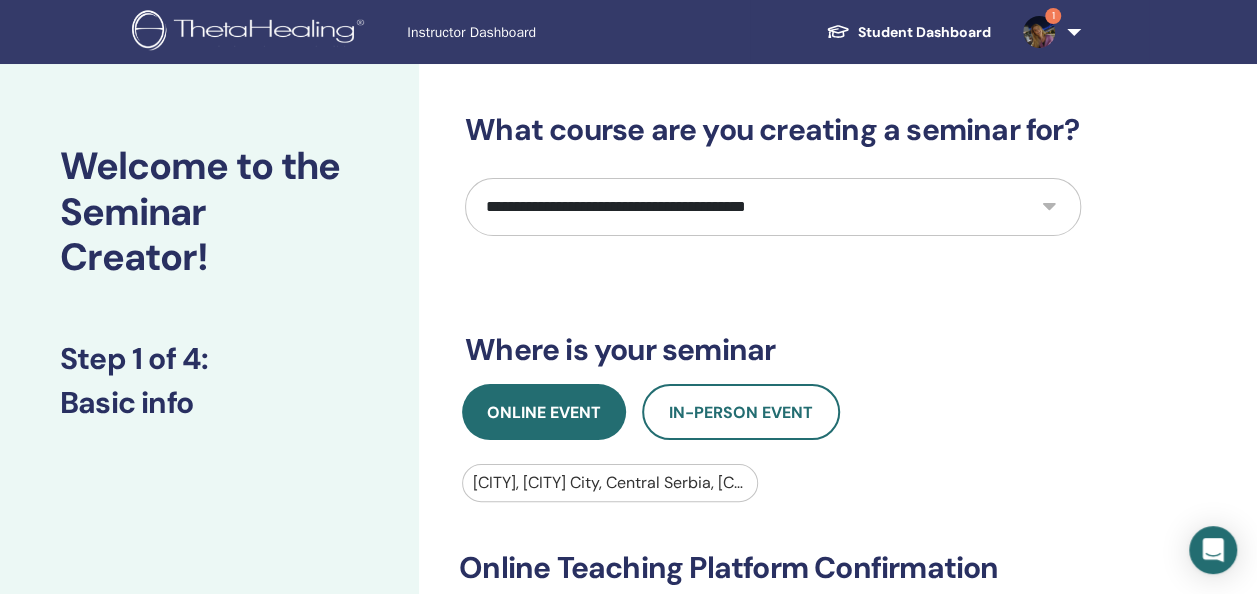 click on "**********" at bounding box center (773, 207) 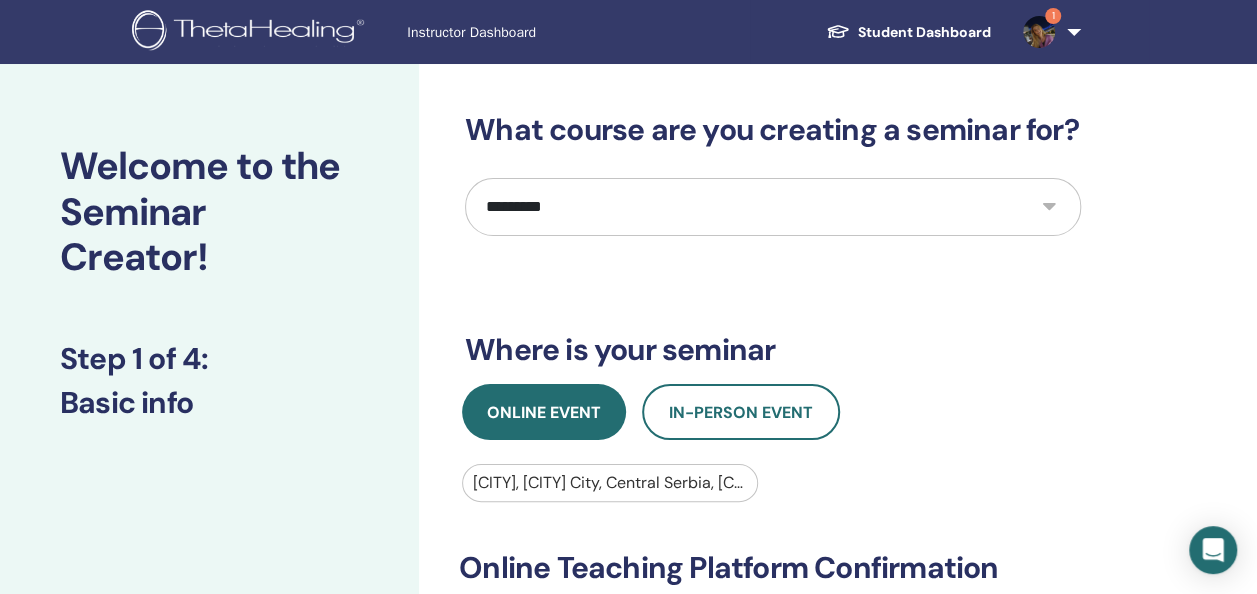 click on "**********" at bounding box center (773, 207) 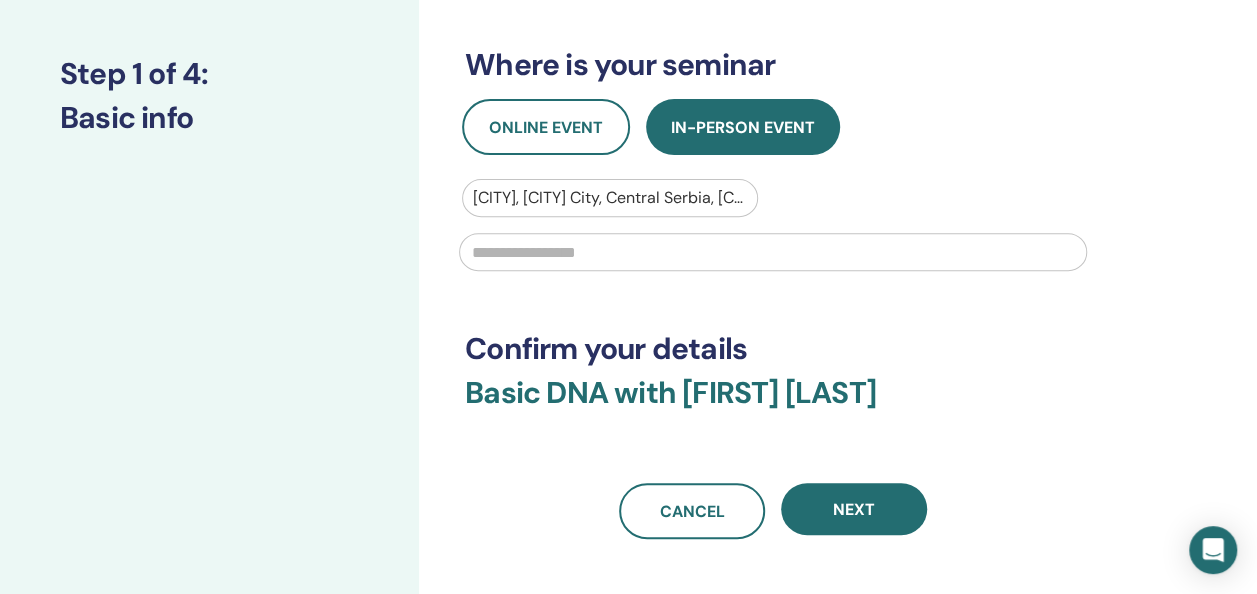 scroll, scrollTop: 400, scrollLeft: 0, axis: vertical 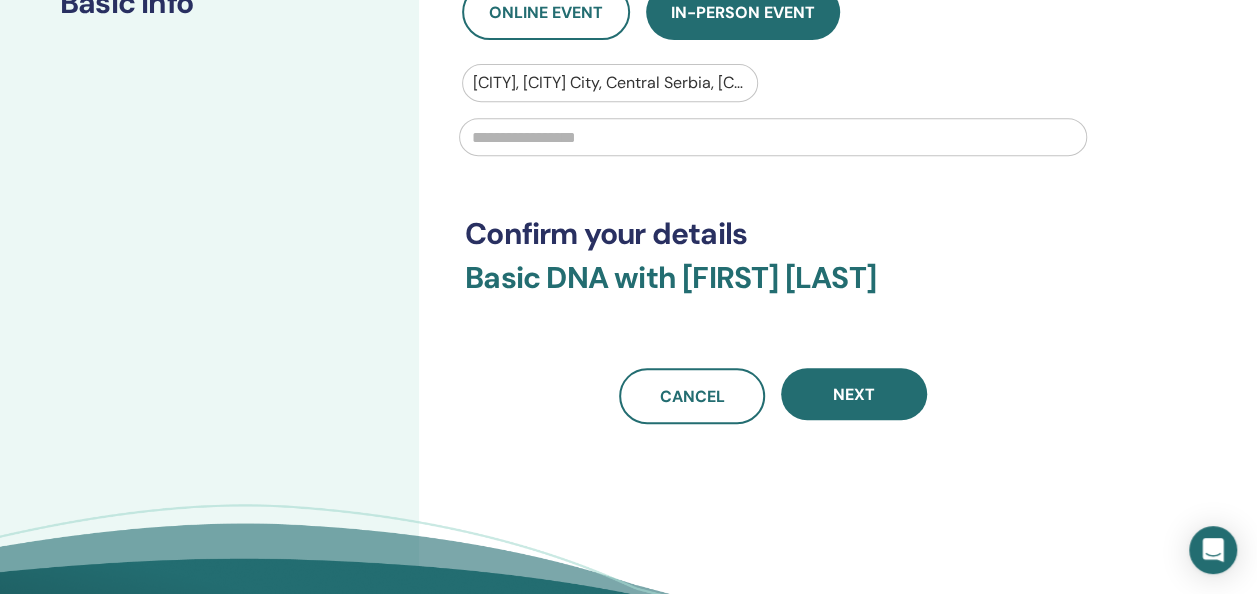 click on "Basic DNA   with   Marija Kuzmin" at bounding box center (773, 290) 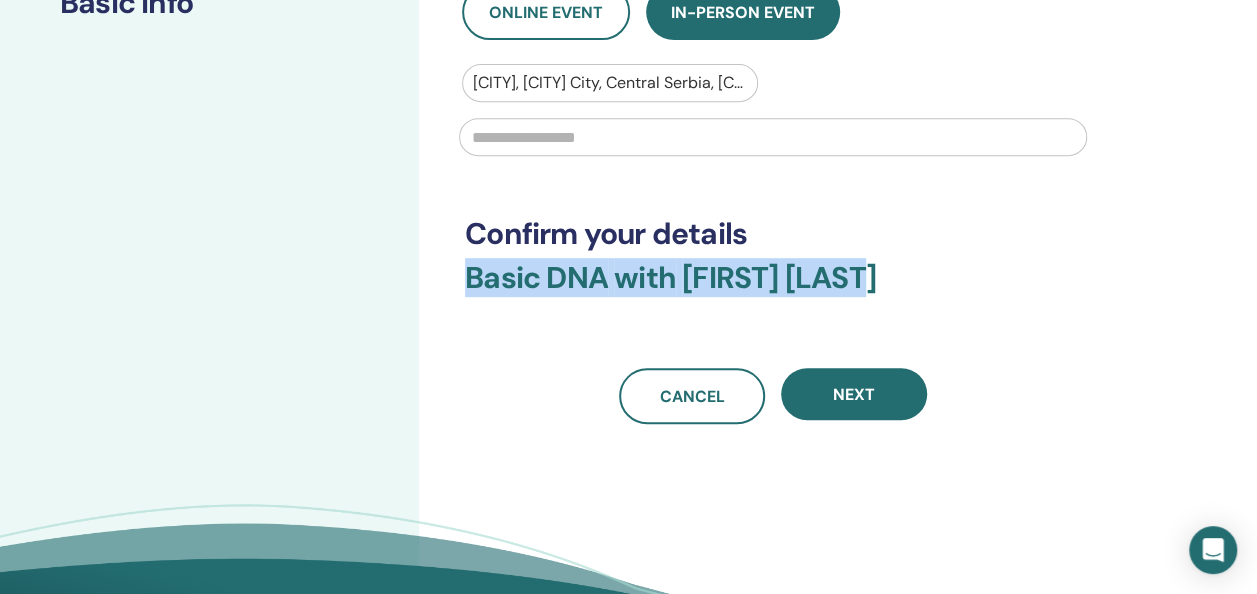 drag, startPoint x: 873, startPoint y: 272, endPoint x: 464, endPoint y: 272, distance: 409 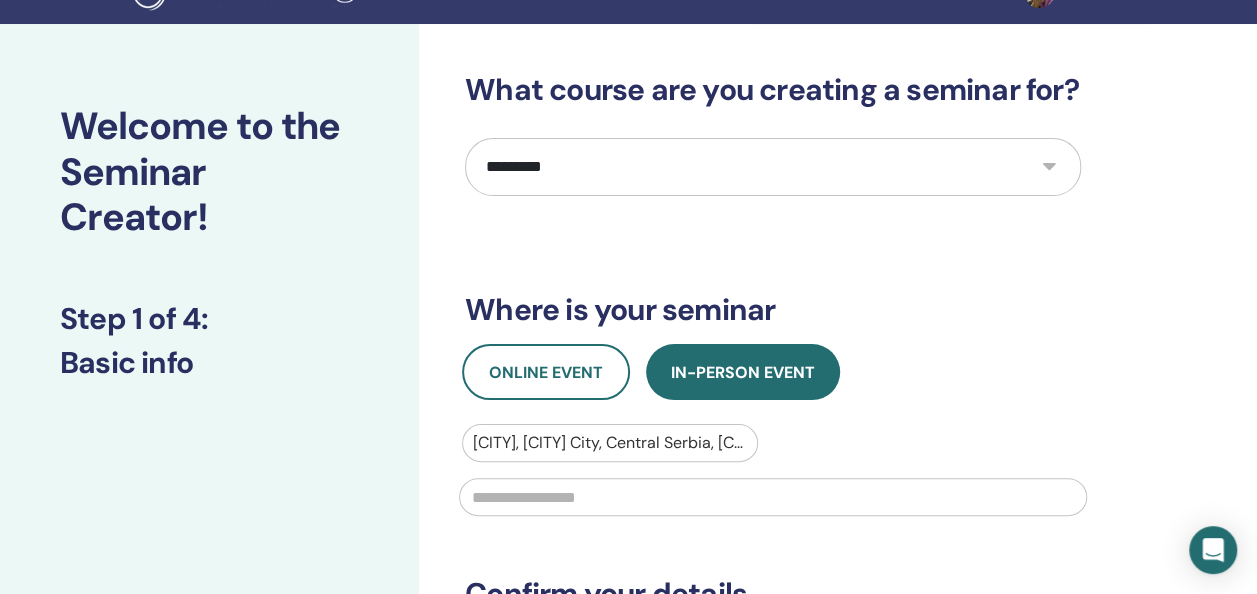 scroll, scrollTop: 0, scrollLeft: 0, axis: both 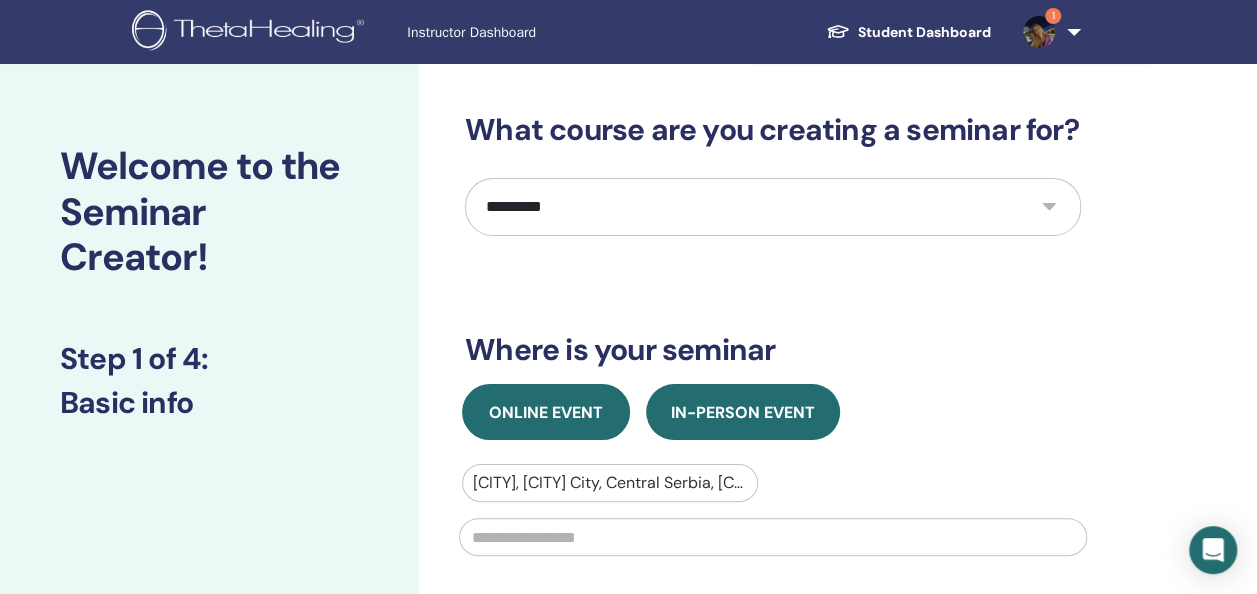 click on "Online Event" at bounding box center (546, 412) 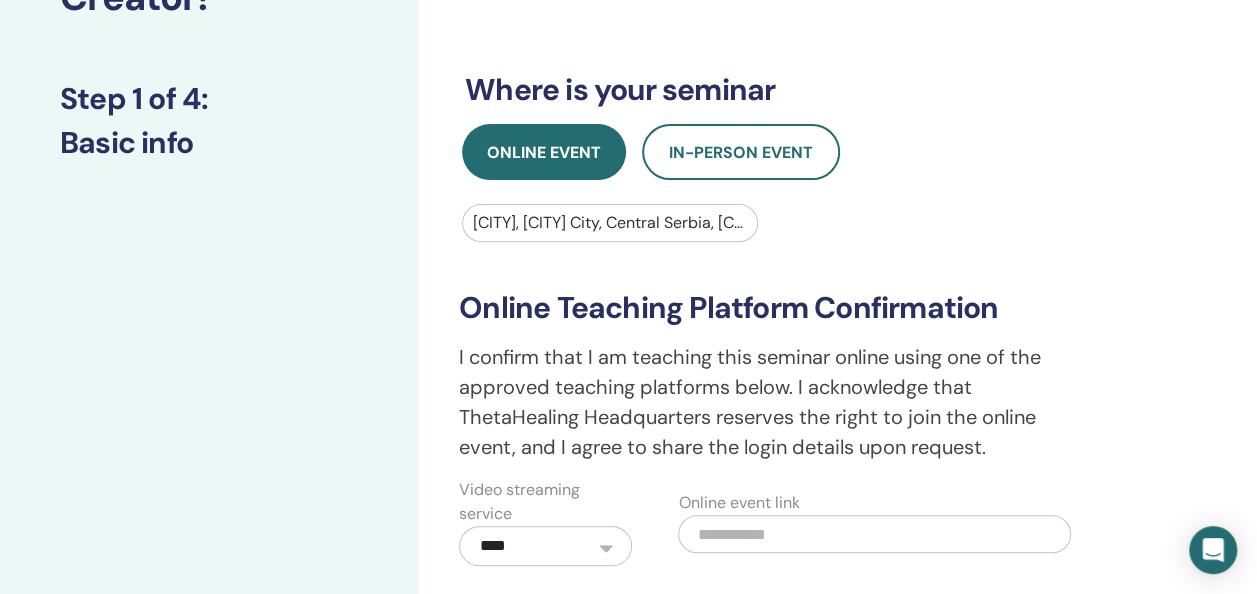 scroll, scrollTop: 400, scrollLeft: 0, axis: vertical 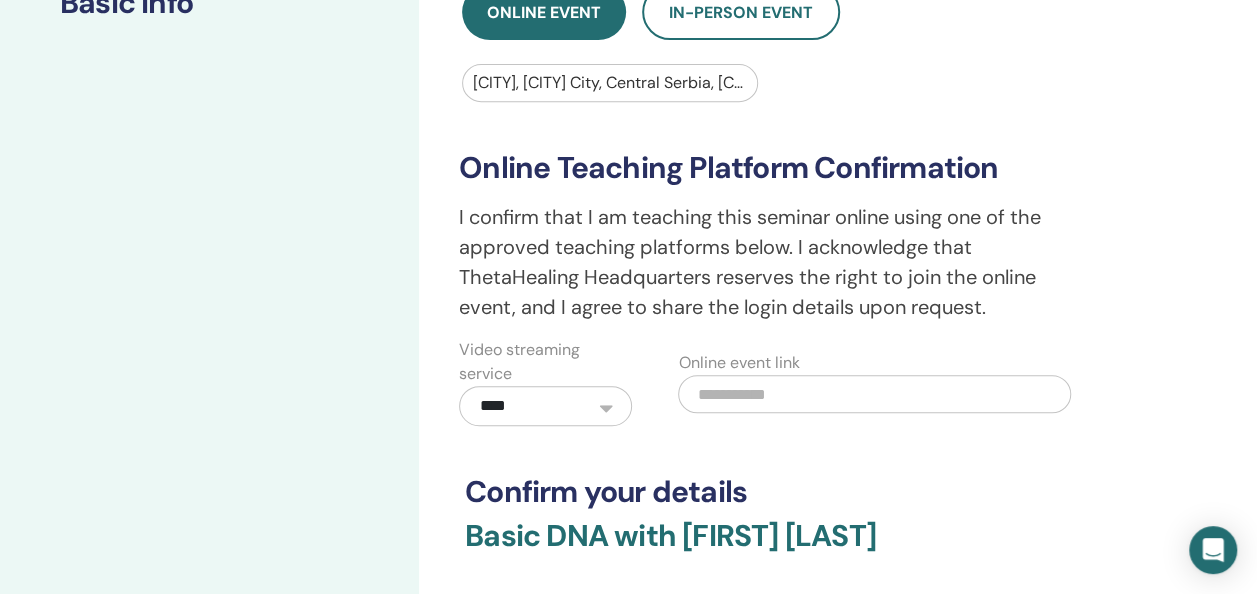 click at bounding box center [874, 394] 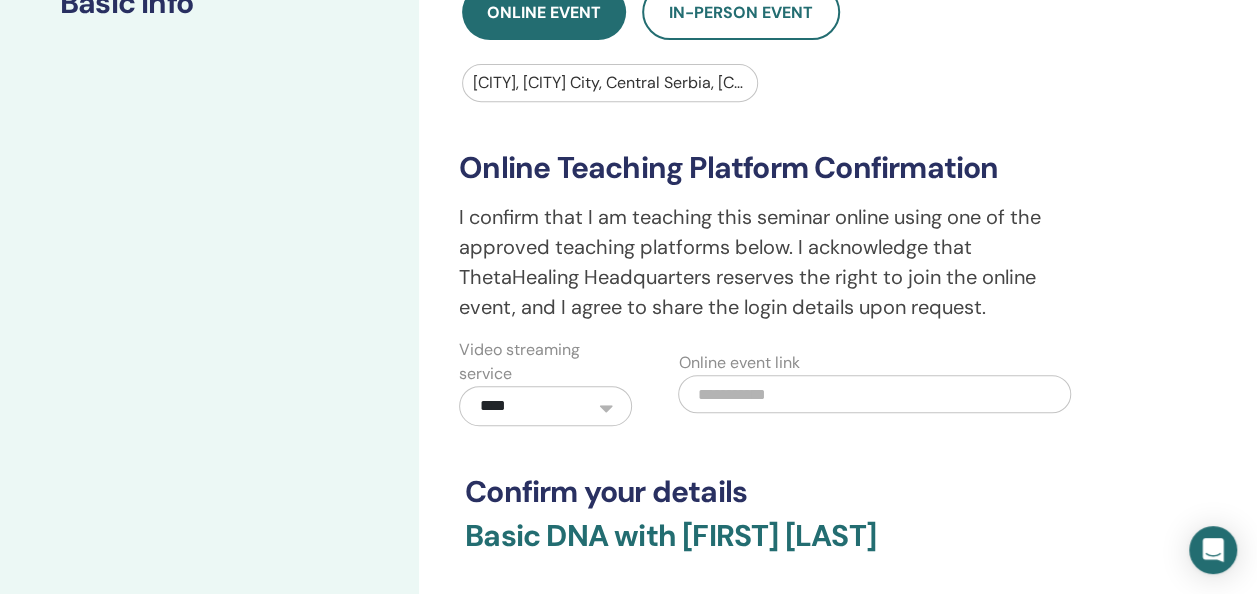 paste on "**********" 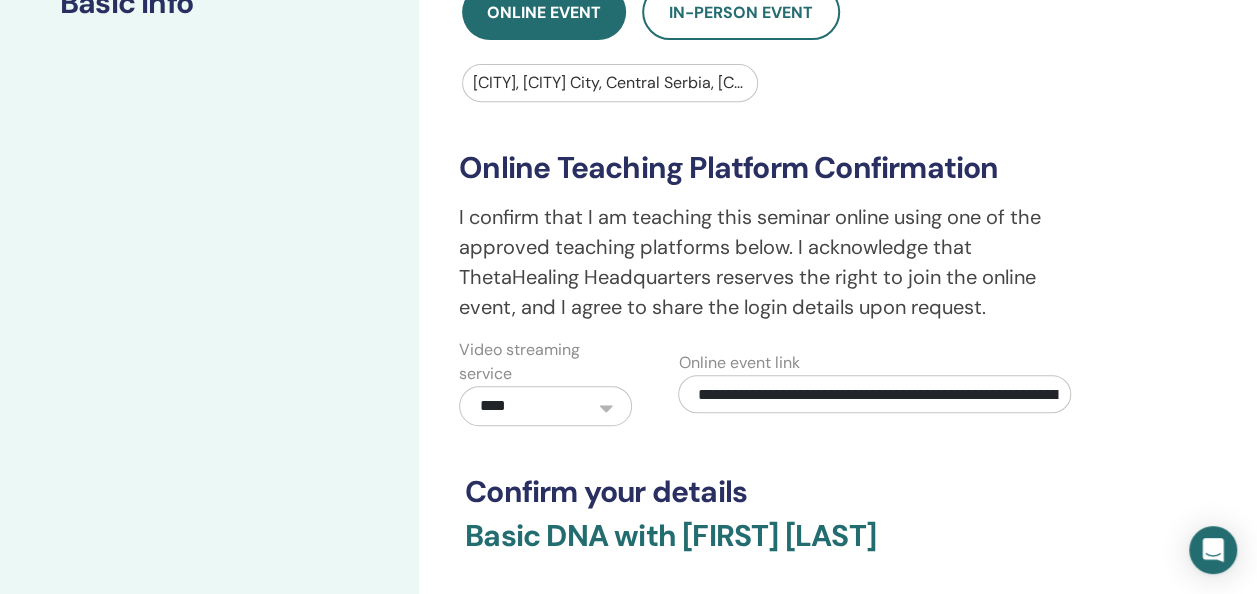 scroll, scrollTop: 0, scrollLeft: 265, axis: horizontal 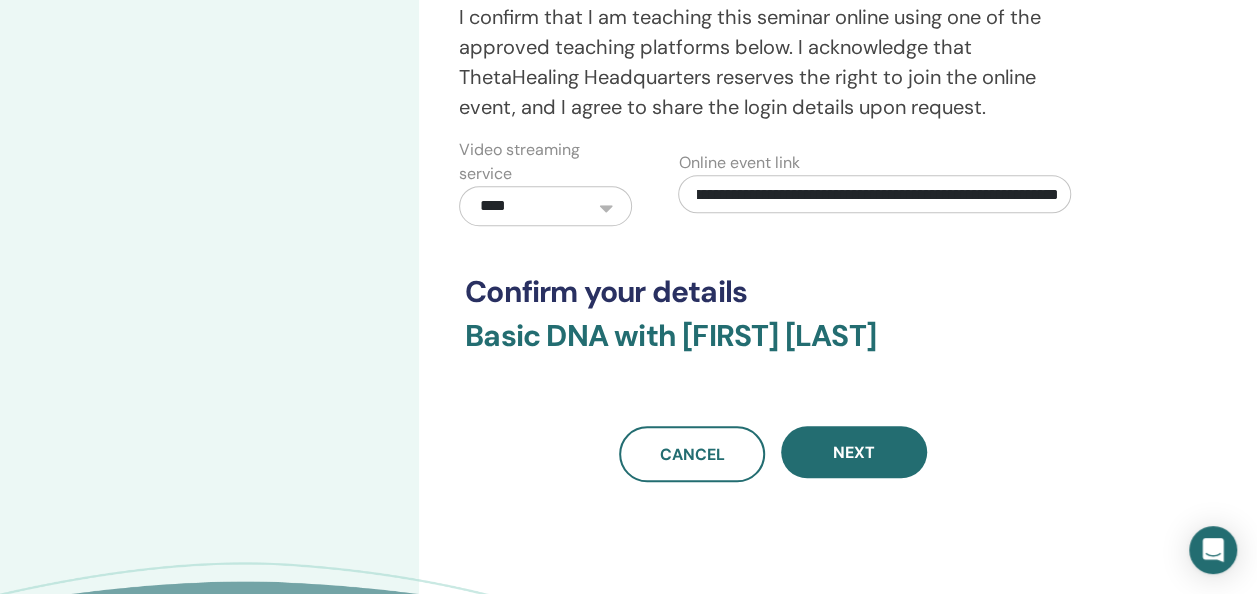 type on "**********" 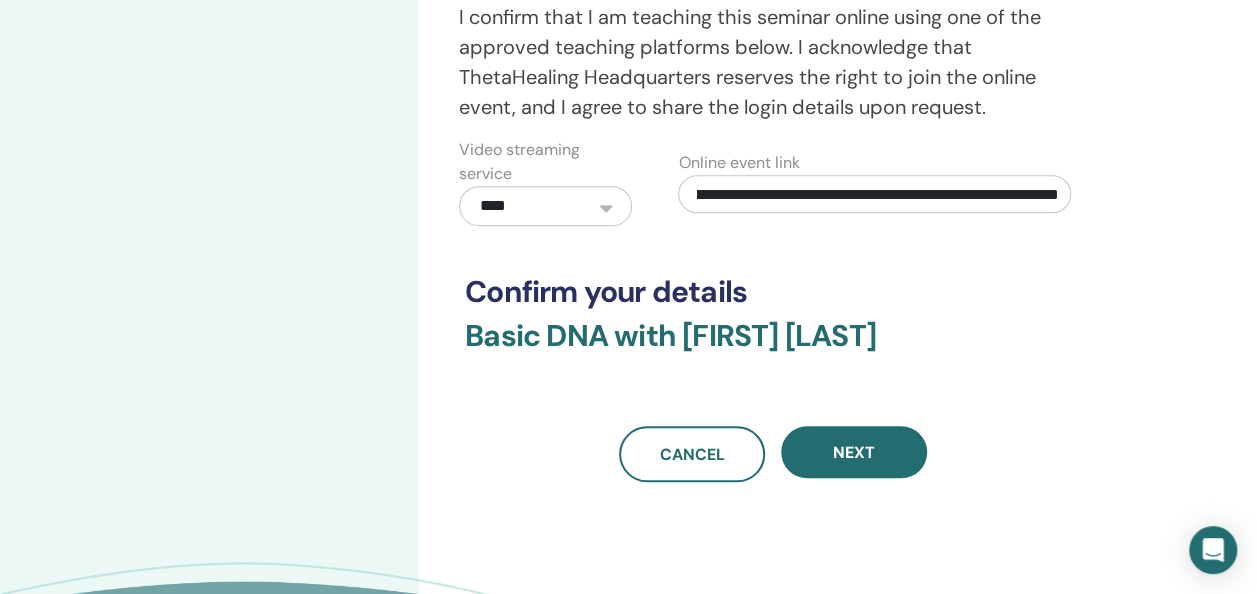 scroll, scrollTop: 0, scrollLeft: 0, axis: both 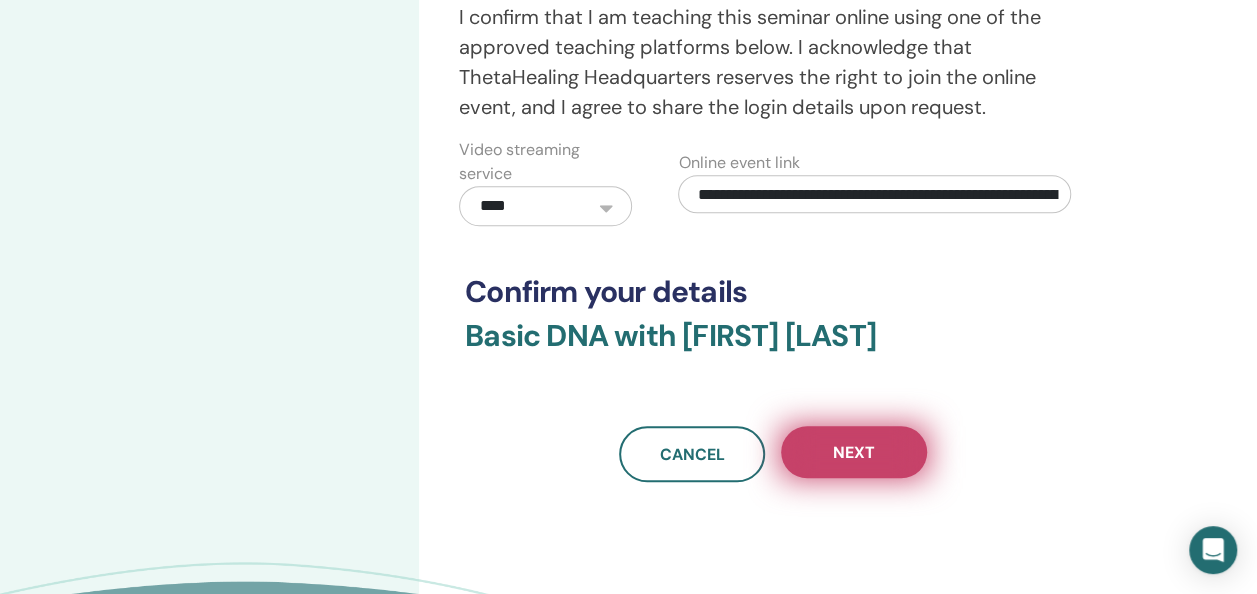 click on "Next" at bounding box center [854, 452] 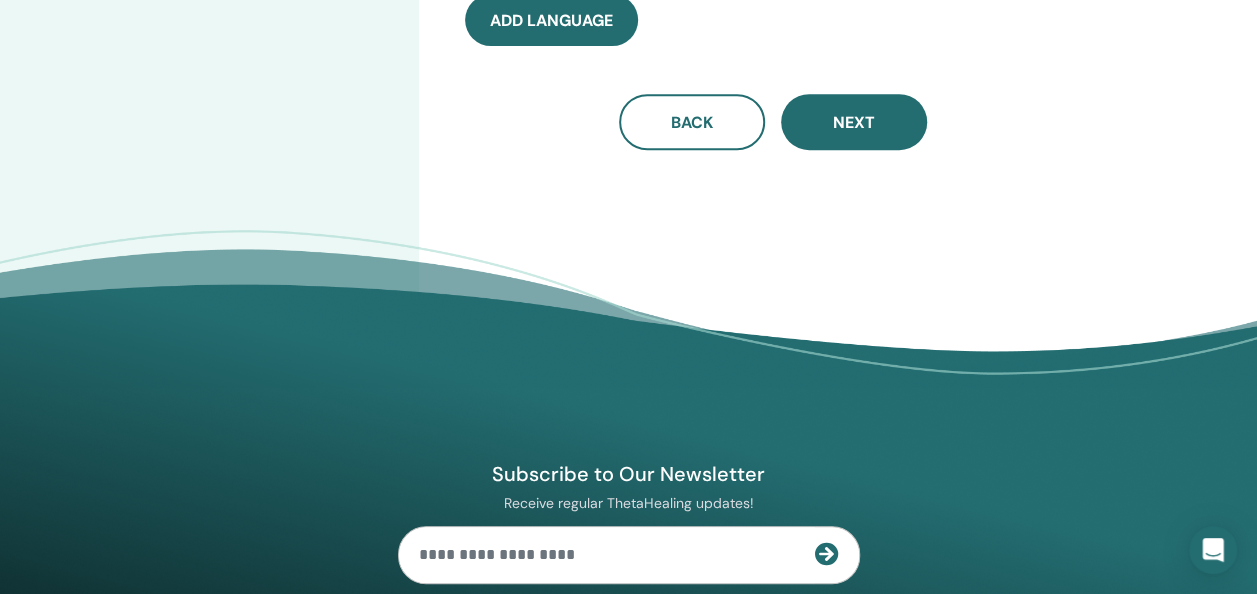 scroll, scrollTop: 0, scrollLeft: 0, axis: both 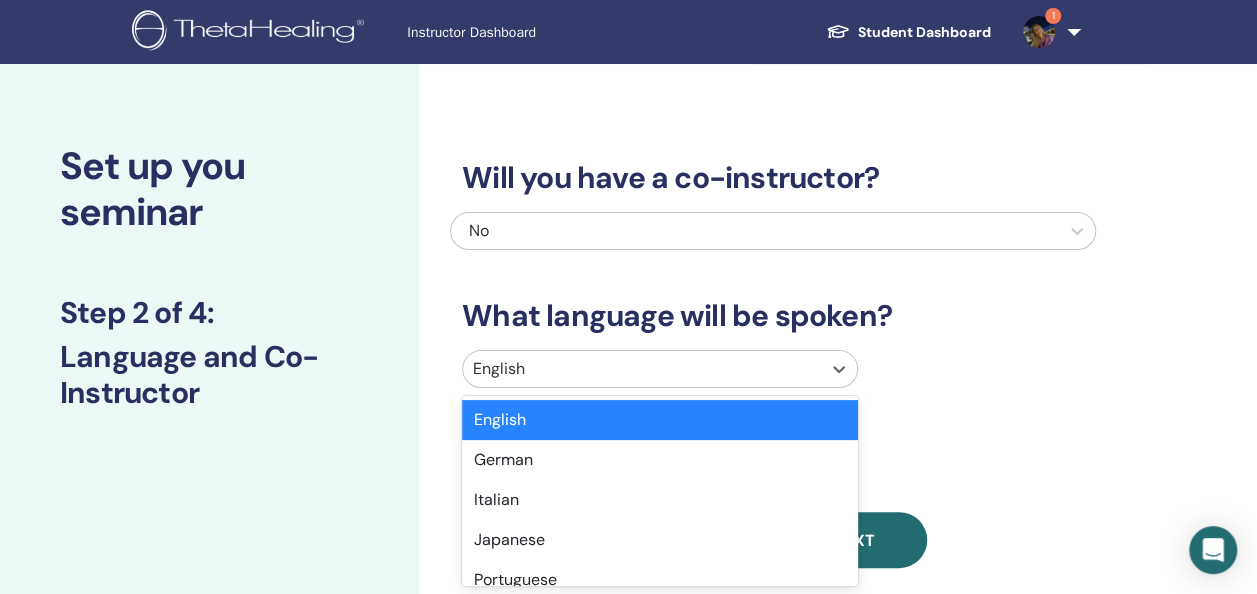 click at bounding box center (642, 369) 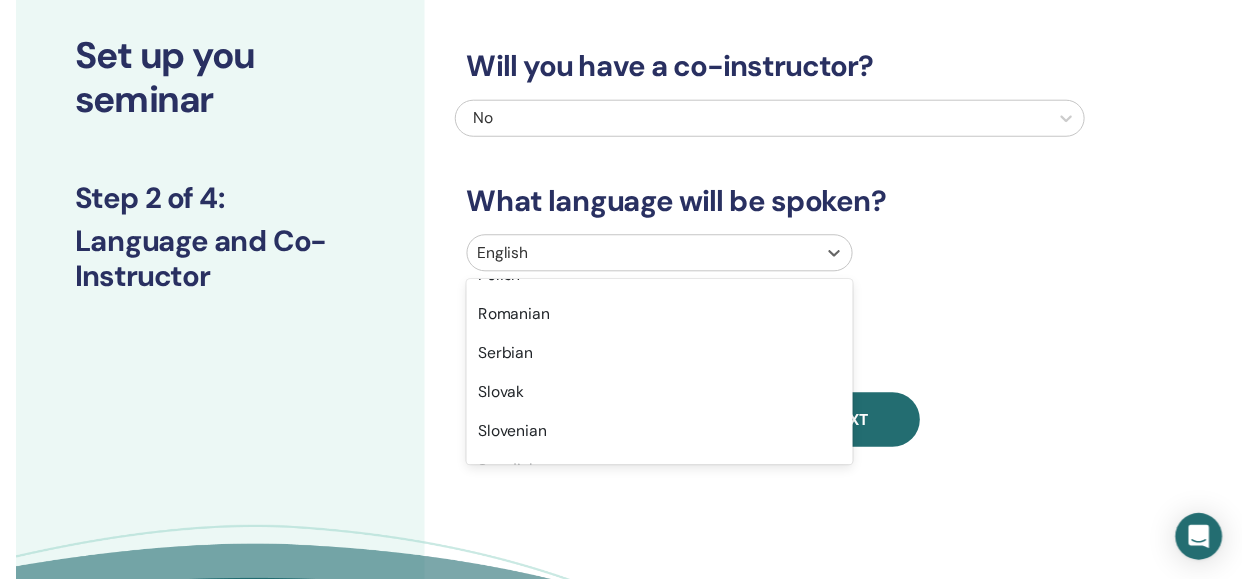 scroll, scrollTop: 1400, scrollLeft: 0, axis: vertical 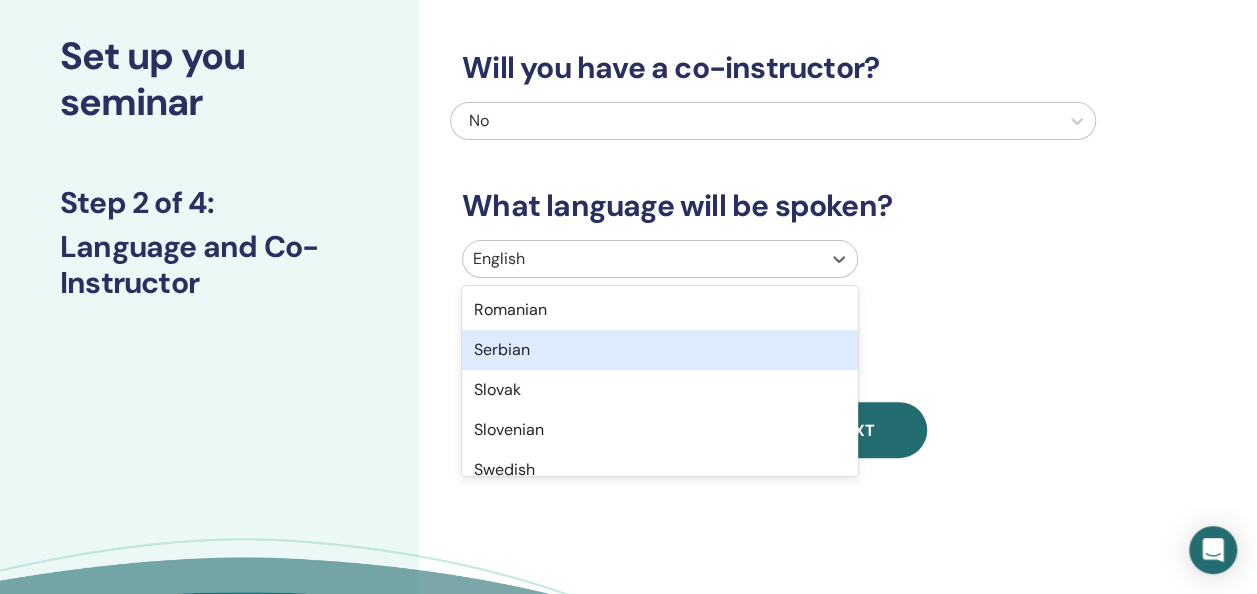 click on "Serbian" at bounding box center [660, 350] 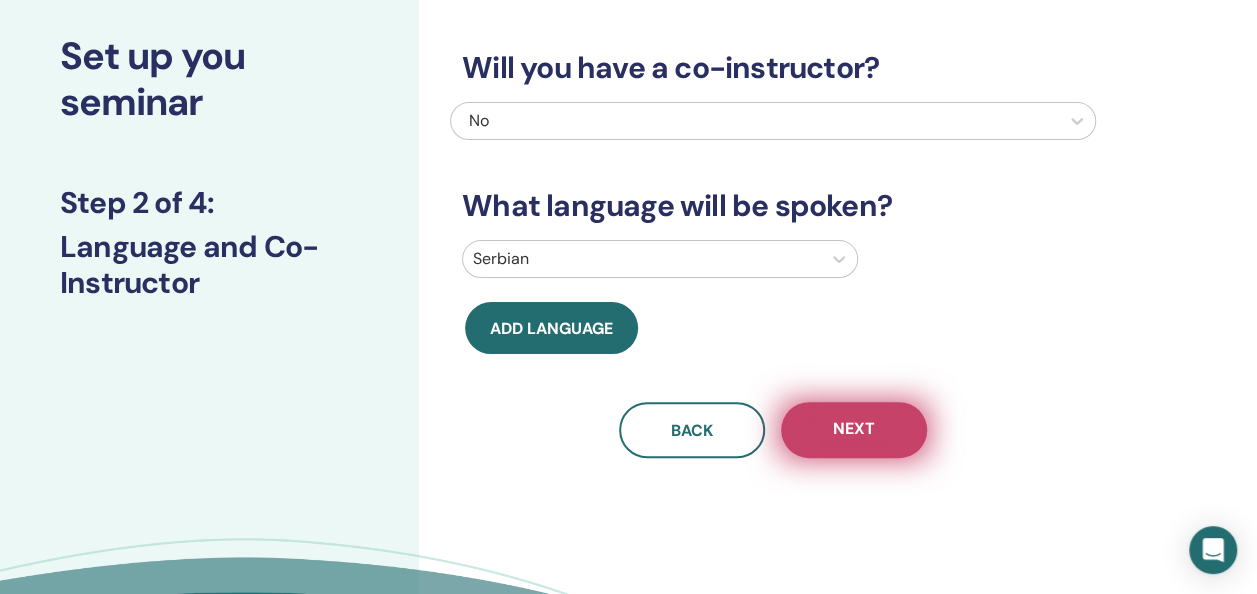 click on "Next" at bounding box center (854, 430) 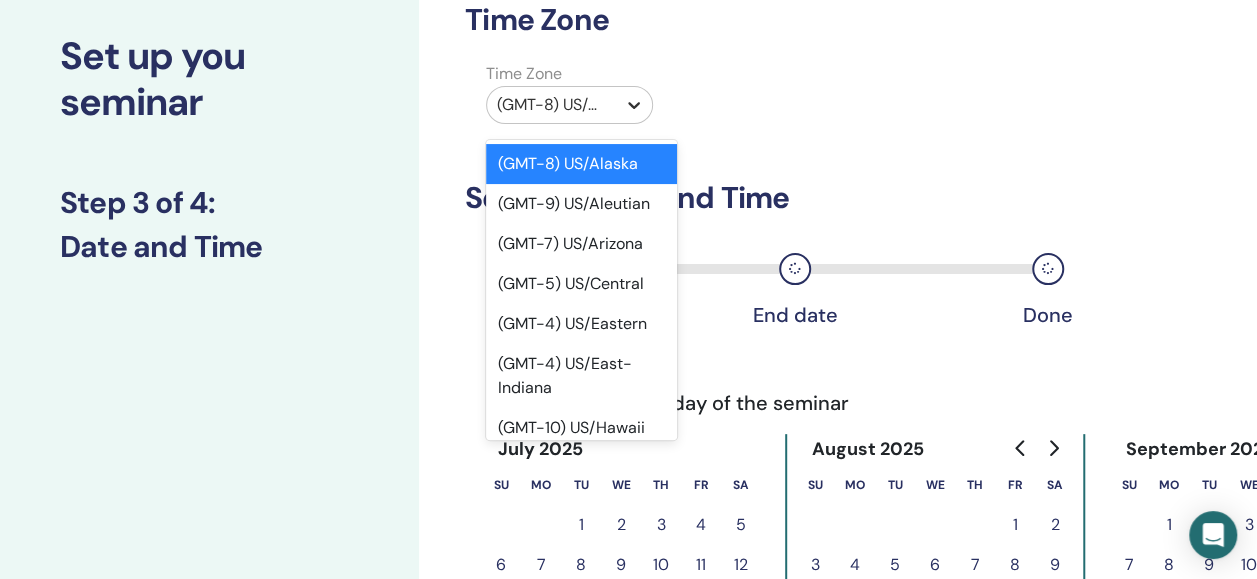 click 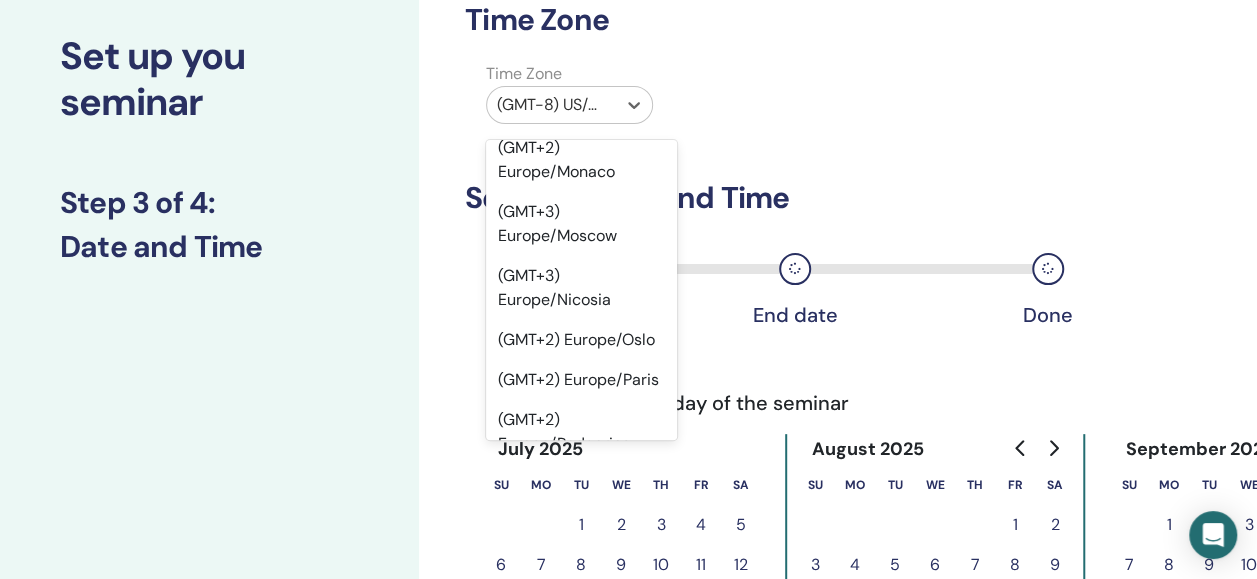 scroll, scrollTop: 27400, scrollLeft: 0, axis: vertical 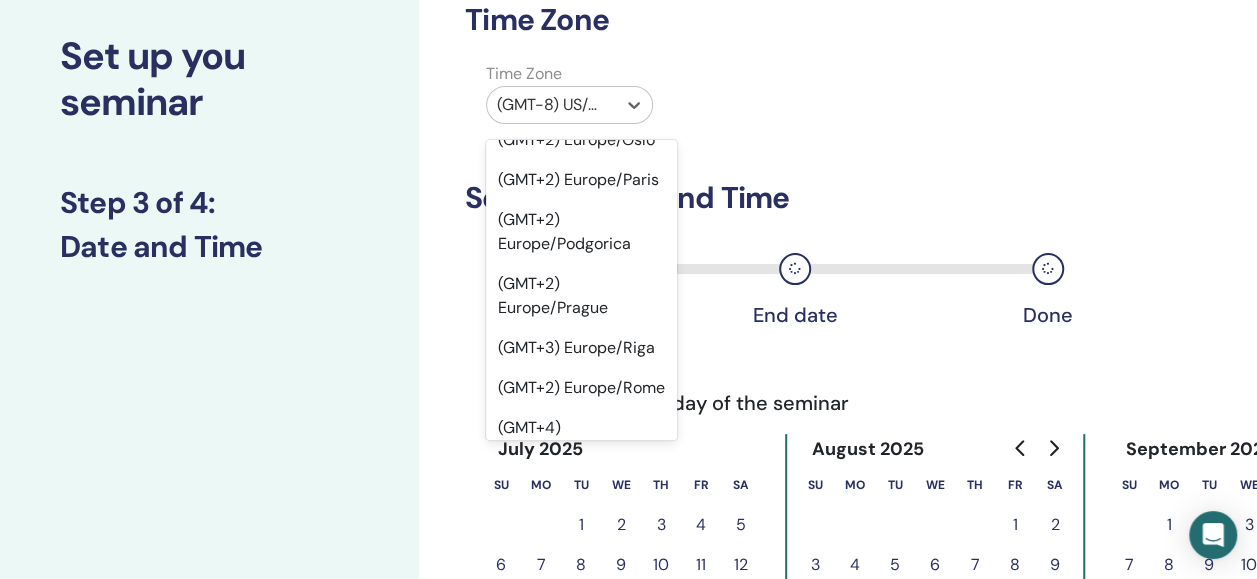 click on "(GMT+2) Europe/Belgrade" at bounding box center [581, -1648] 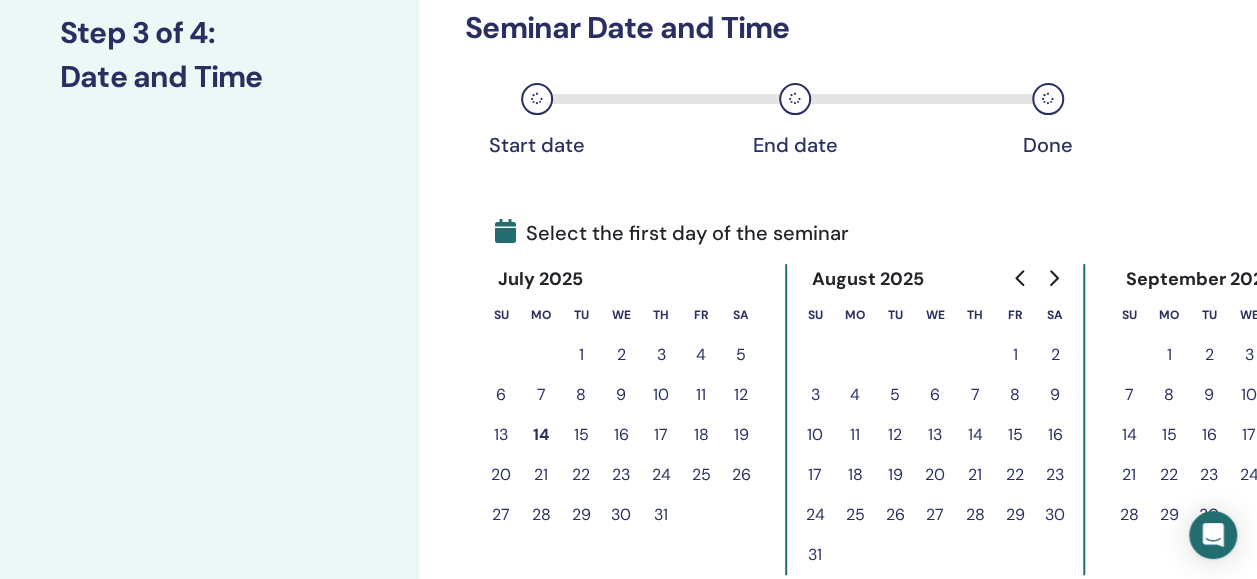 scroll, scrollTop: 303, scrollLeft: 0, axis: vertical 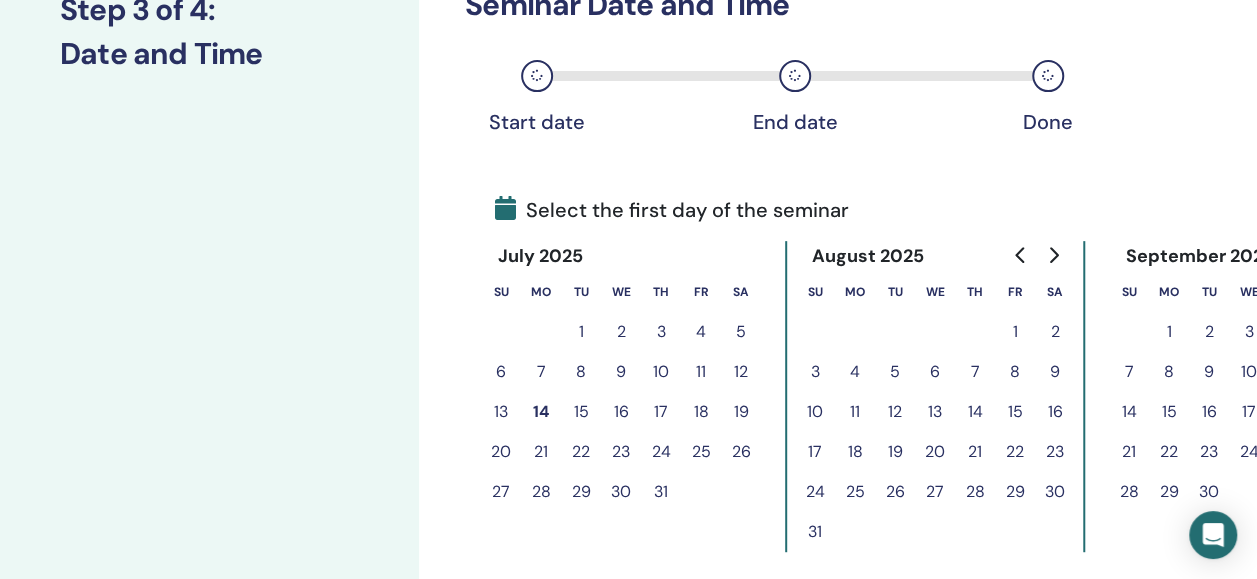 click on "15" at bounding box center (1015, 412) 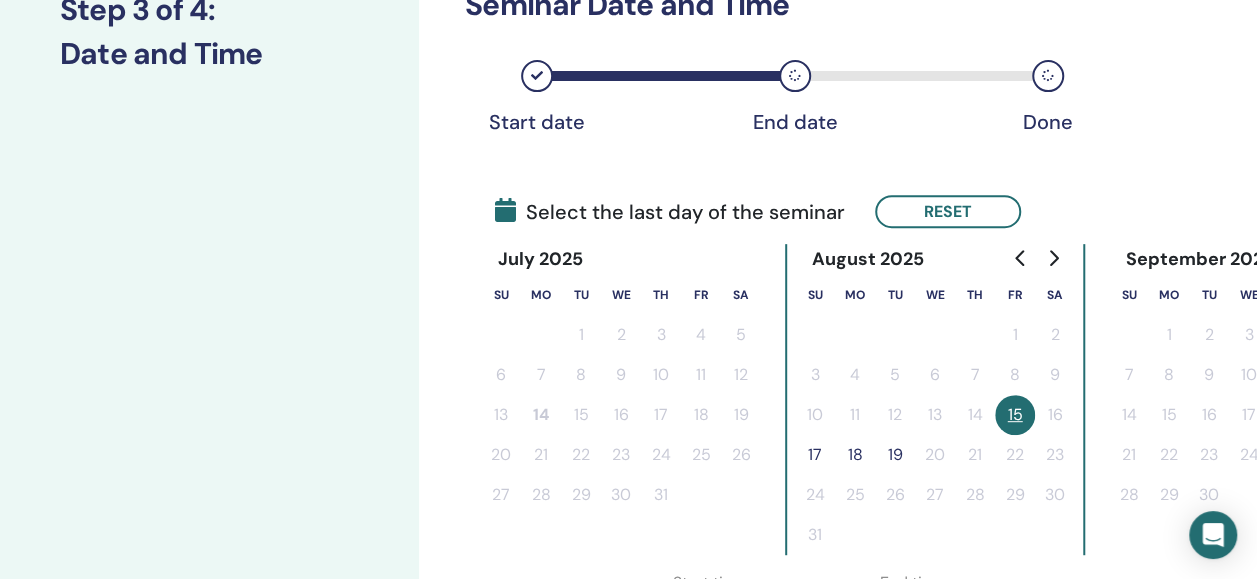 click on "17" at bounding box center (815, 455) 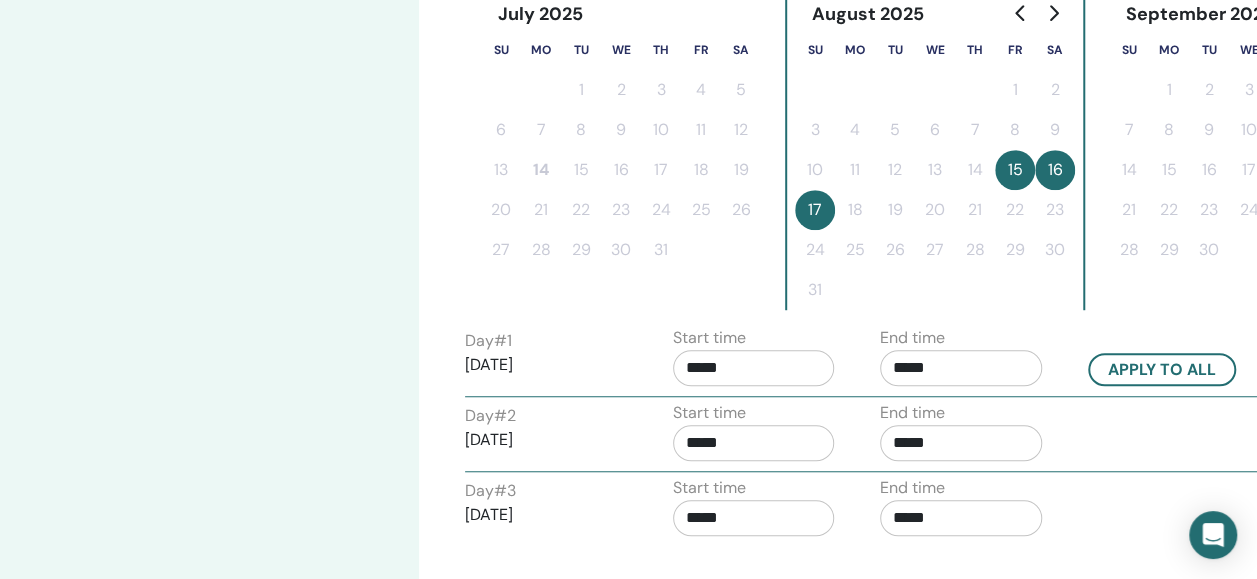 scroll, scrollTop: 585, scrollLeft: 0, axis: vertical 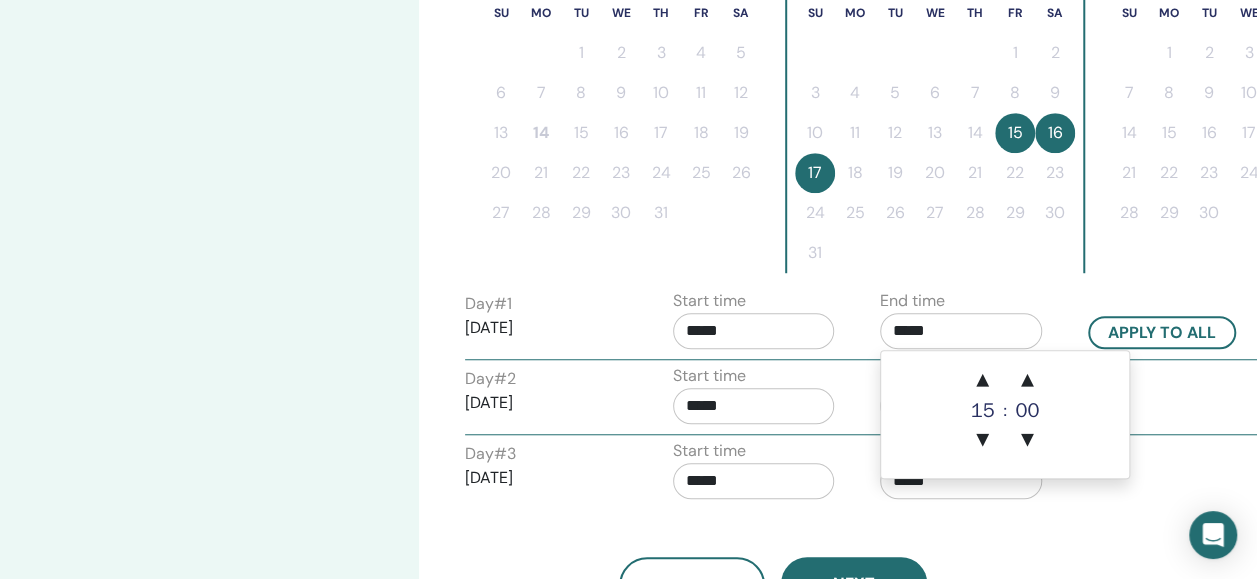 click on "*****" at bounding box center [961, 331] 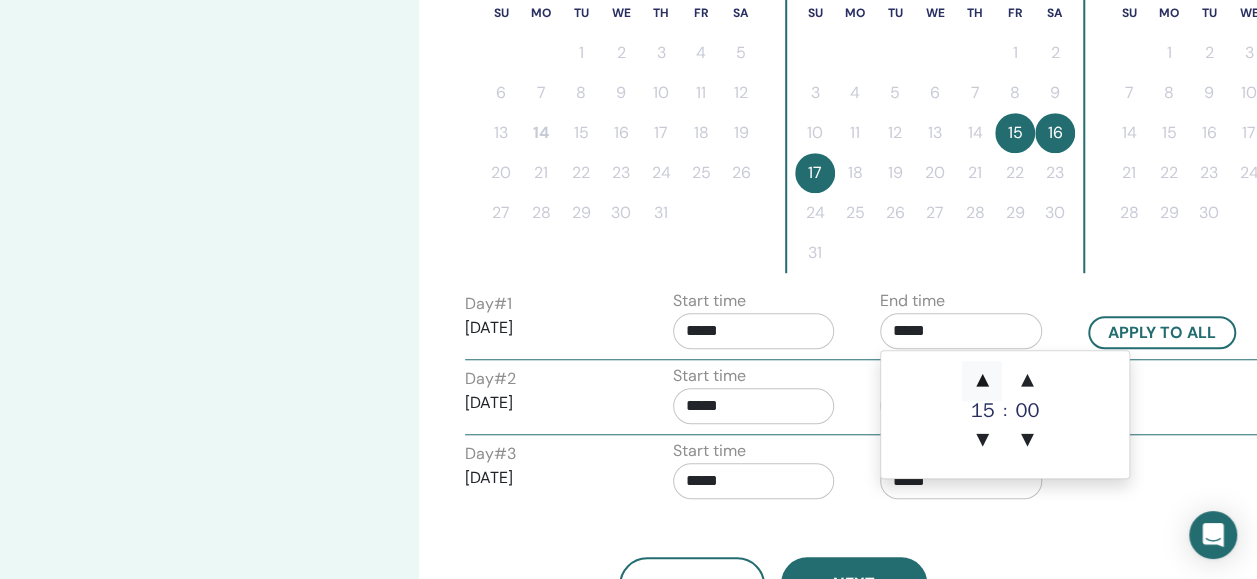 click on "▲" at bounding box center [982, 381] 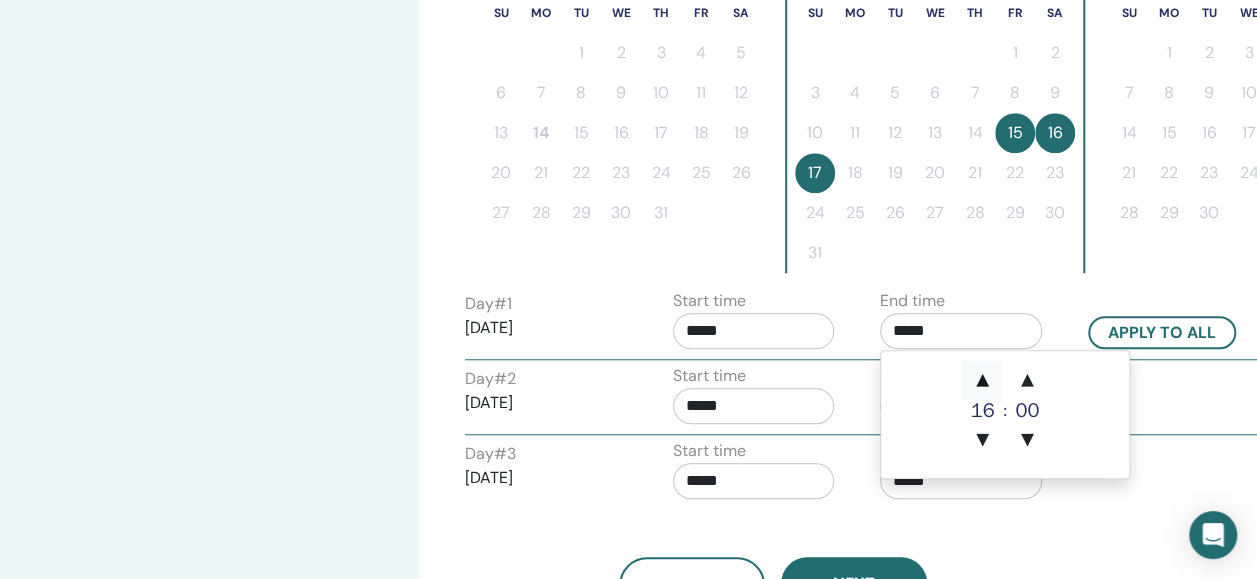 click on "▲" at bounding box center (982, 381) 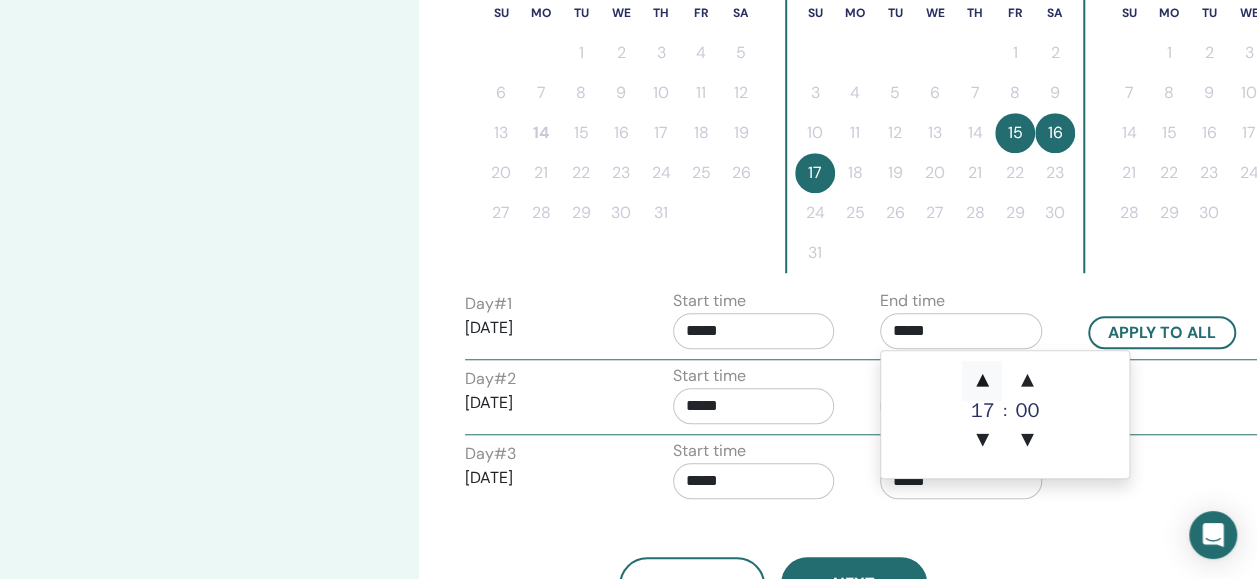 click on "▲" at bounding box center (982, 381) 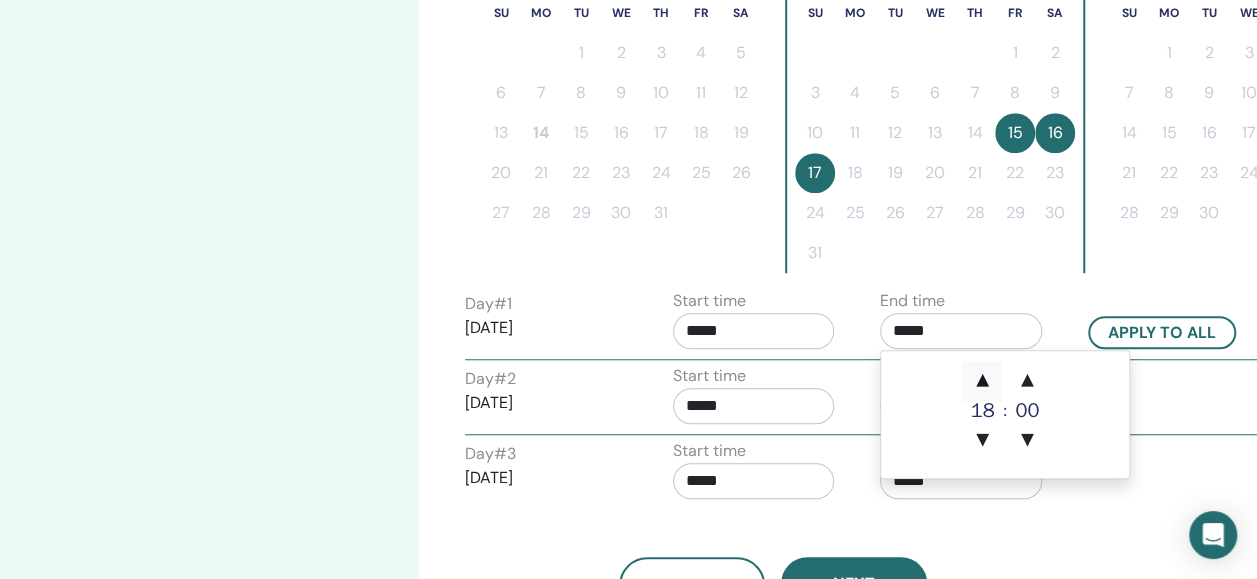 click on "▲" at bounding box center [982, 381] 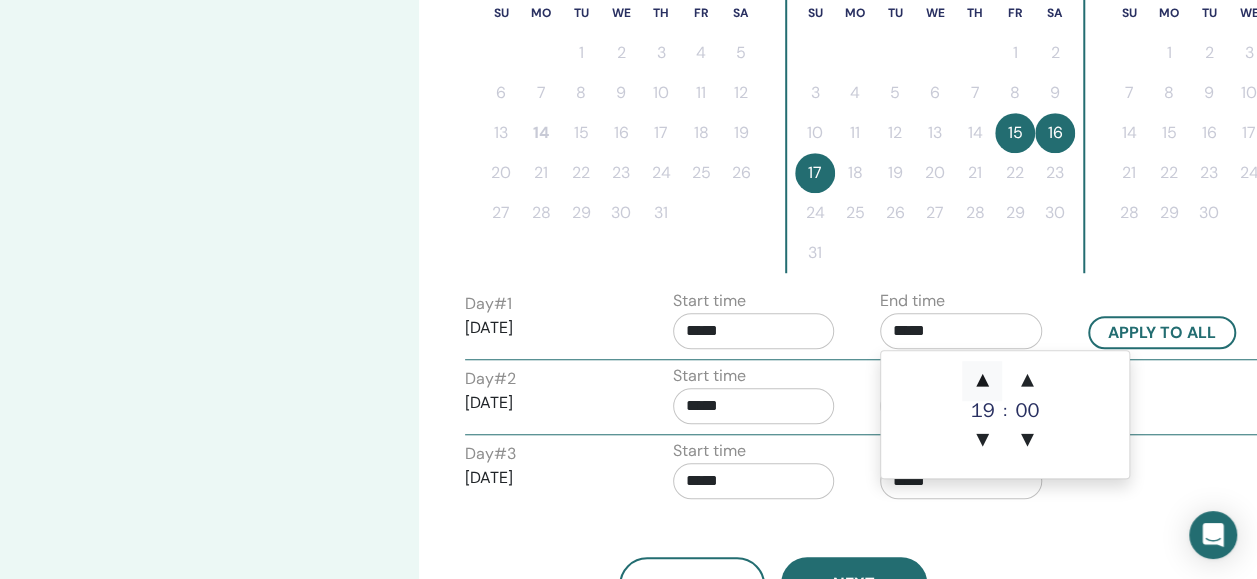 click on "▲" at bounding box center [982, 381] 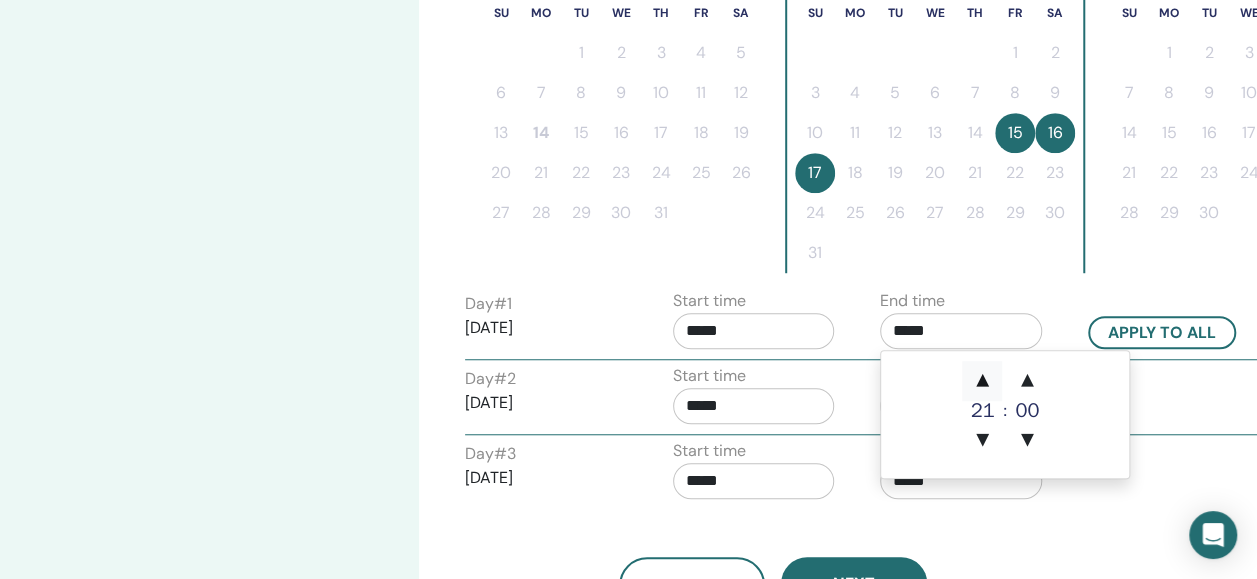click on "▲" at bounding box center [982, 381] 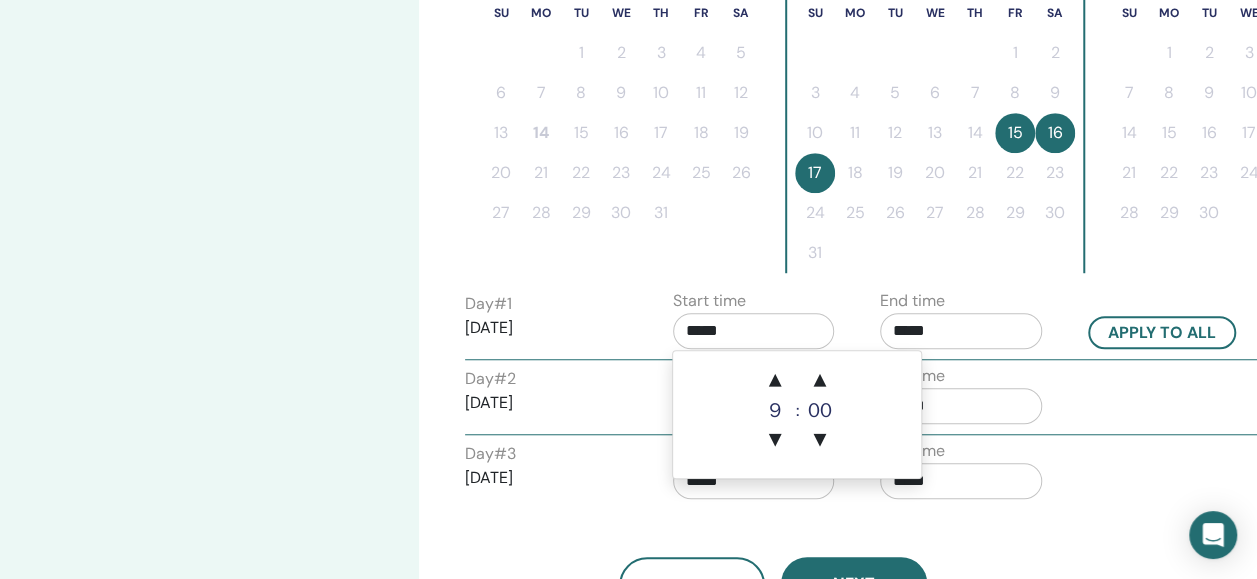 click on "*****" at bounding box center (754, 331) 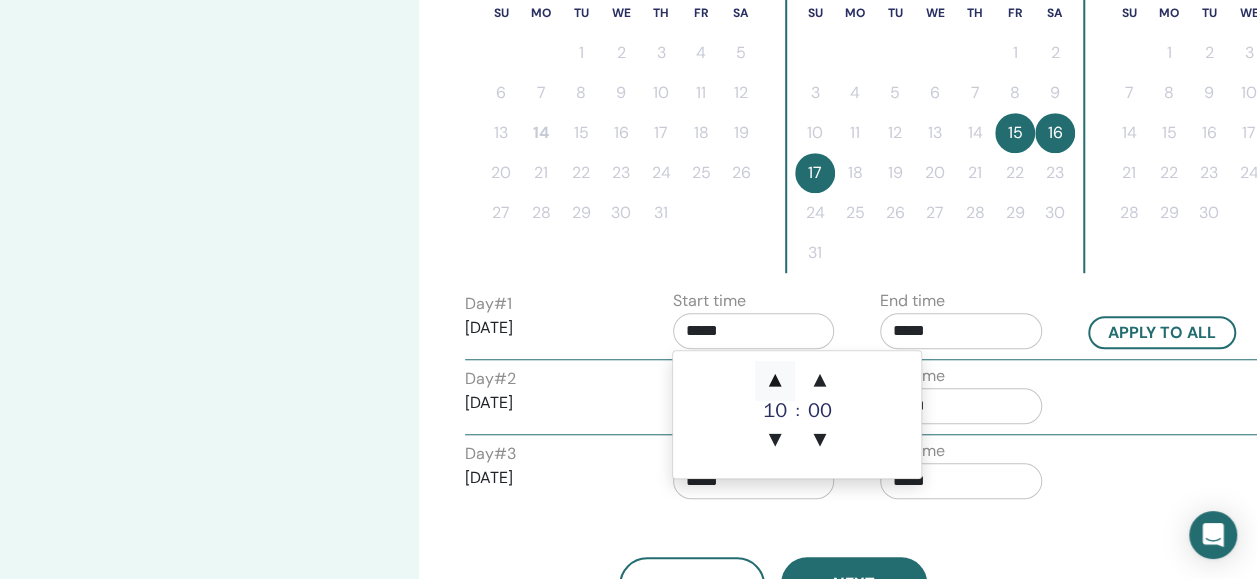 click on "▲" at bounding box center [775, 381] 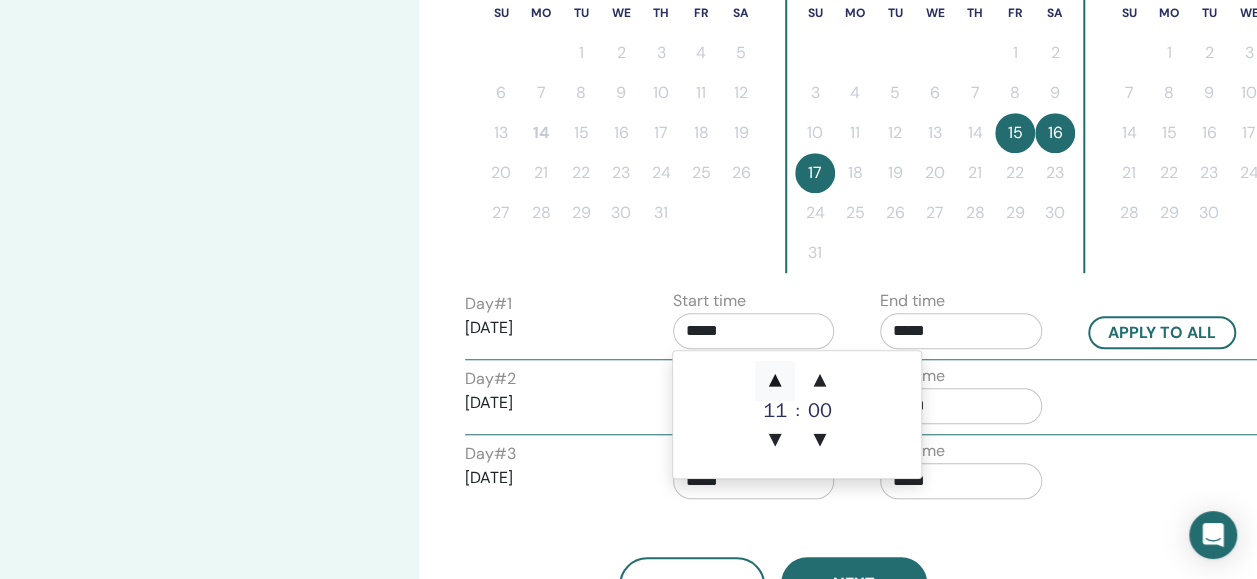 click on "▲" at bounding box center (775, 381) 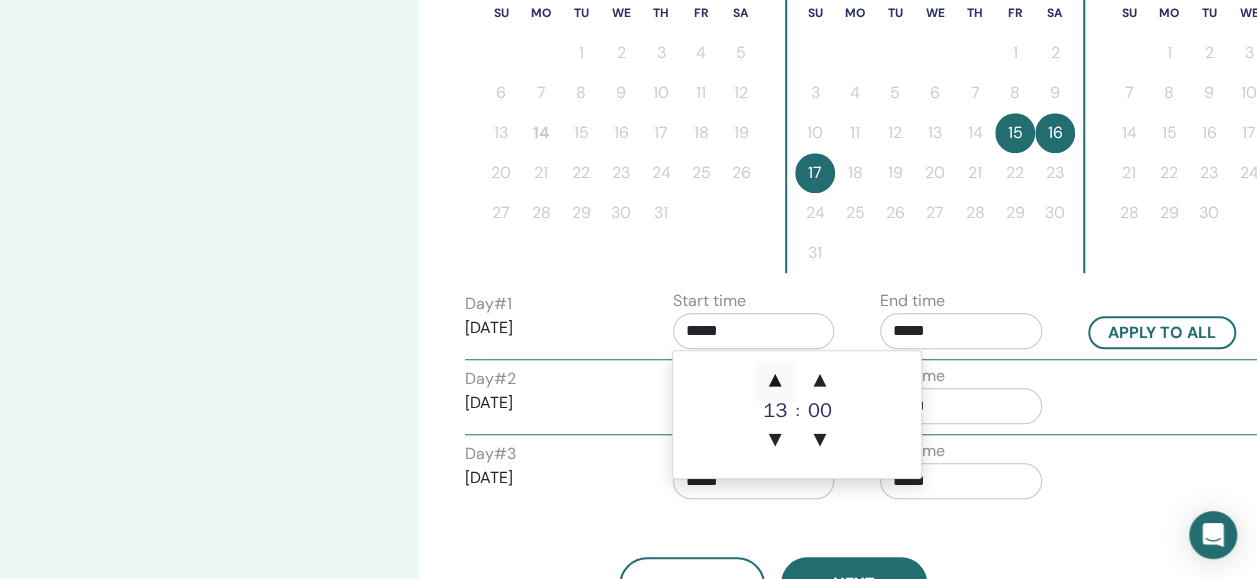 click on "▲" at bounding box center [775, 381] 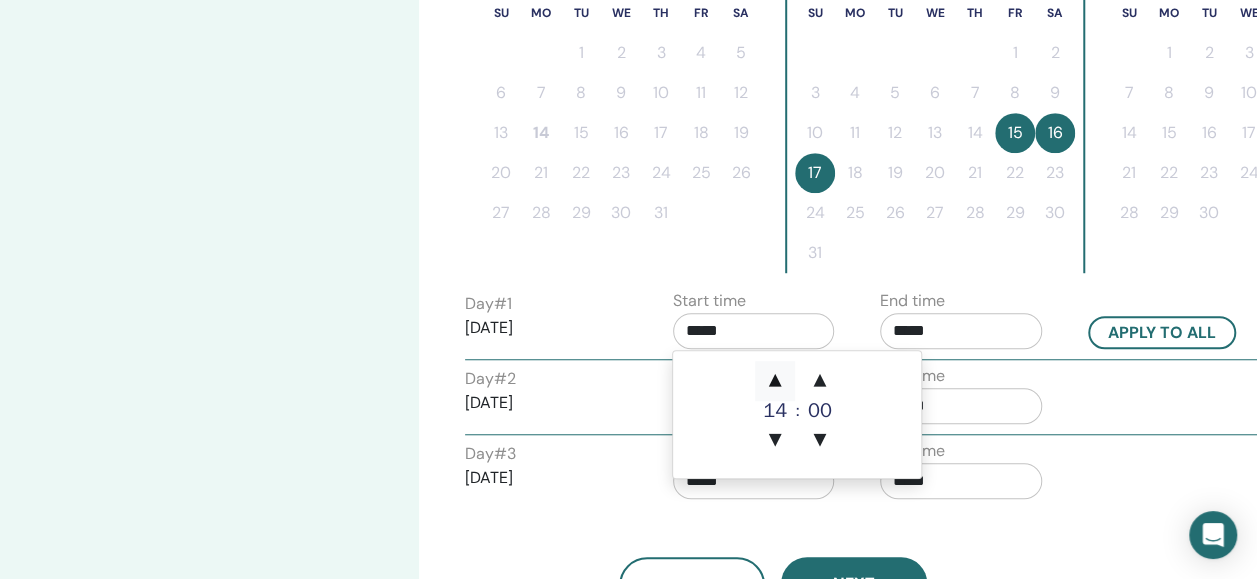 click on "▲" at bounding box center [775, 381] 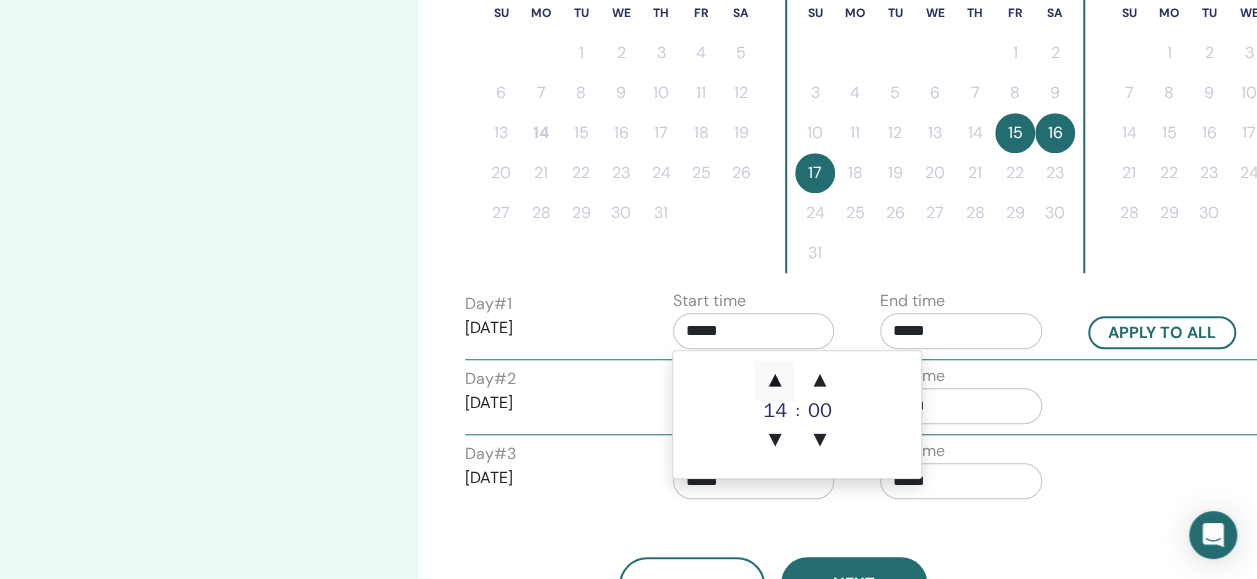click on "▲" at bounding box center [775, 381] 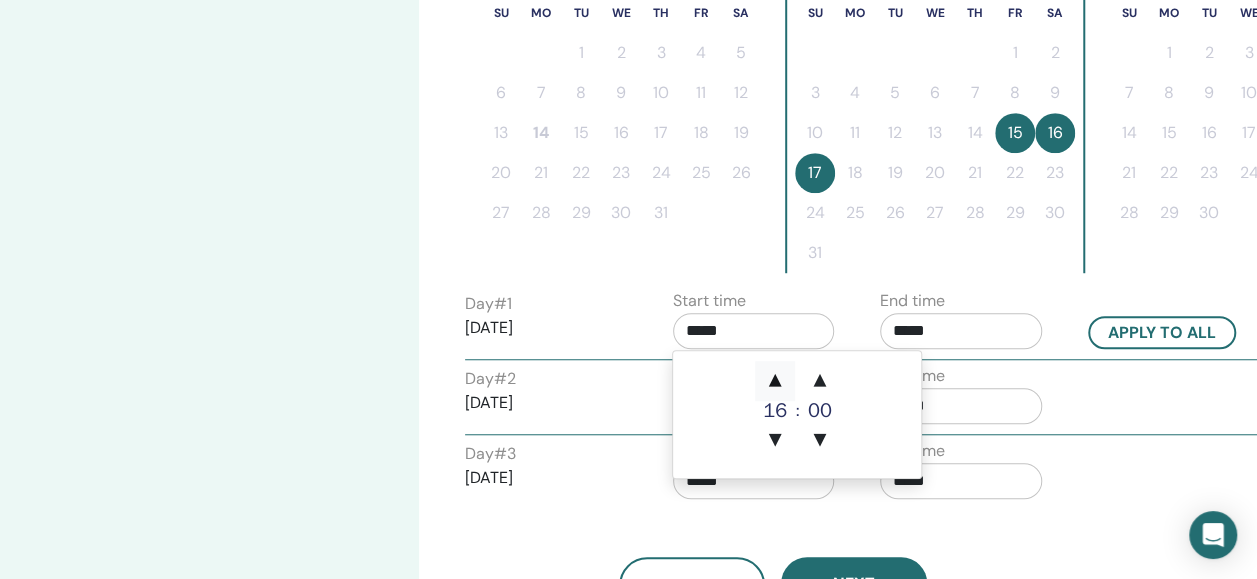 click on "▲" at bounding box center (775, 381) 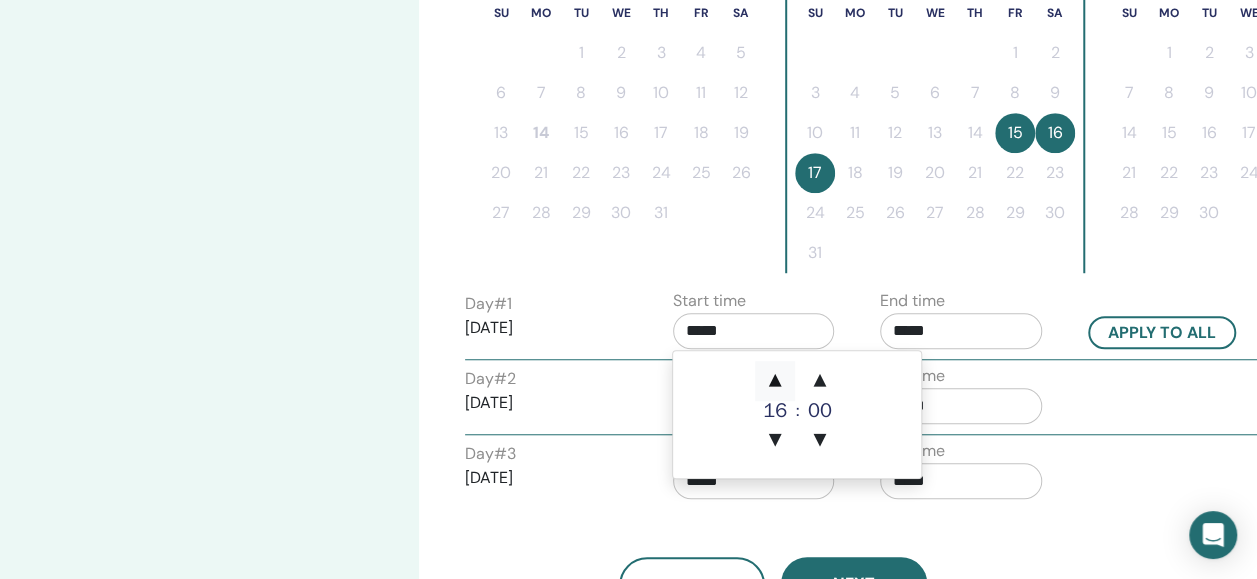 click on "▲" at bounding box center (775, 381) 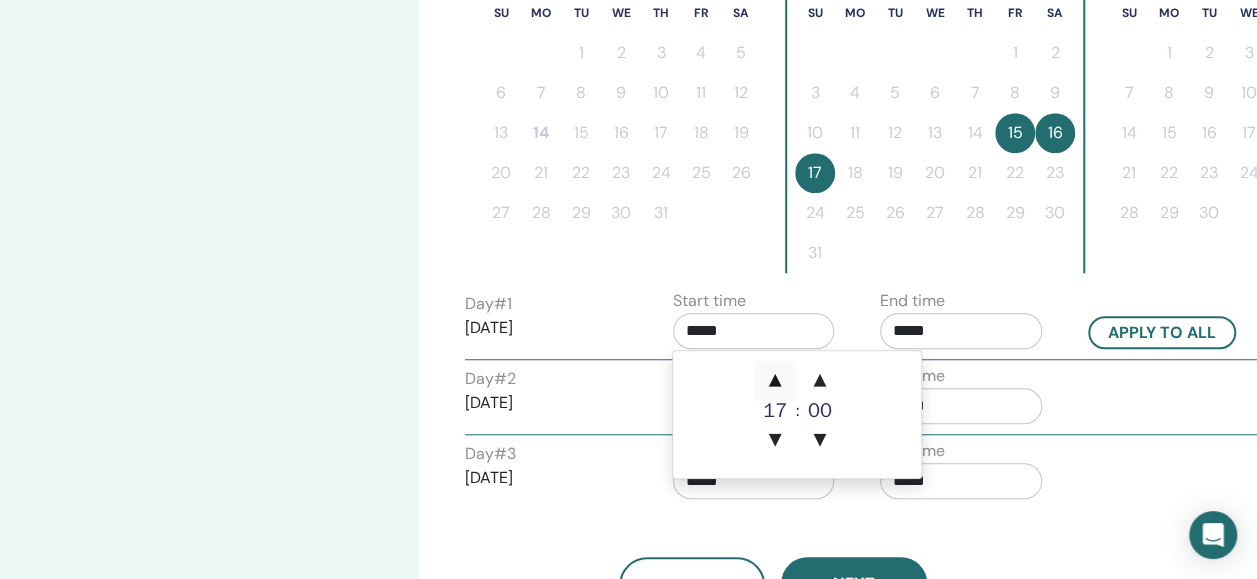 click on "▲" at bounding box center (775, 381) 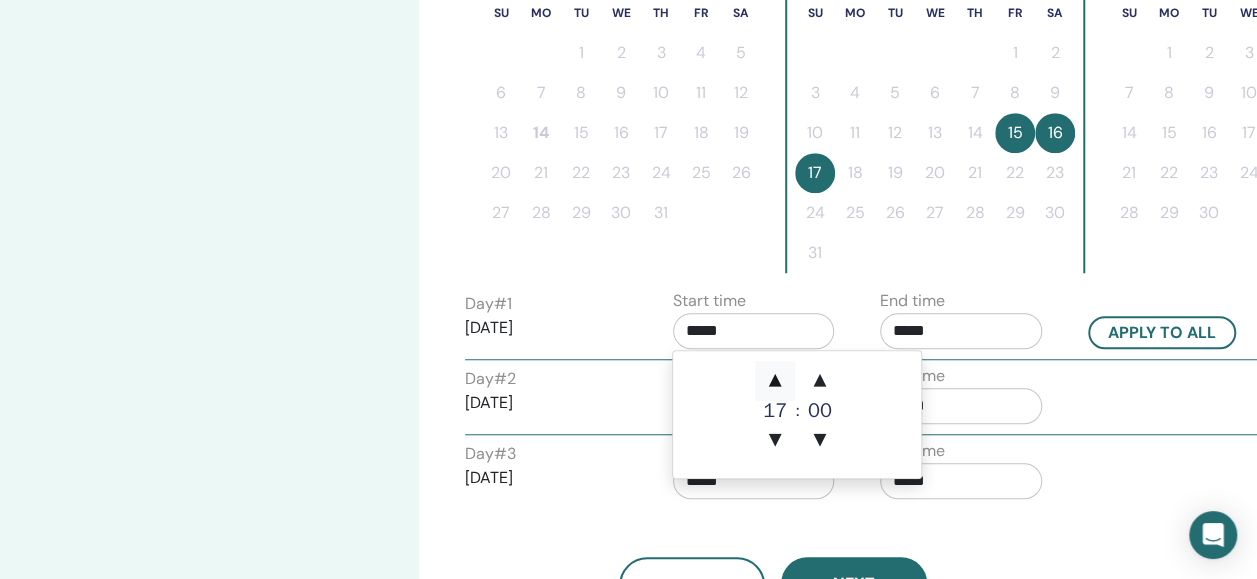 type on "*****" 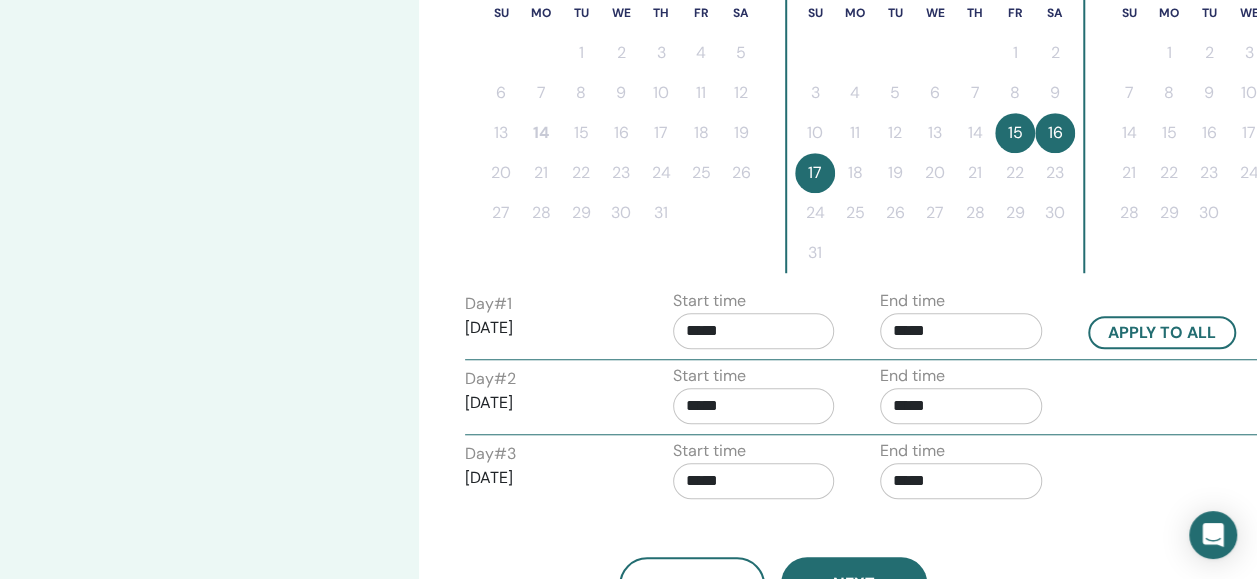 click on "Day  # 2 2025/08/16 Start time ***** End time *****" at bounding box center (865, 399) 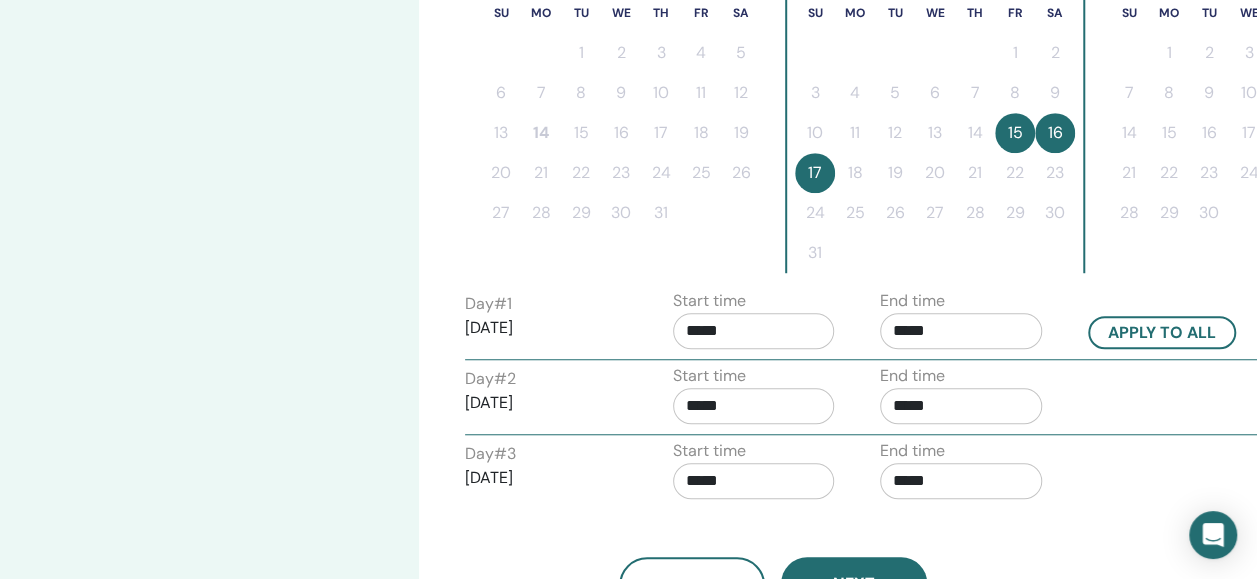 click on "*****" at bounding box center [754, 406] 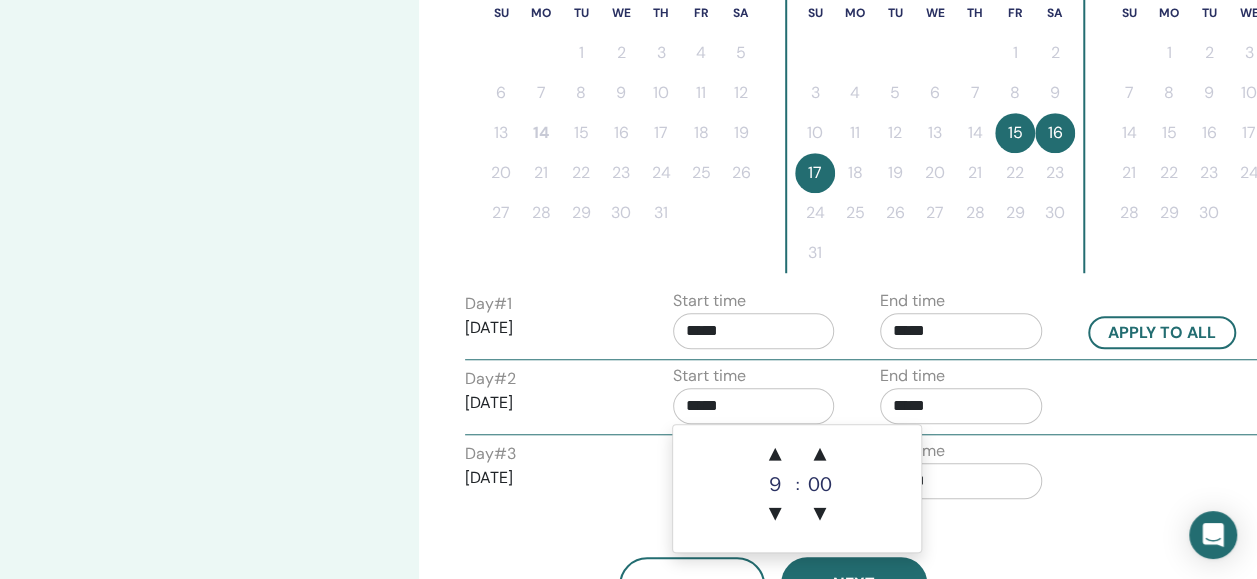 click on "*****" at bounding box center (961, 406) 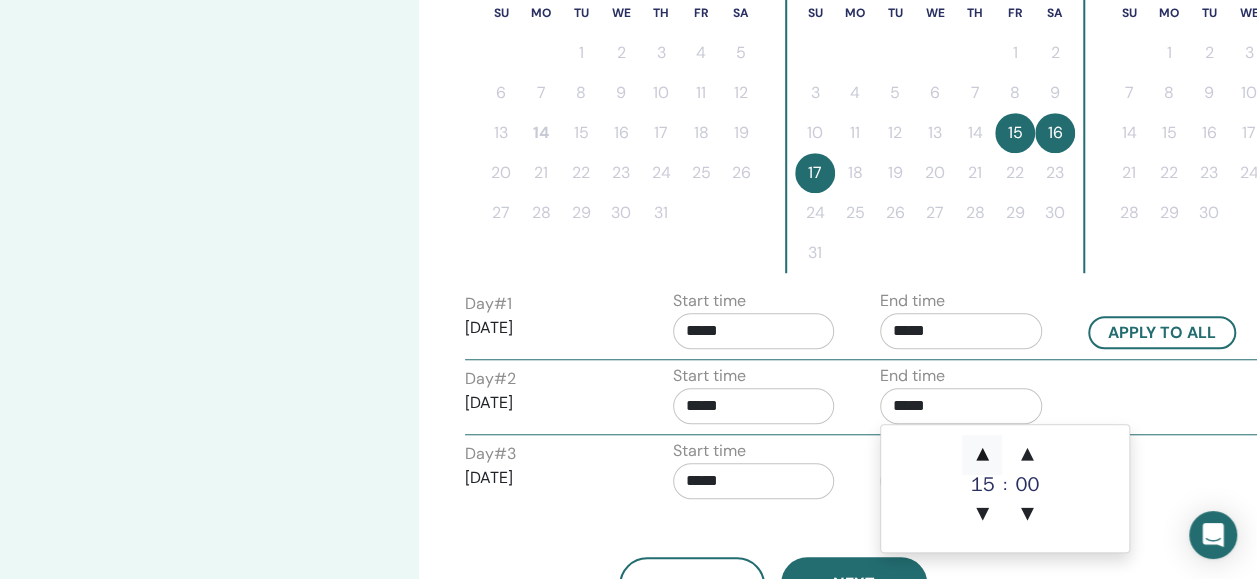 click on "▲" at bounding box center (982, 455) 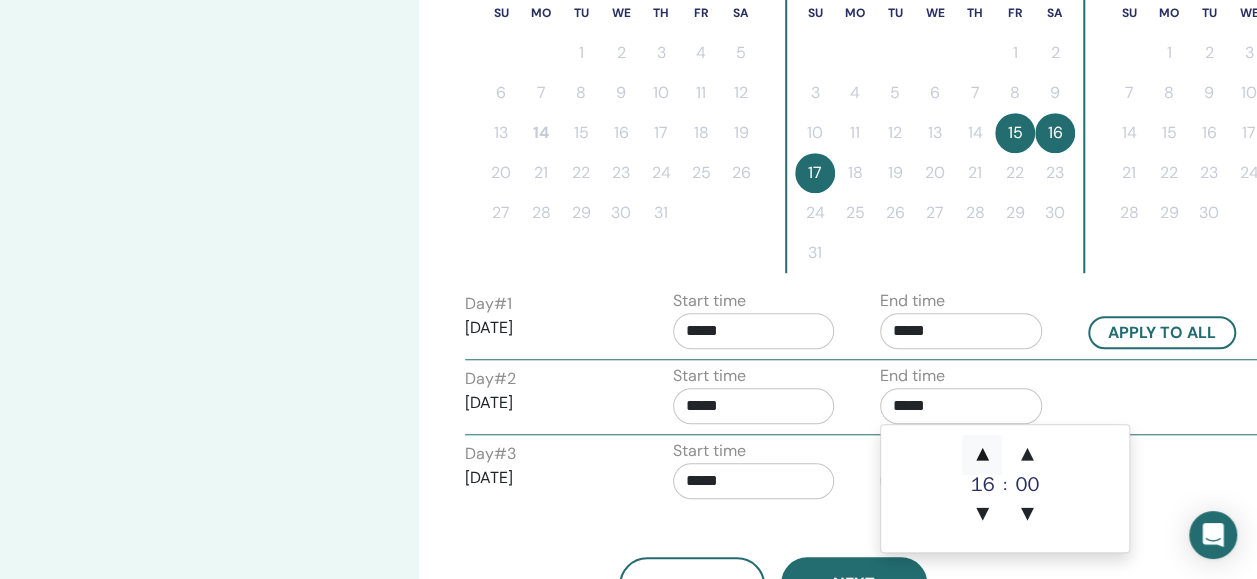 click on "▲" at bounding box center [982, 455] 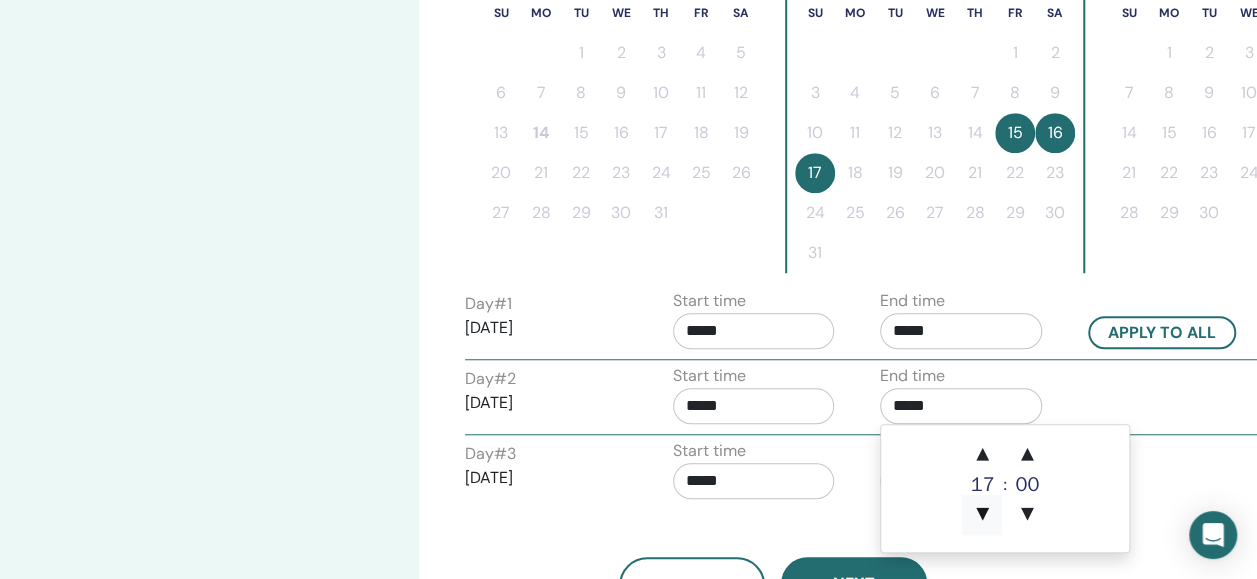 click on "▼" at bounding box center (982, 515) 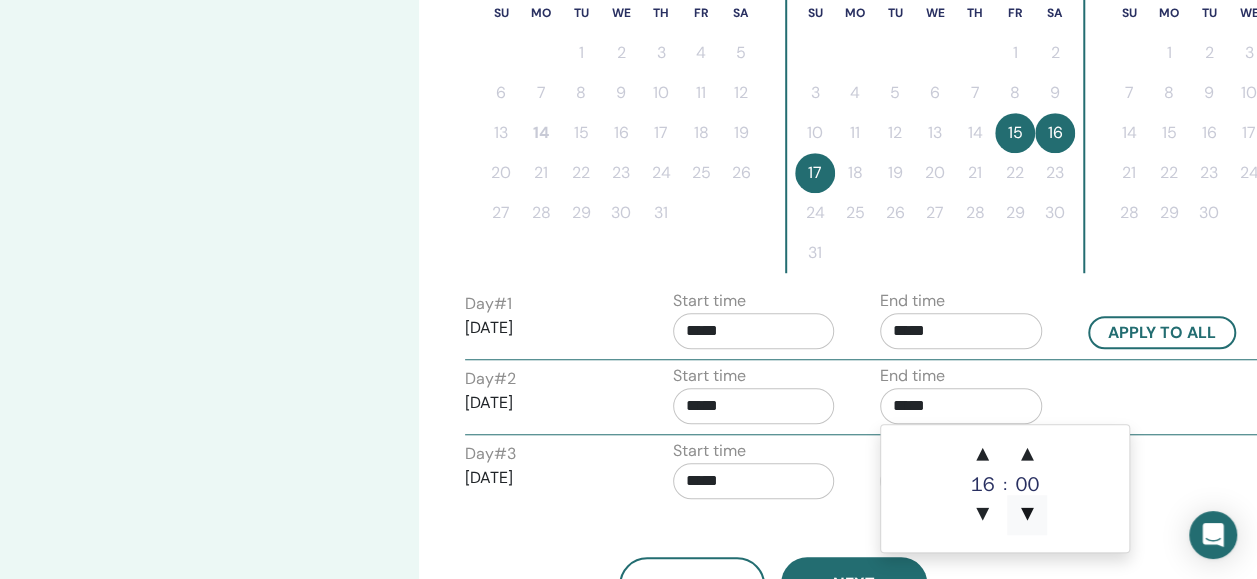 click on "▼" at bounding box center [1027, 515] 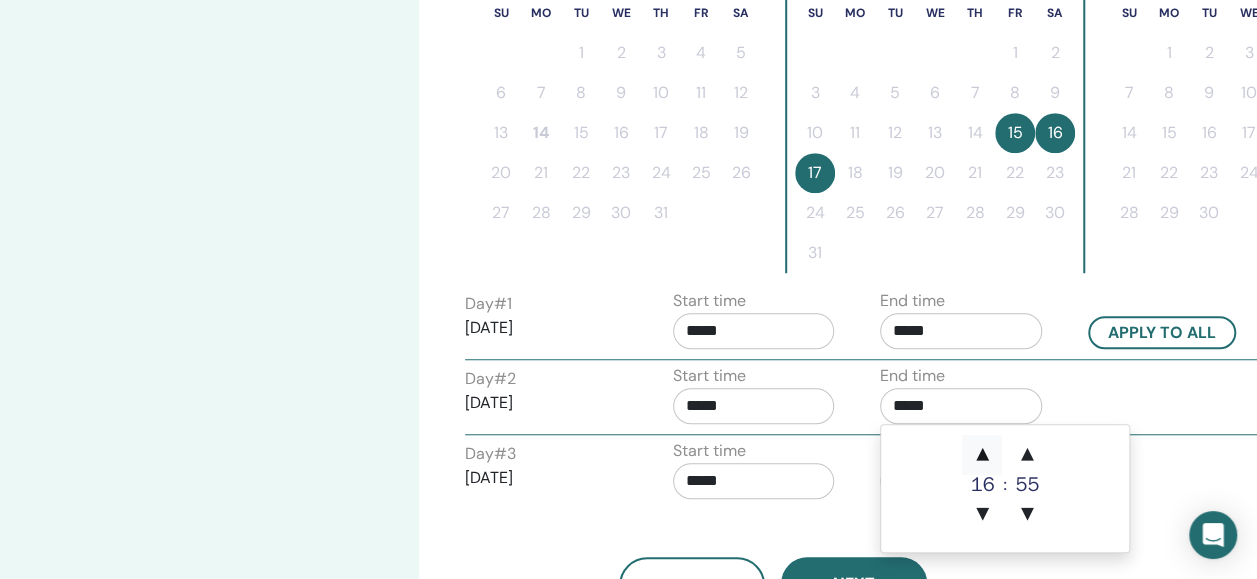 click on "▲" at bounding box center [982, 455] 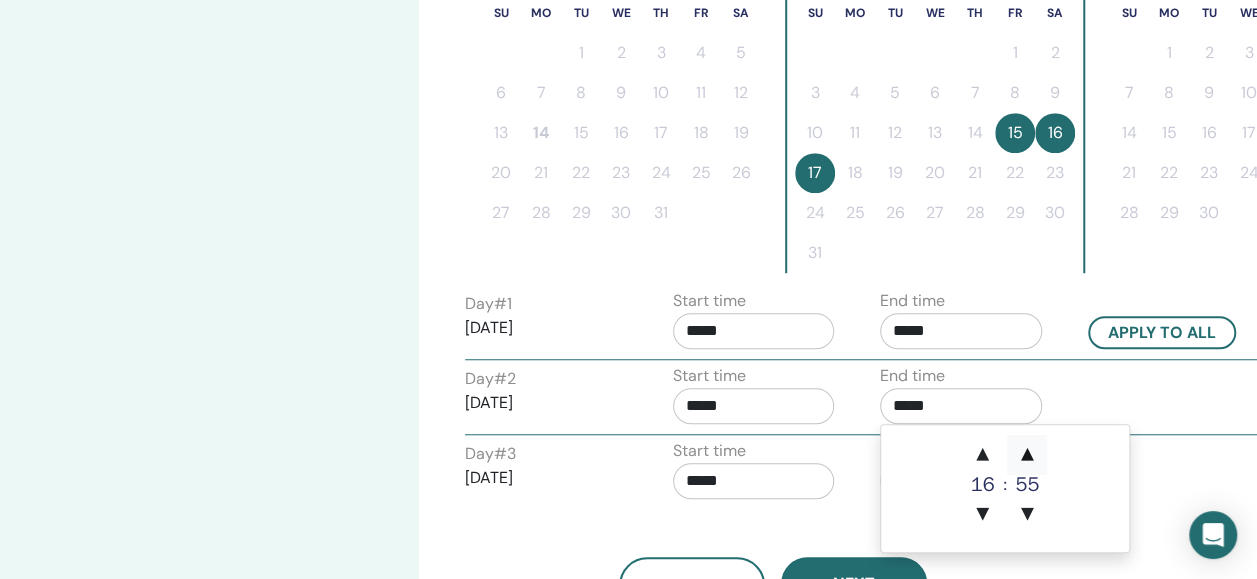 click on "▲" at bounding box center [1027, 455] 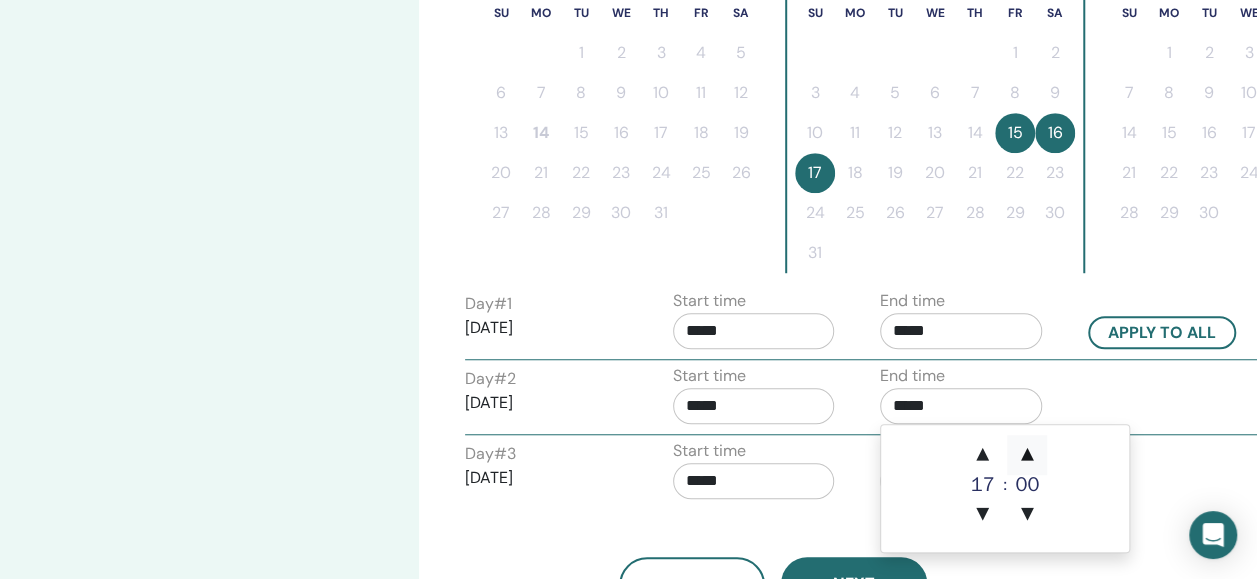 click on "▲" at bounding box center [1027, 455] 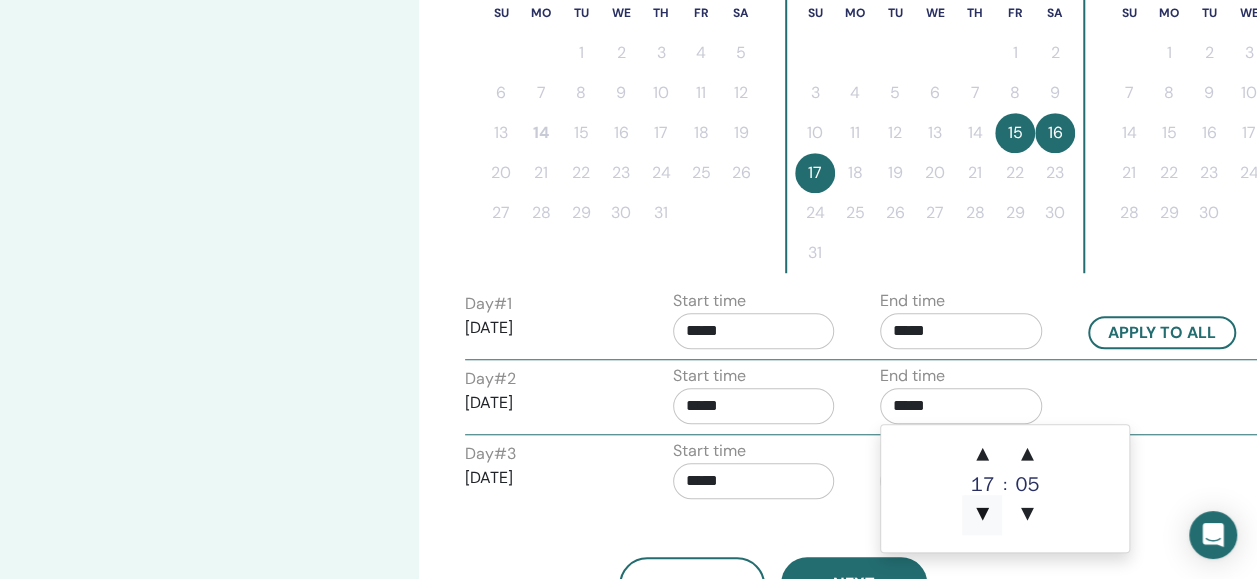 click on "▼" at bounding box center (982, 515) 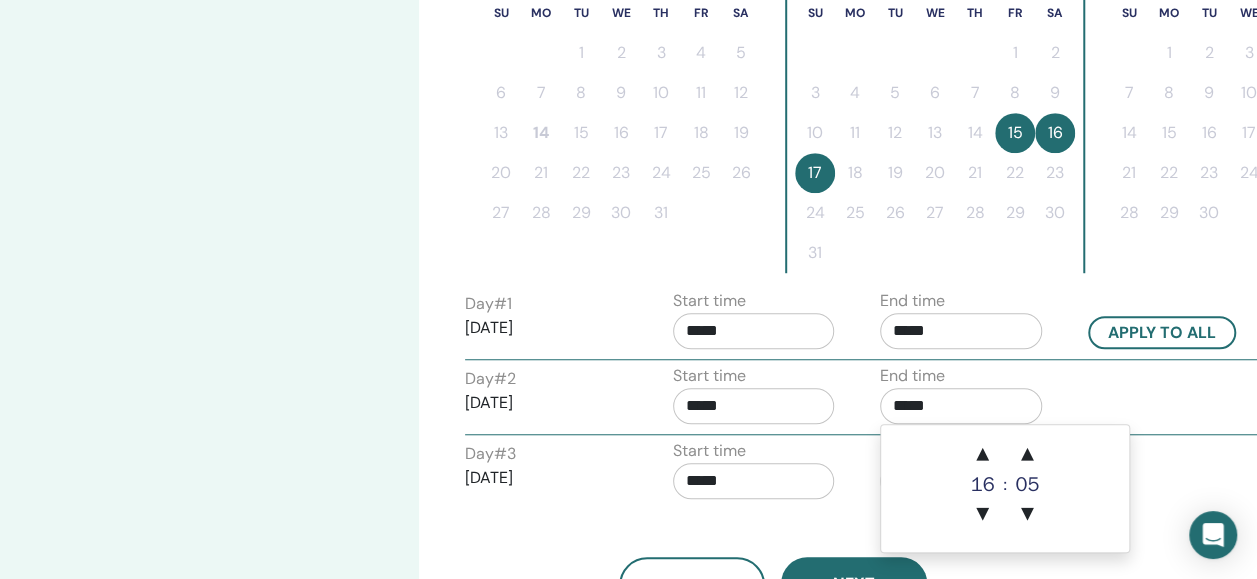 click on "05" at bounding box center [1027, 485] 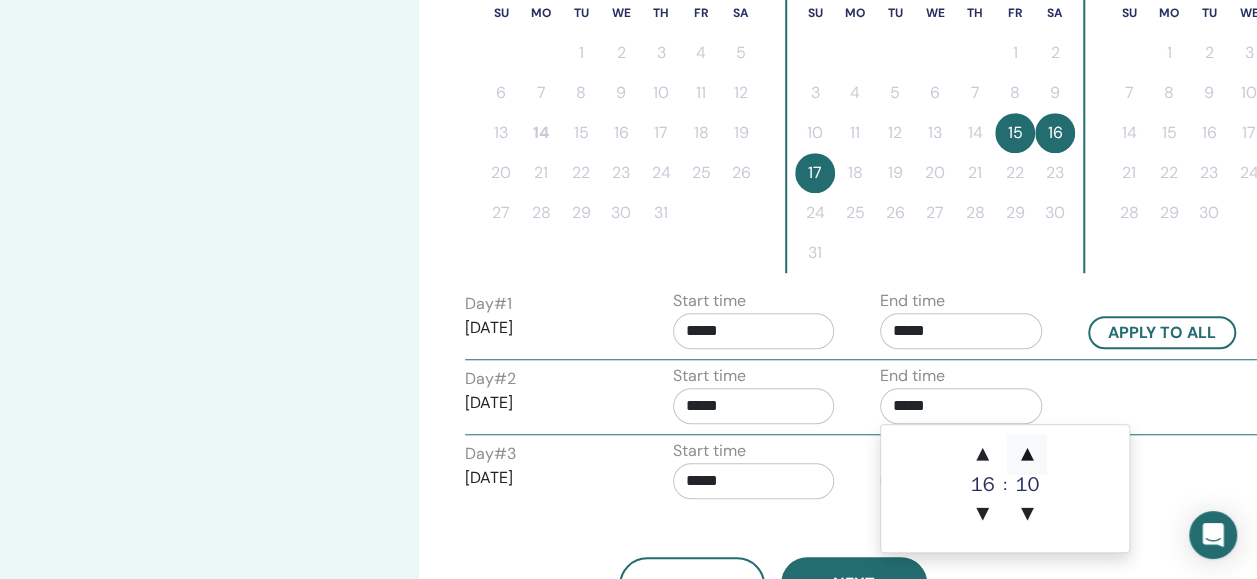click on "▲" at bounding box center [1027, 455] 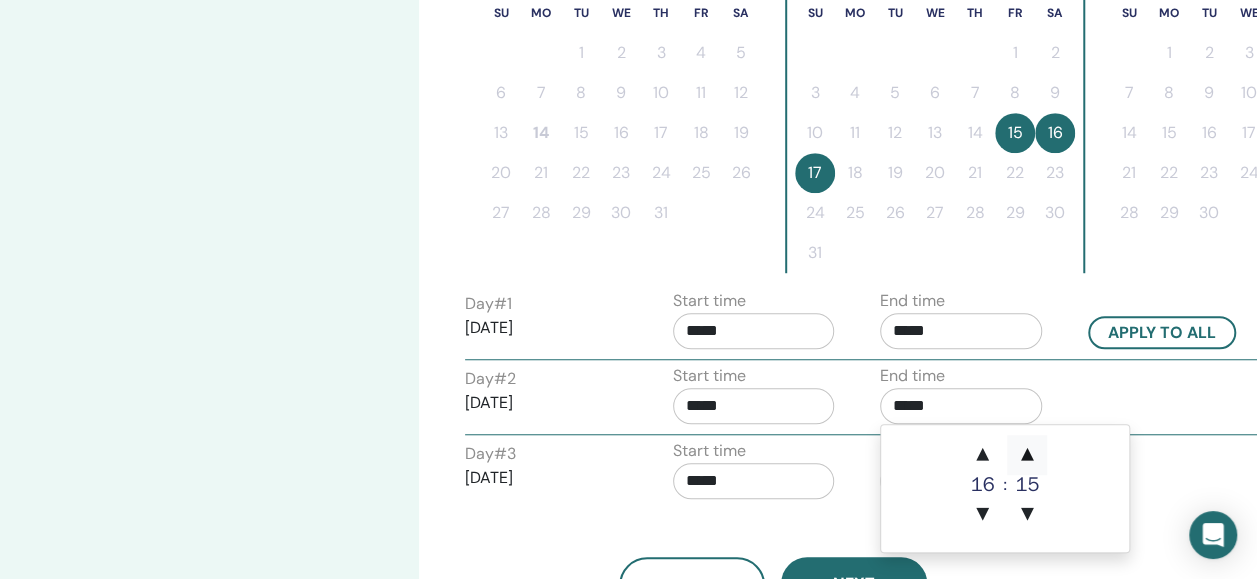 click on "▲" at bounding box center (1027, 455) 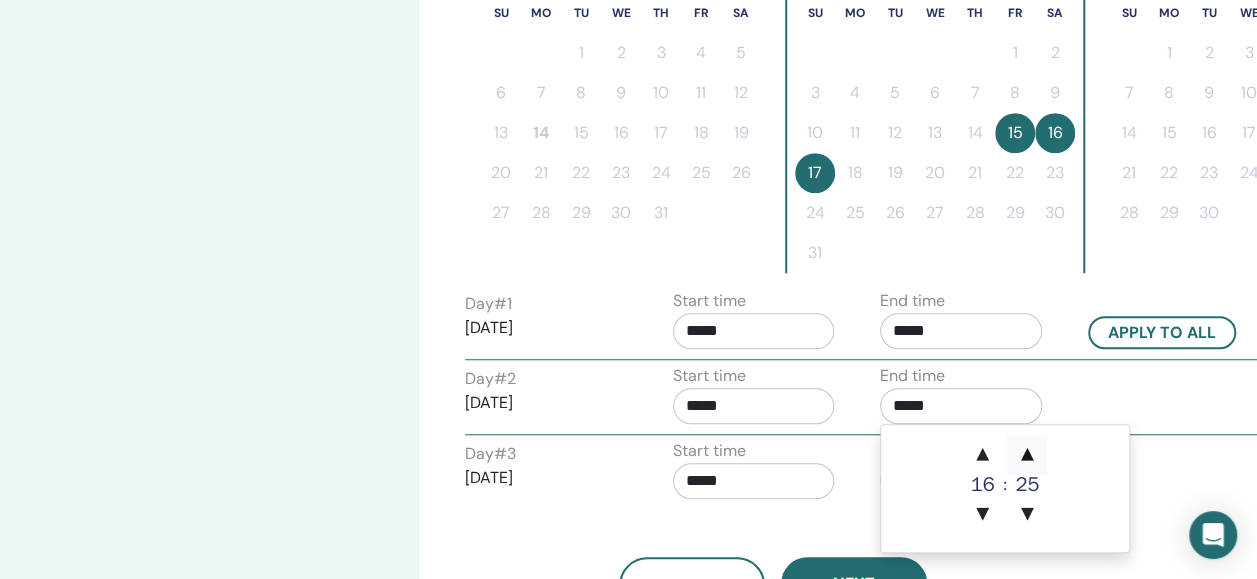click on "▲" at bounding box center [1027, 455] 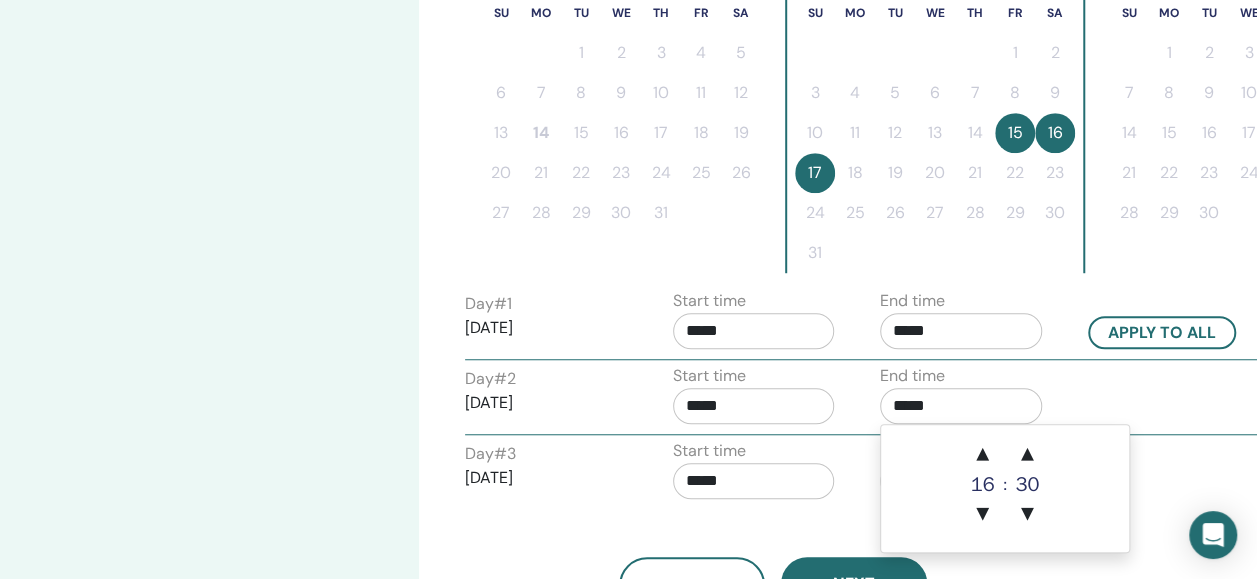 click on "*****" at bounding box center [961, 406] 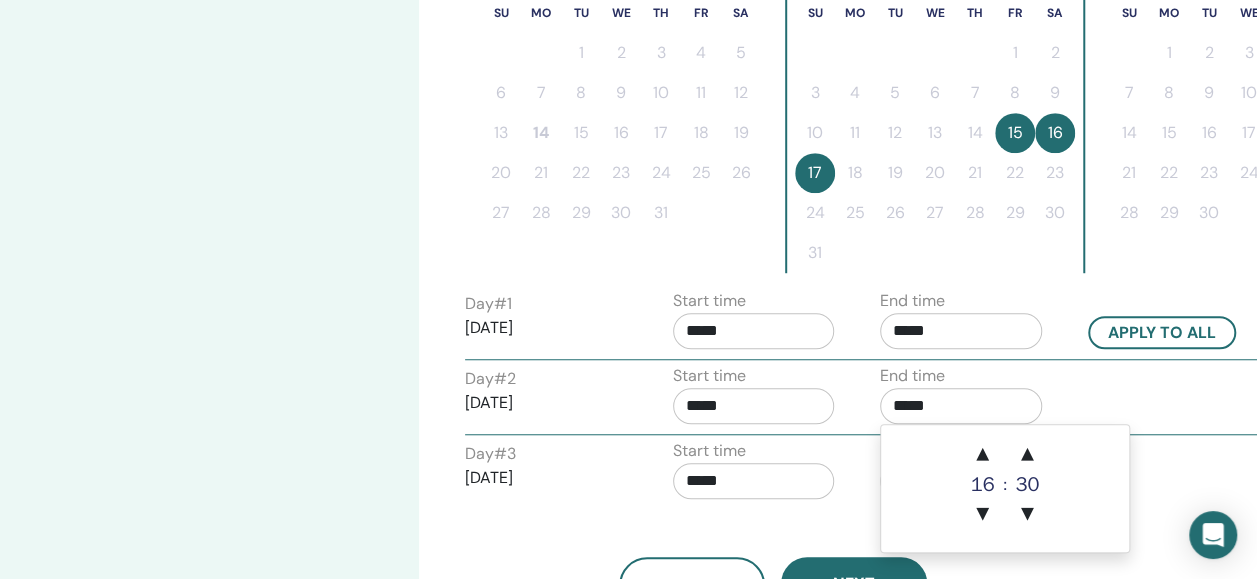 click on "*****" at bounding box center [754, 406] 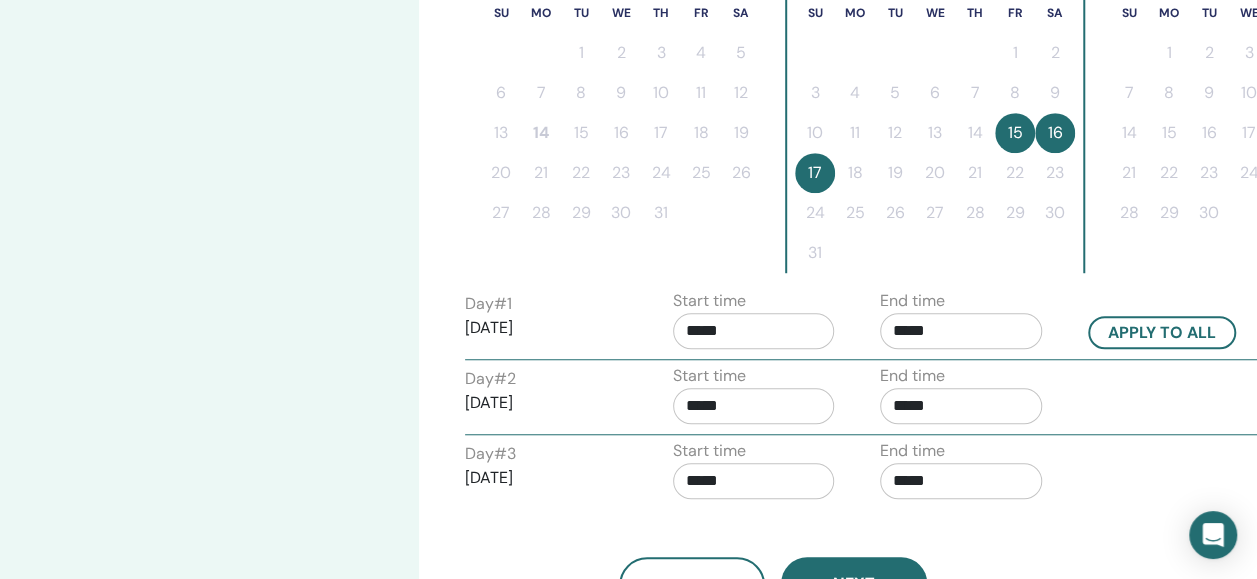 click on "End time *****" at bounding box center (961, 474) 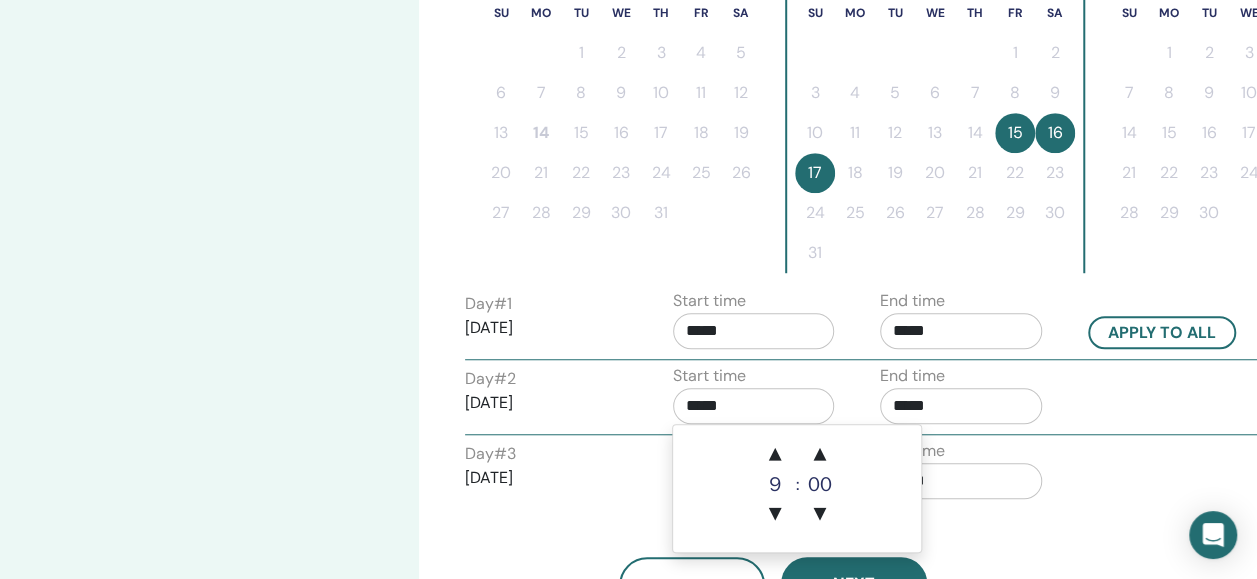 click on "*****" at bounding box center [754, 406] 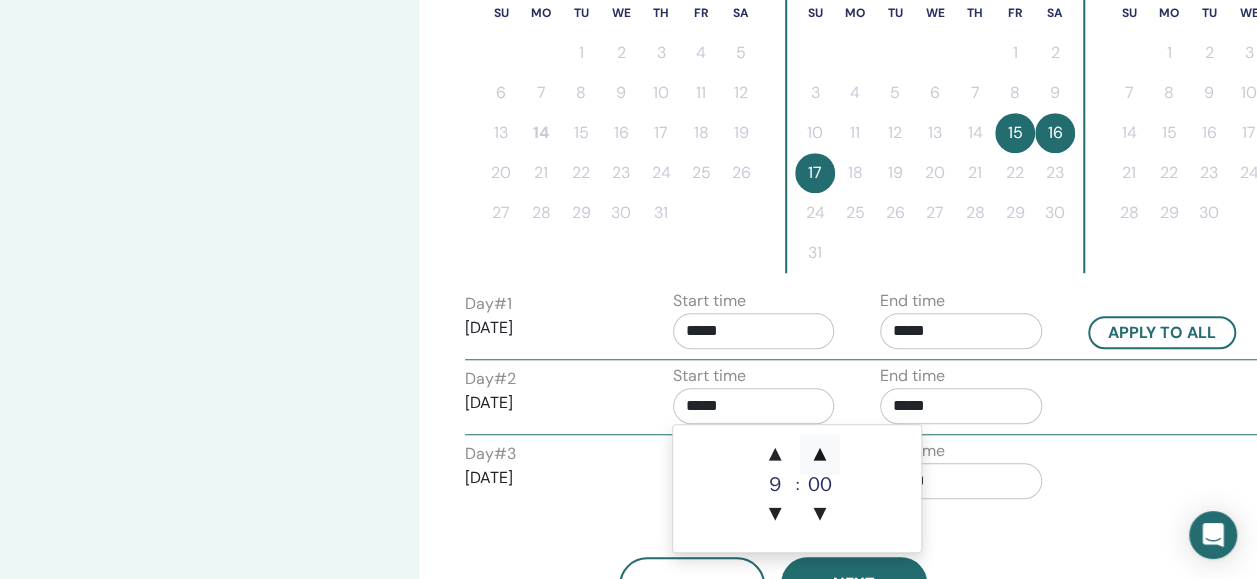 click on "▲" at bounding box center [820, 455] 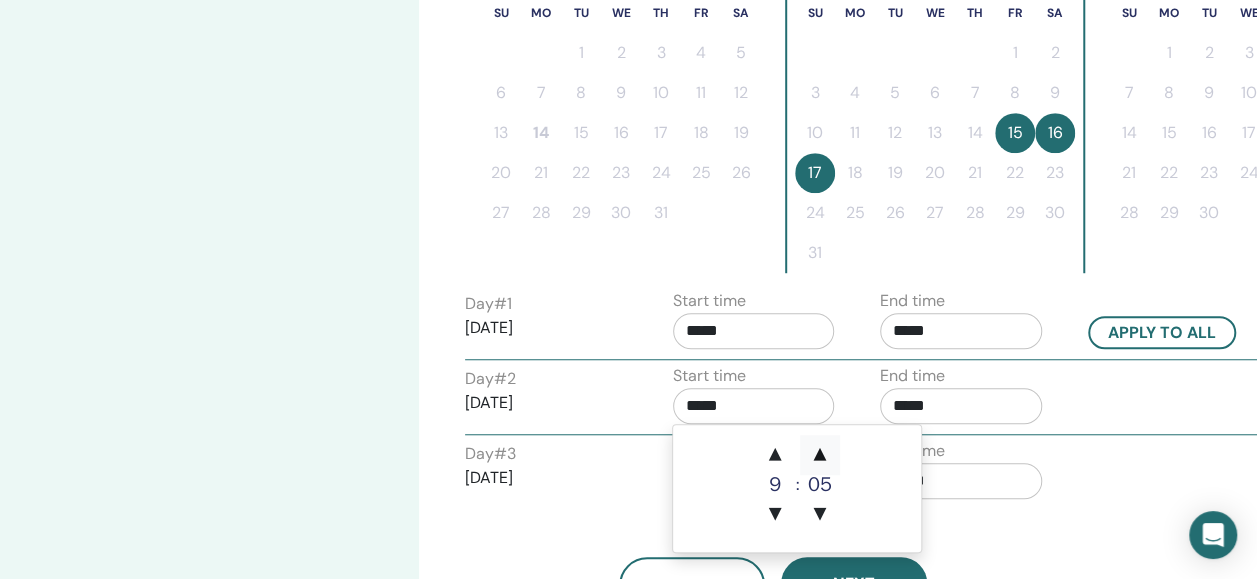 click on "▲" at bounding box center [820, 455] 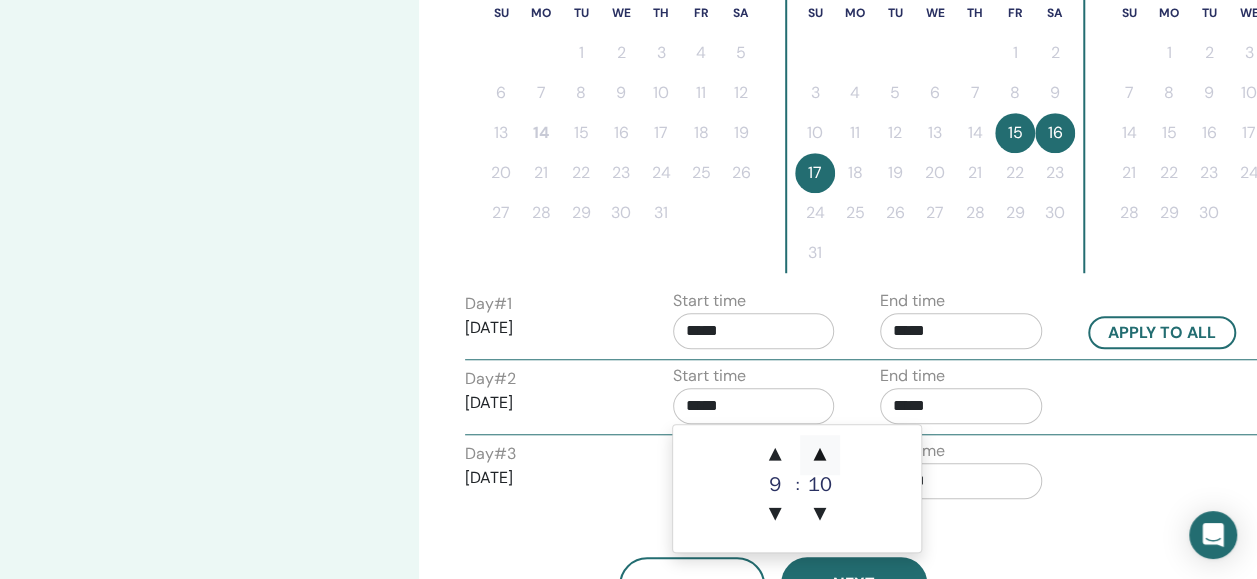 click on "▲" at bounding box center (820, 455) 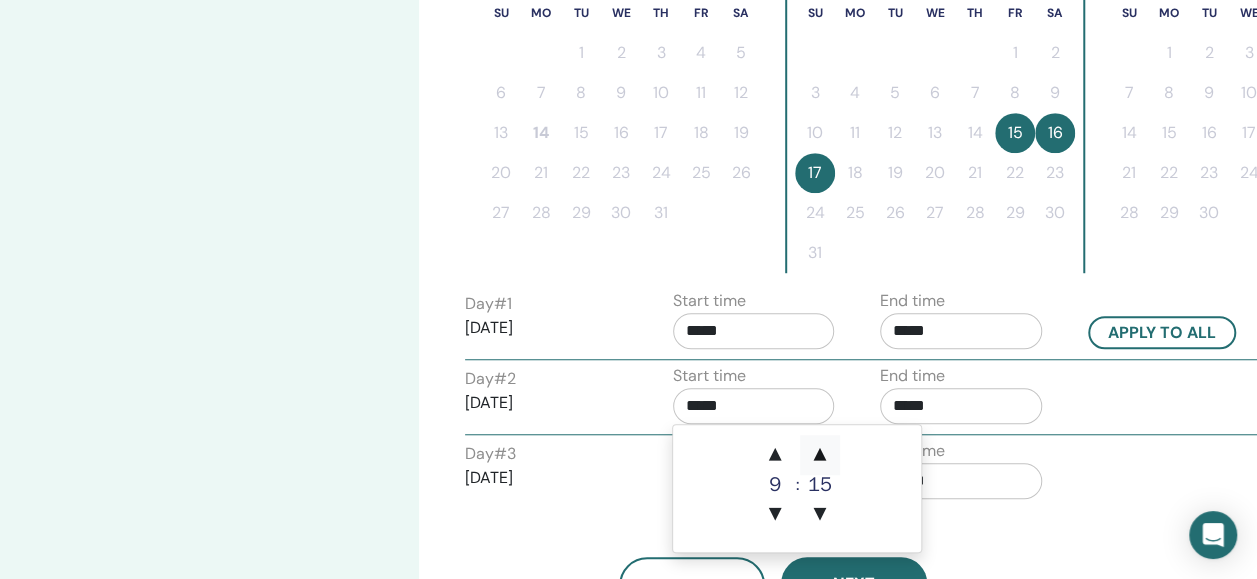 click on "▲" at bounding box center (820, 455) 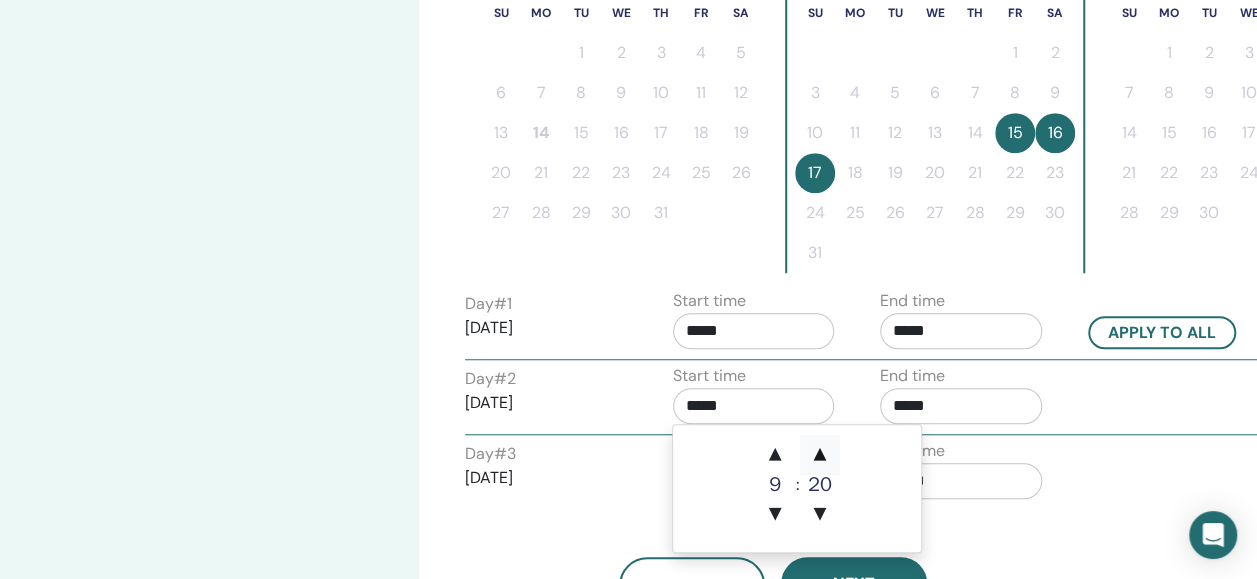 click on "▲" at bounding box center [820, 455] 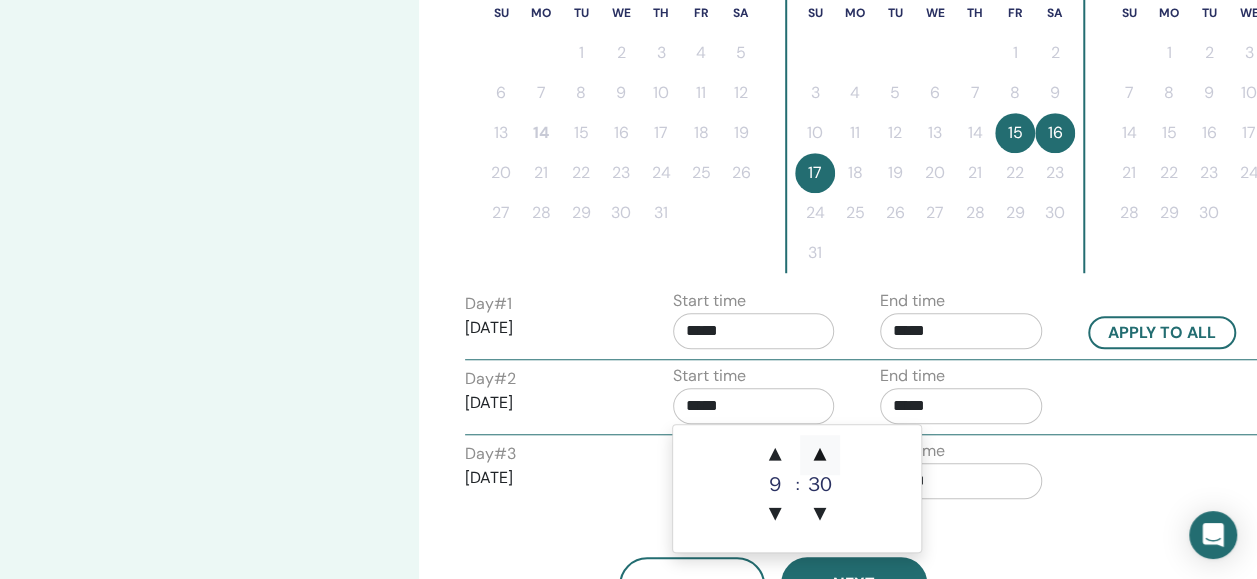 click on "▲" at bounding box center [820, 455] 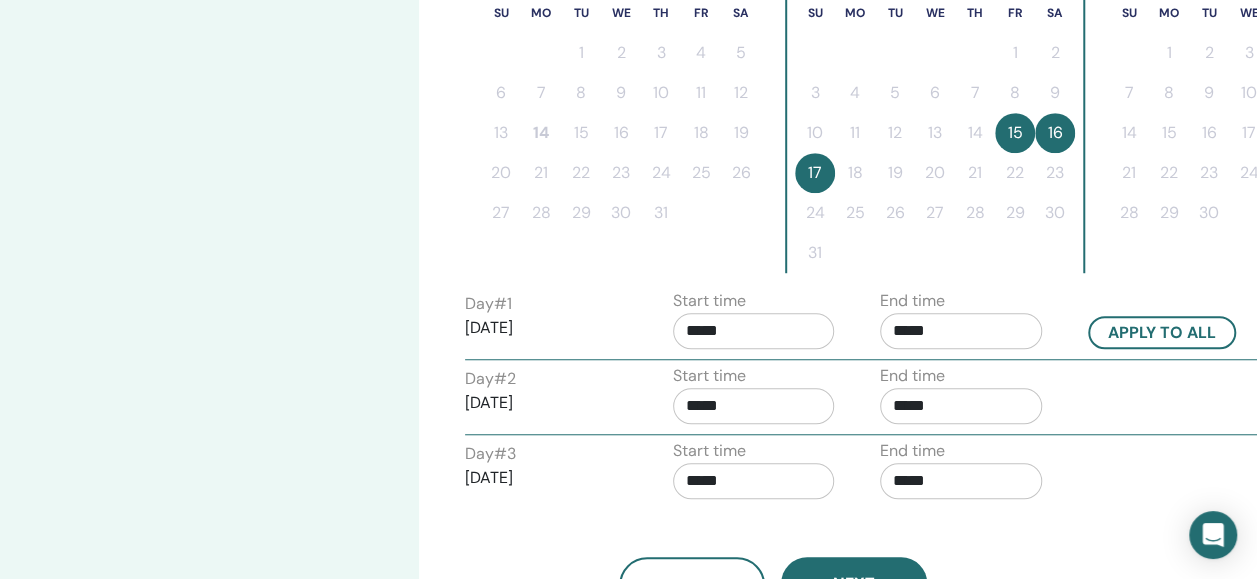 click on "End time *****" at bounding box center [969, 474] 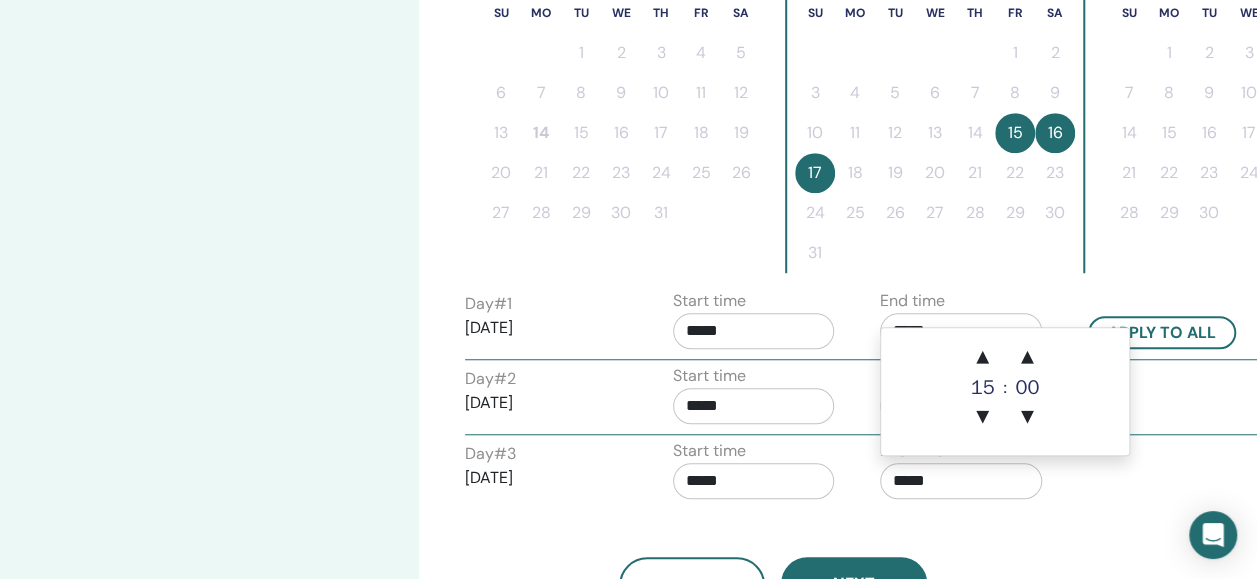 click on "*****" at bounding box center [961, 481] 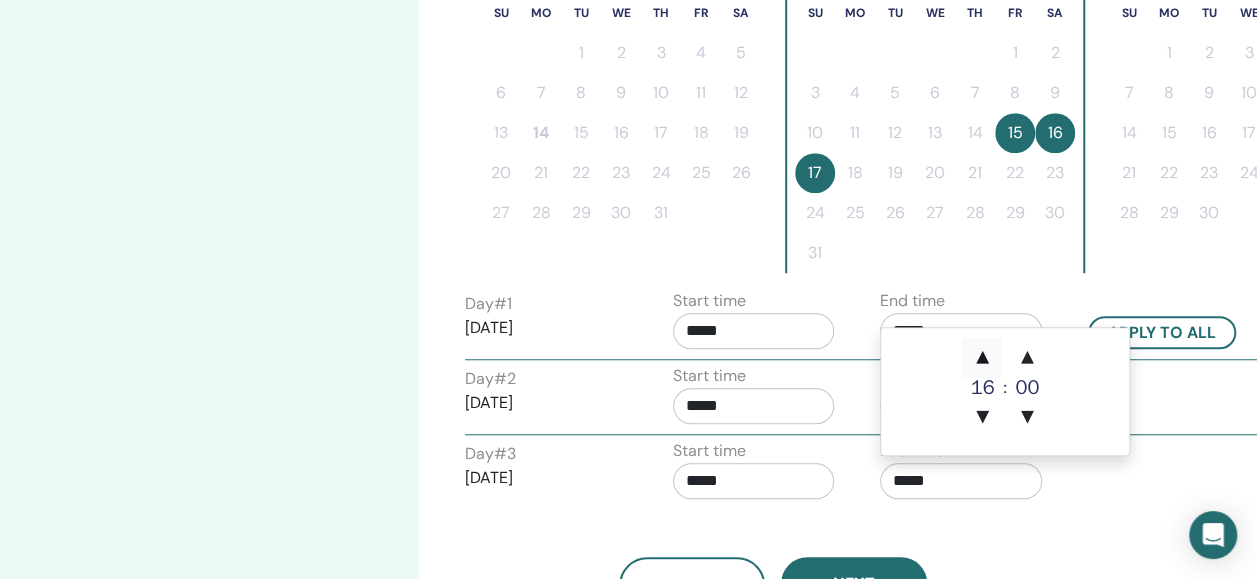 click on "▲" at bounding box center (982, 358) 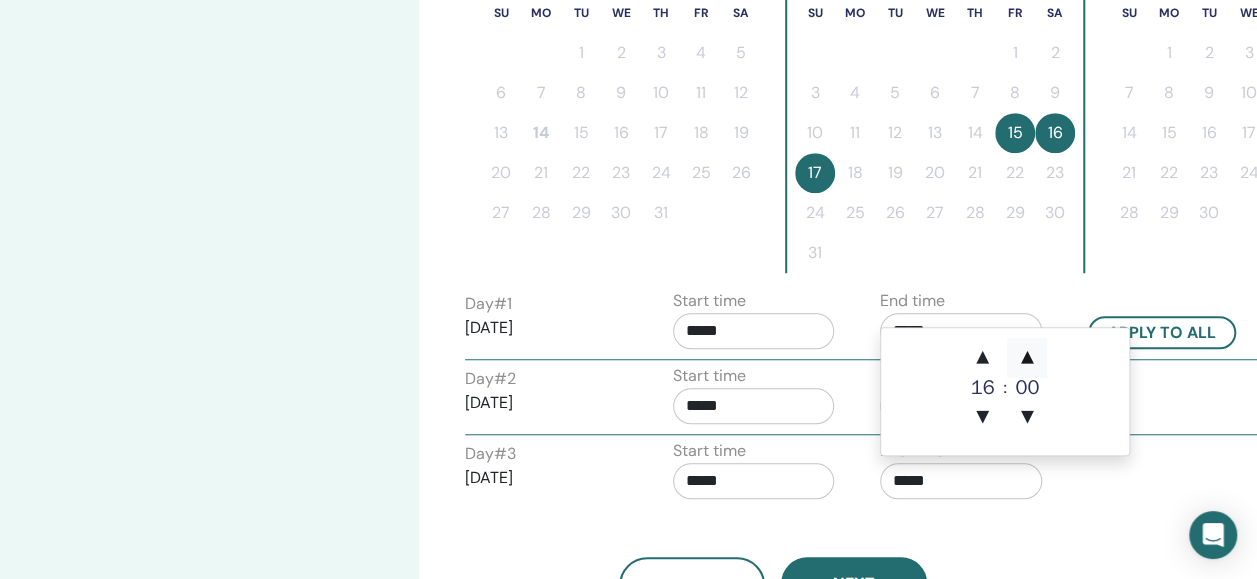 click on "▲" at bounding box center [1027, 358] 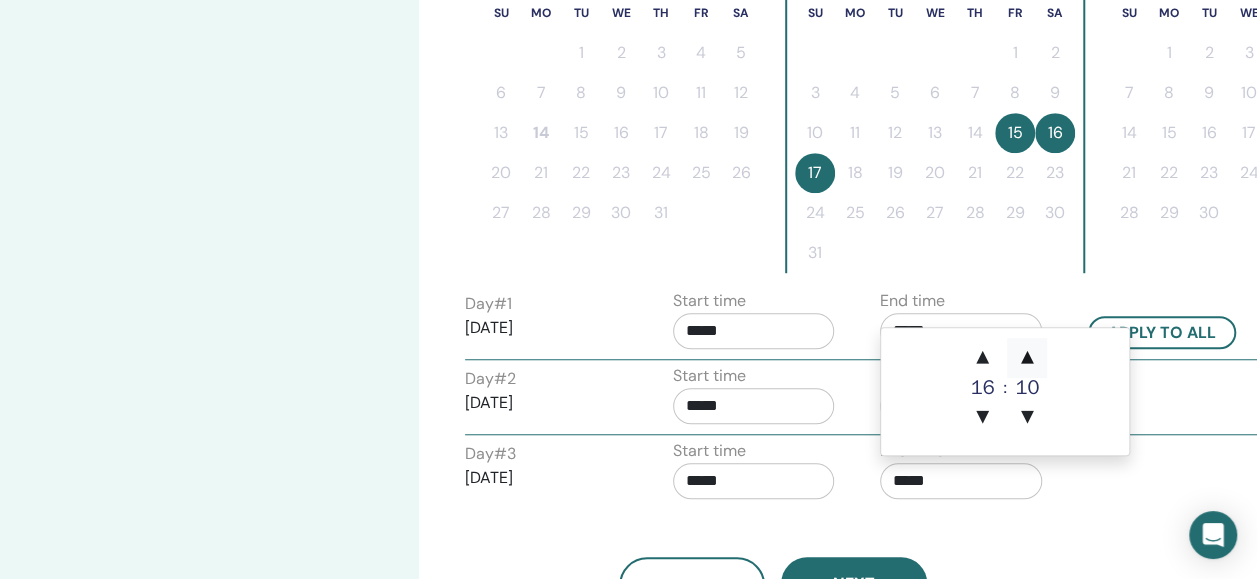 click on "▲" at bounding box center [1027, 358] 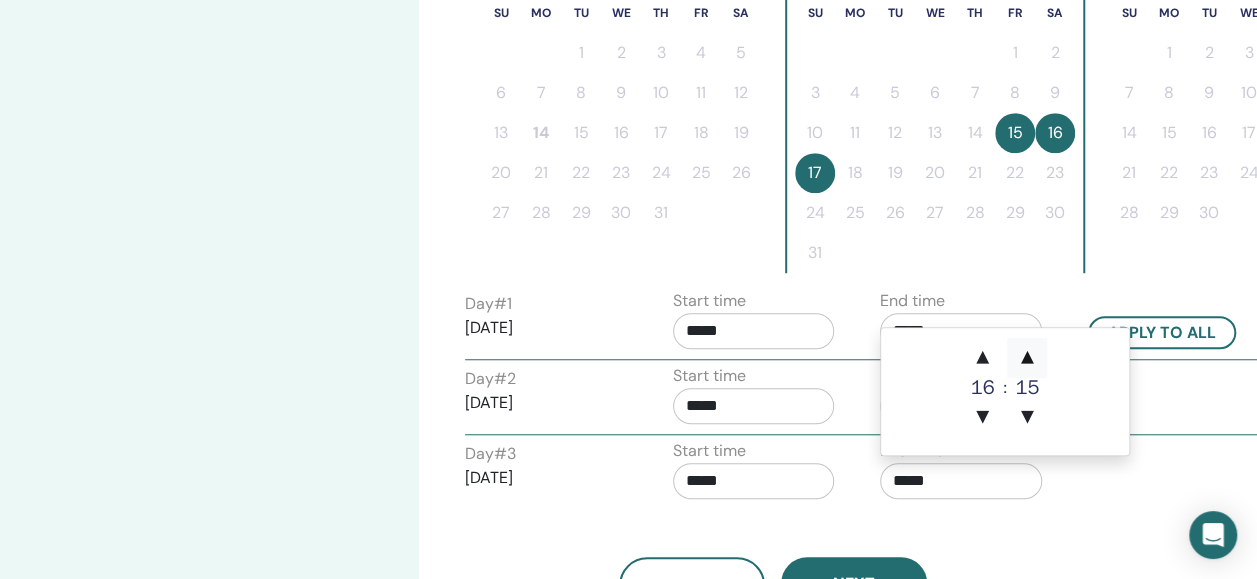 click on "▲" at bounding box center [1027, 358] 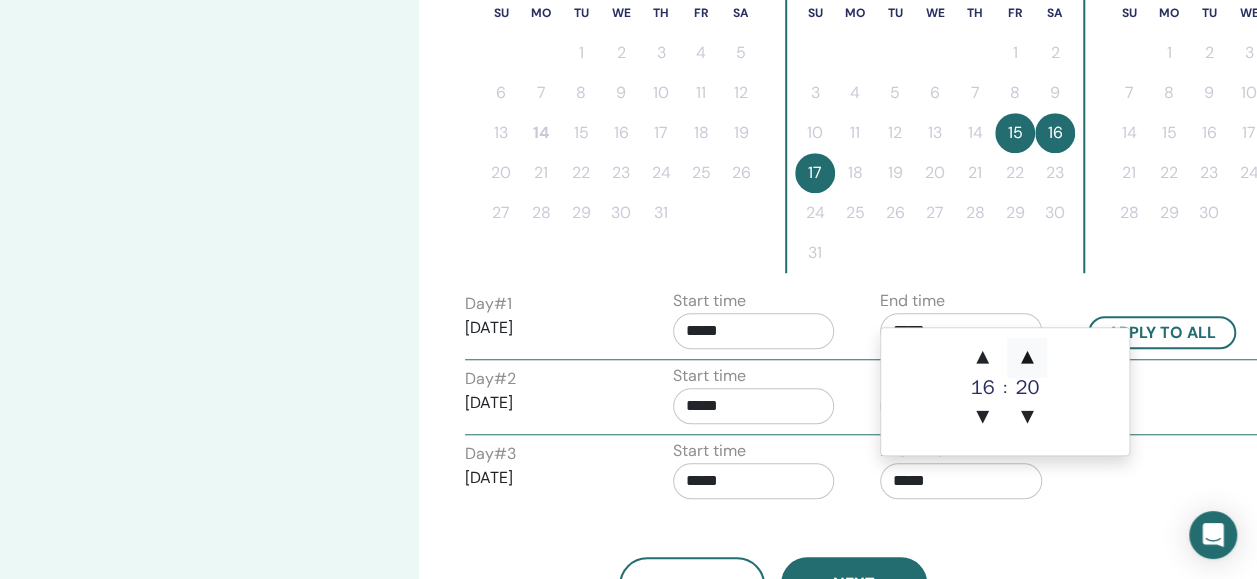 click on "▲" at bounding box center [1027, 358] 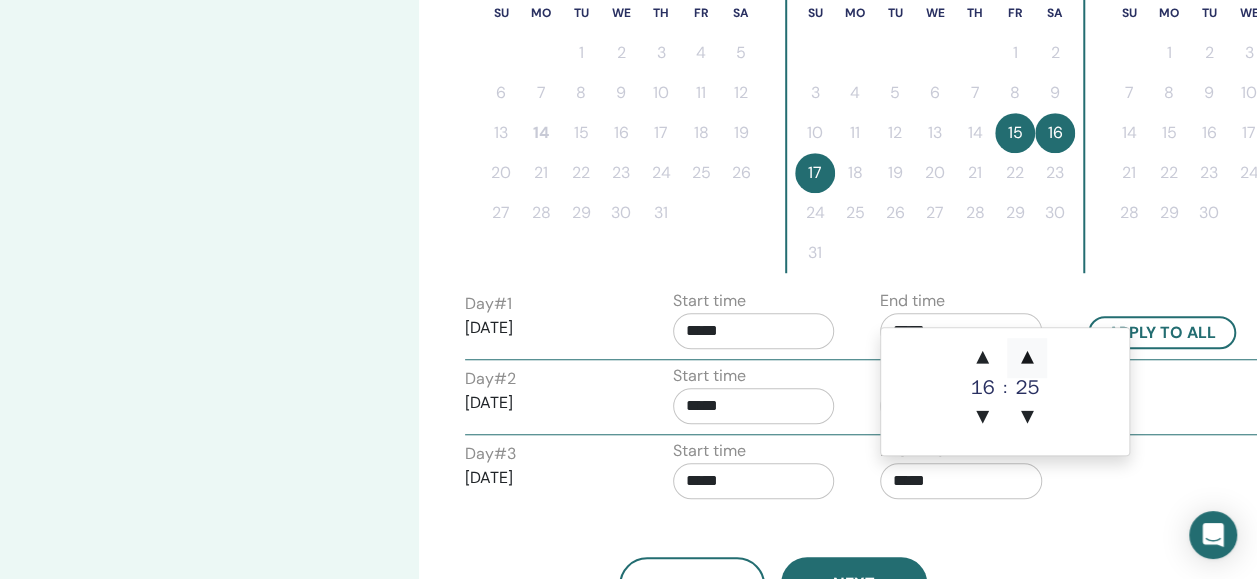click on "▲" at bounding box center (1027, 358) 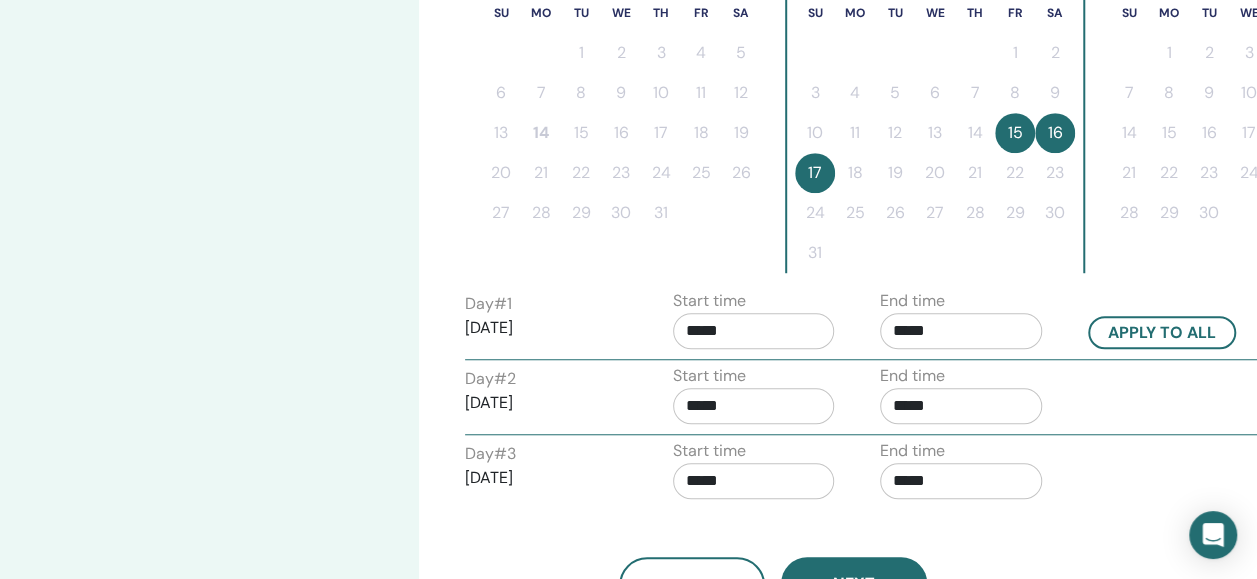 click on "*****" at bounding box center (754, 481) 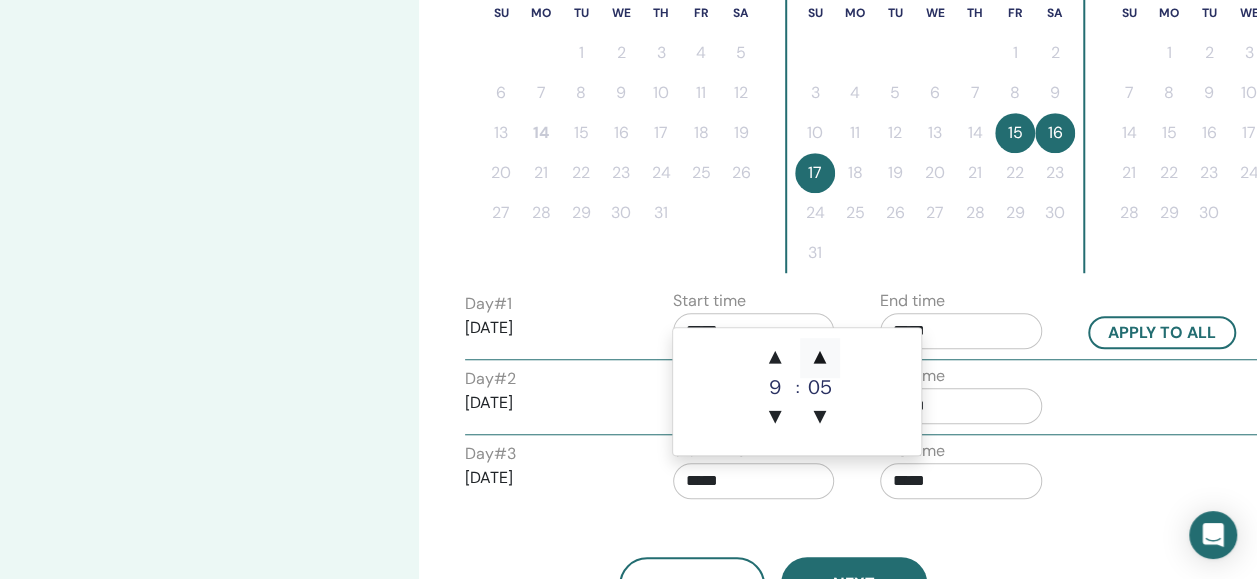 click on "▲" at bounding box center [820, 358] 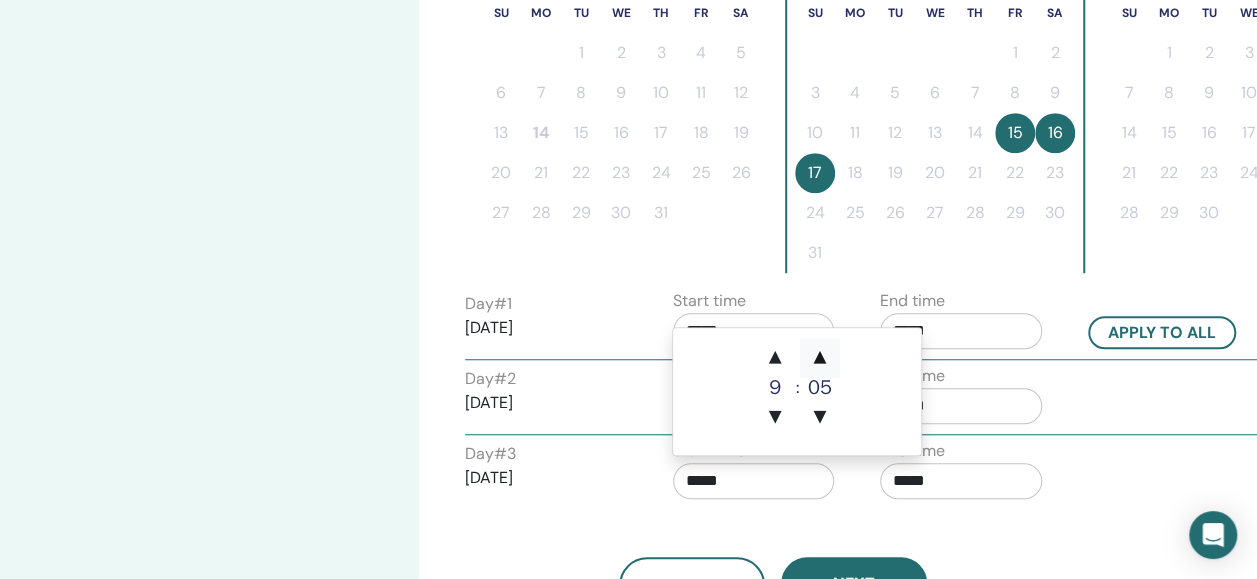 click on "▲" at bounding box center (820, 358) 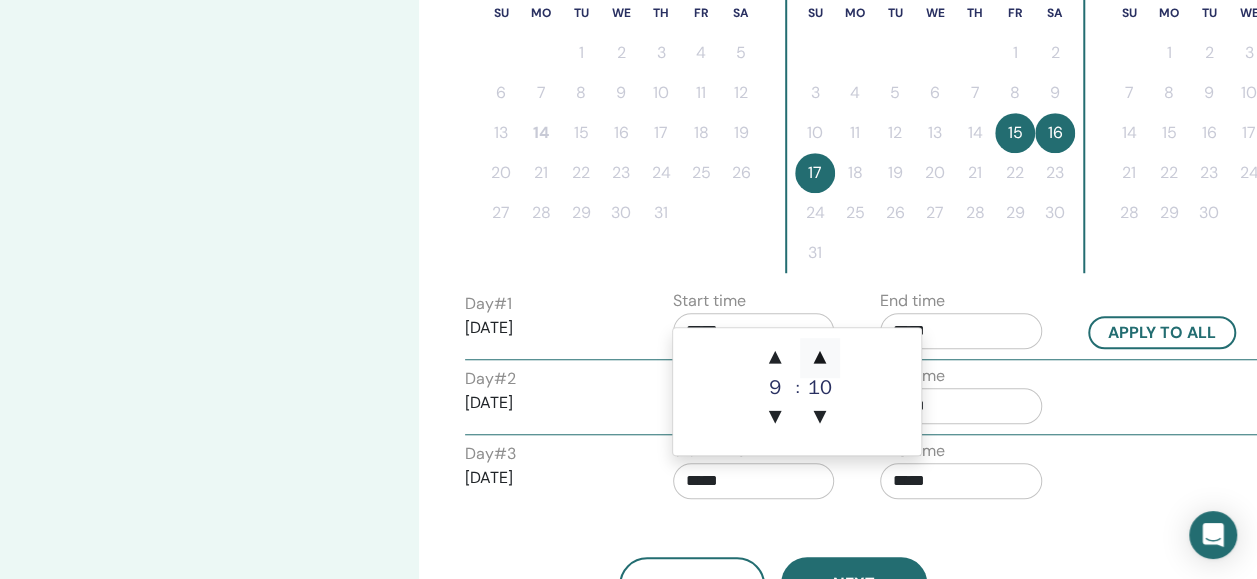 click on "▲" at bounding box center [820, 358] 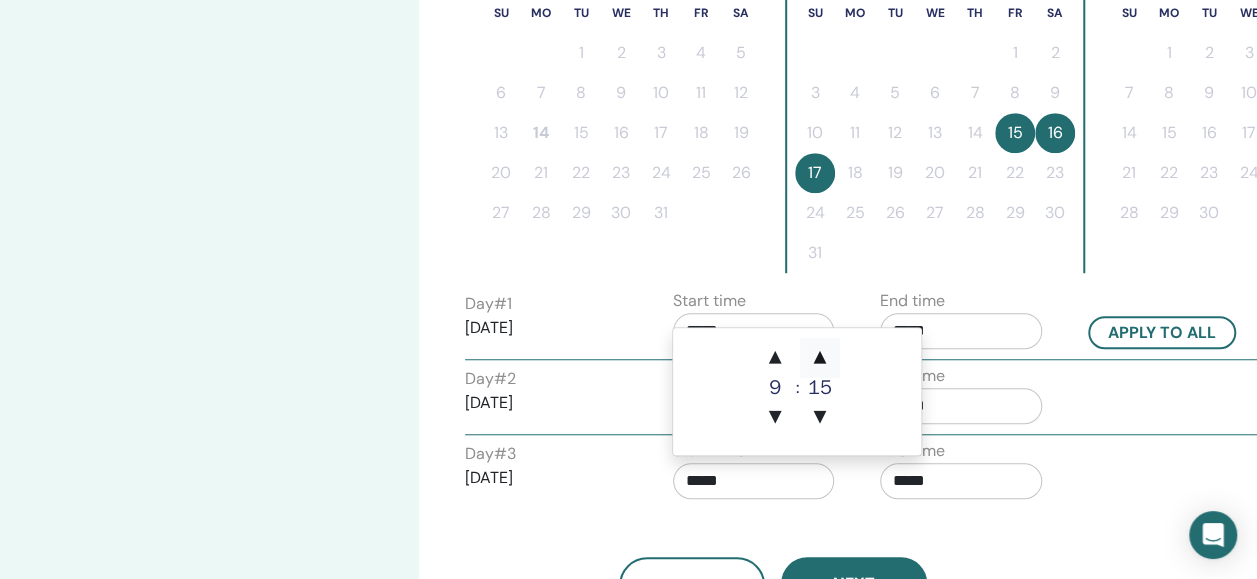 click on "▲" at bounding box center (820, 358) 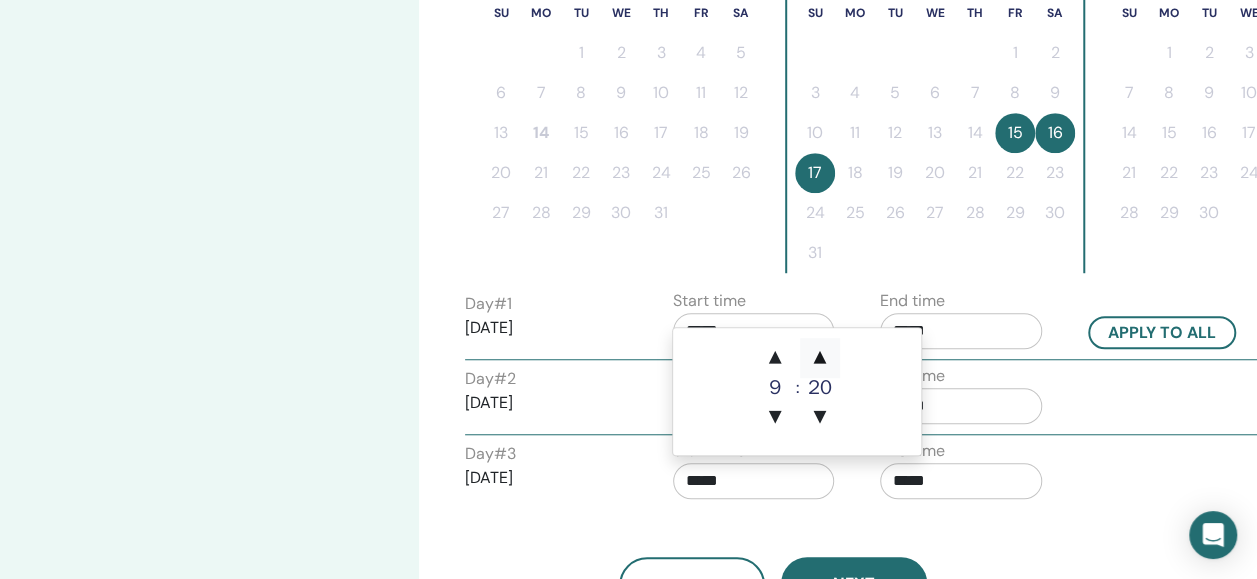 click on "▲" at bounding box center (820, 358) 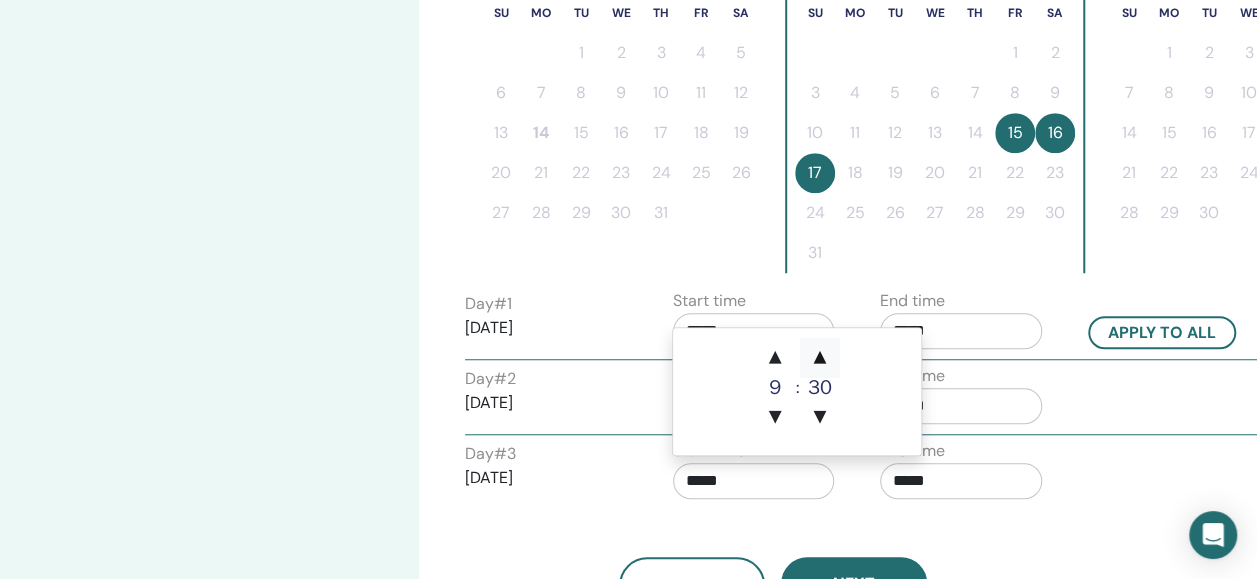 click on "▲" at bounding box center [820, 358] 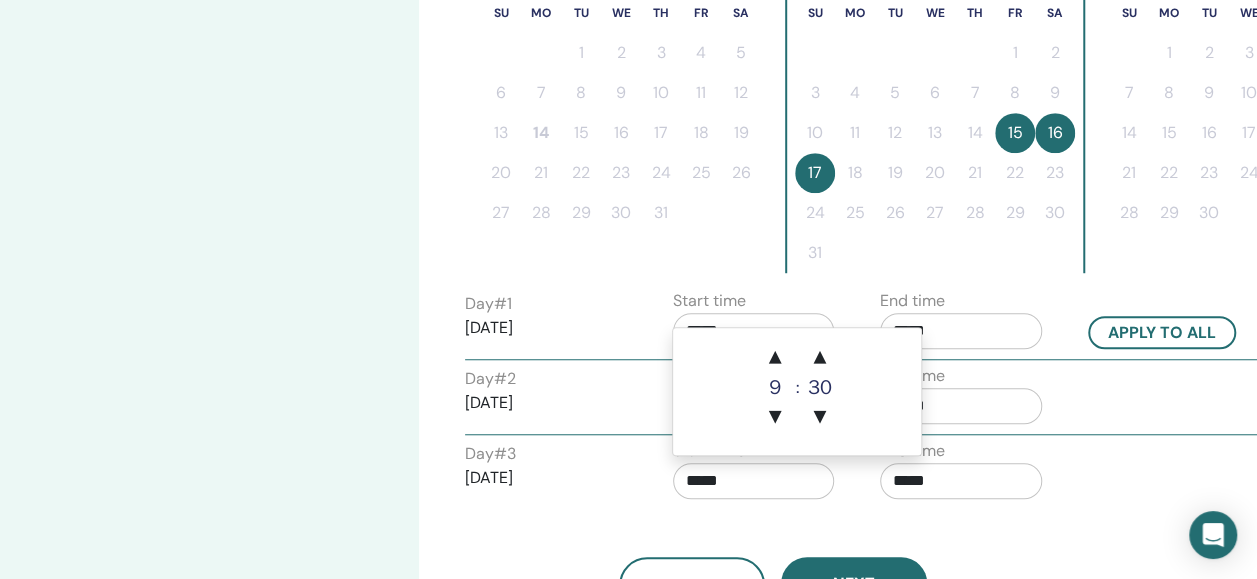 click on "Day  # 3 2025/08/17 Start time ***** End time *****" at bounding box center [865, 474] 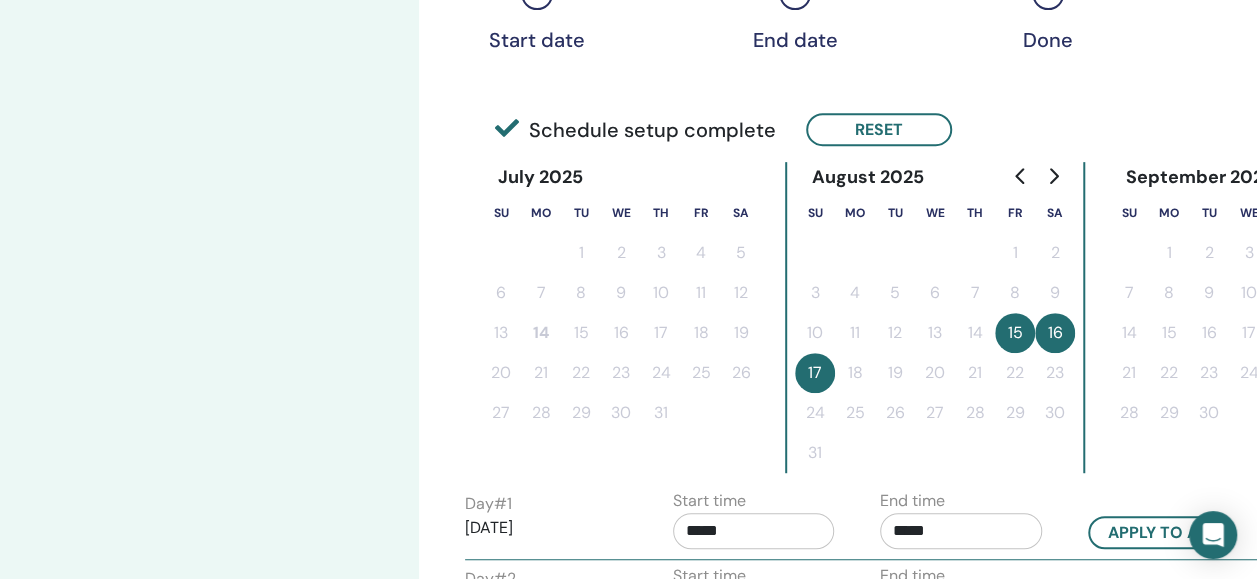 scroll, scrollTop: 0, scrollLeft: 0, axis: both 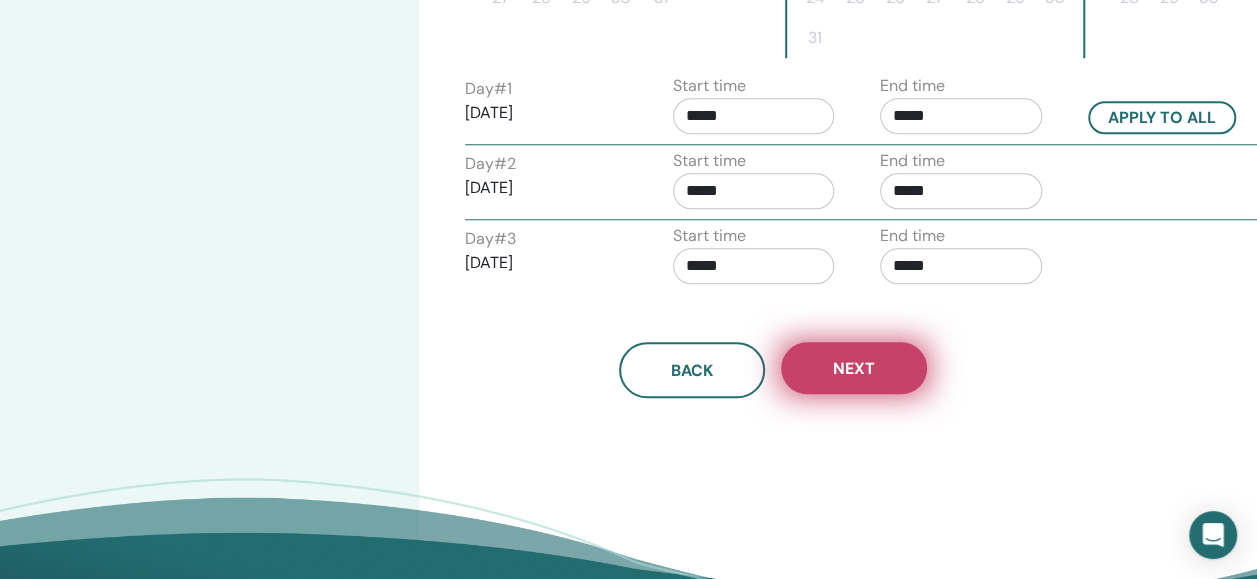 click on "Next" at bounding box center [854, 368] 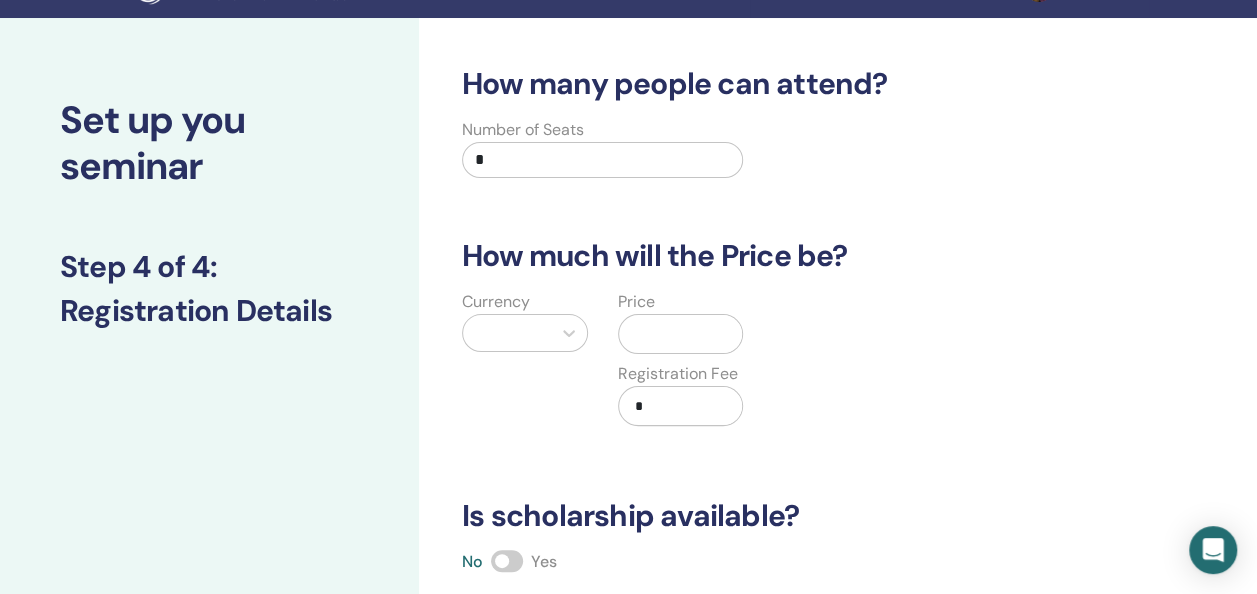 scroll, scrollTop: 0, scrollLeft: 0, axis: both 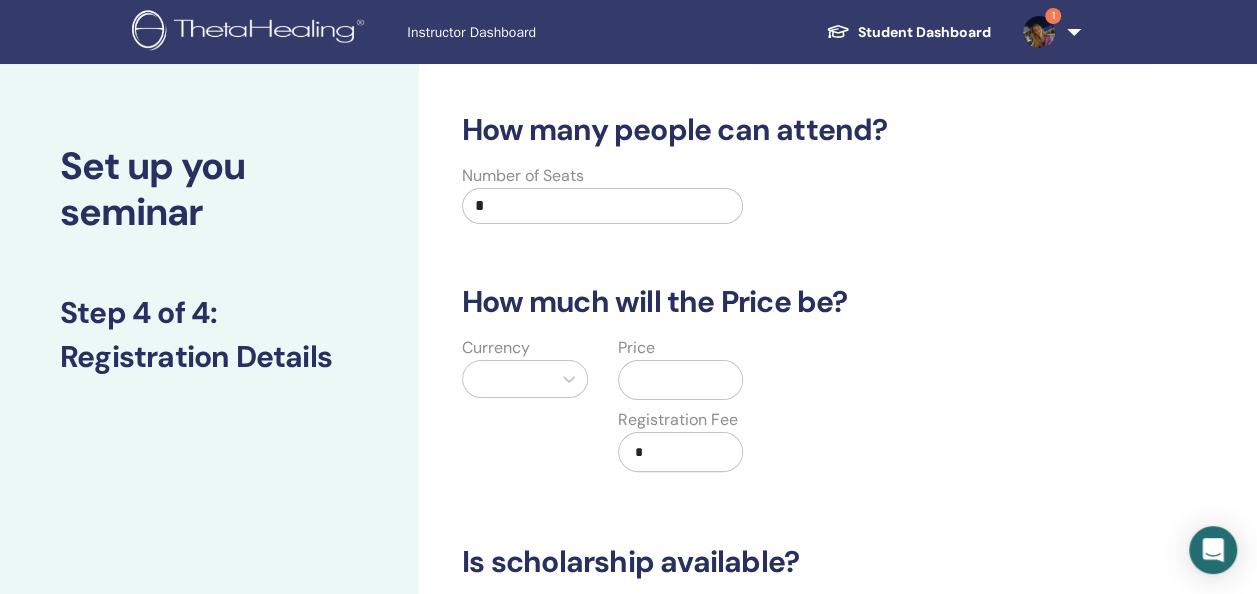 click on "*" at bounding box center (602, 206) 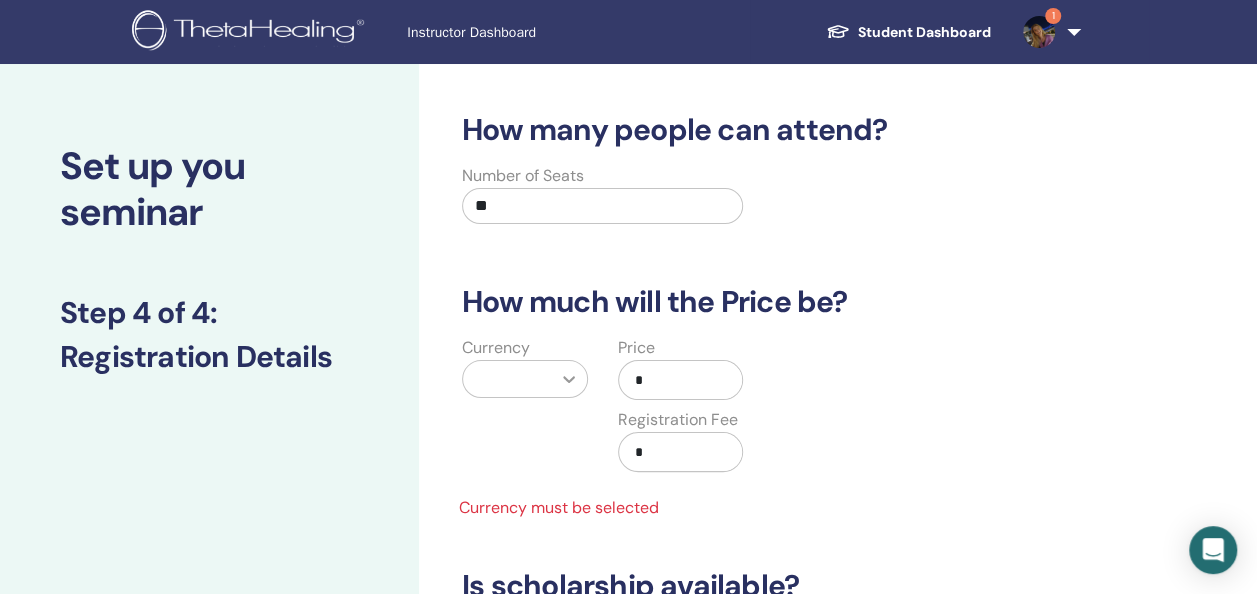 click 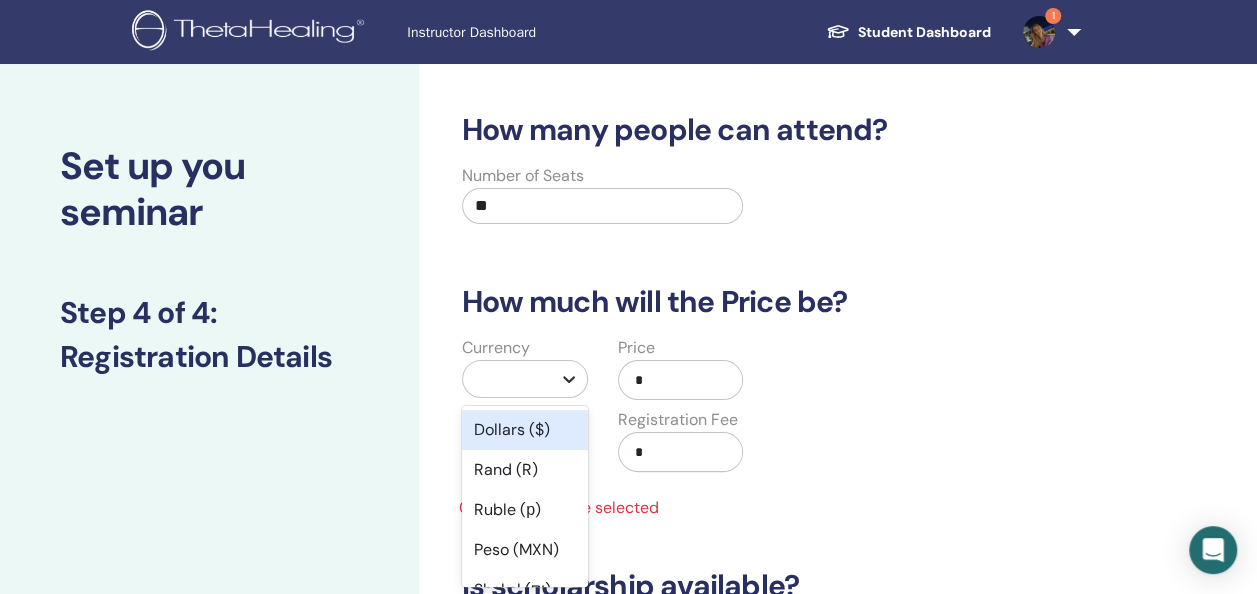 scroll, scrollTop: 119, scrollLeft: 0, axis: vertical 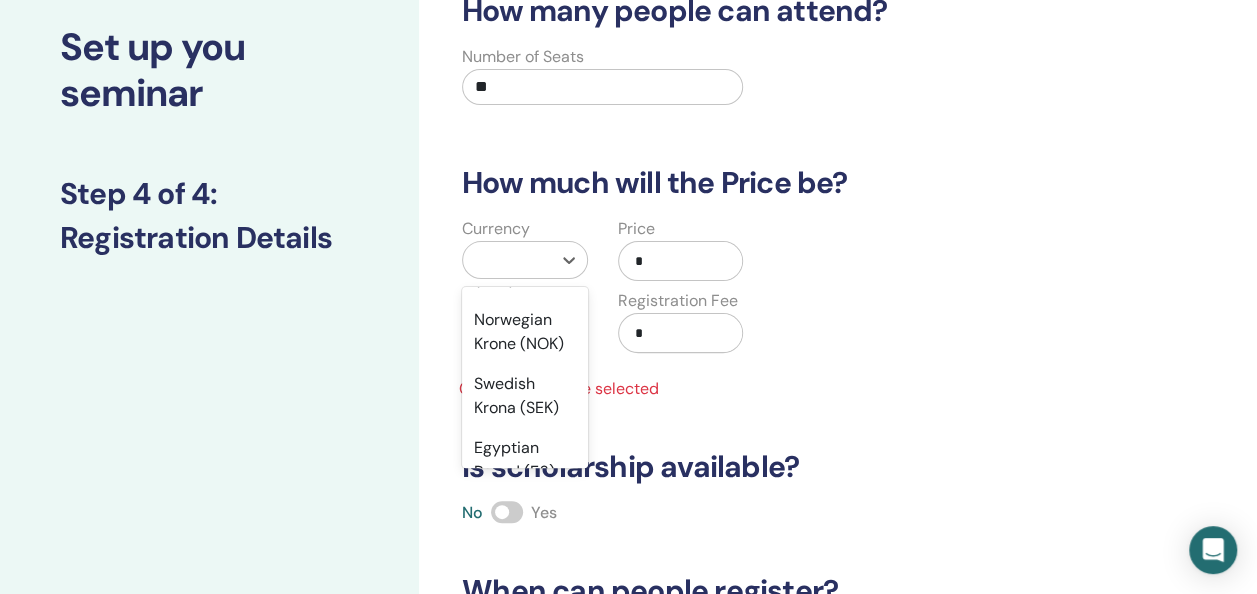 click on "Euro (€)" at bounding box center (525, 216) 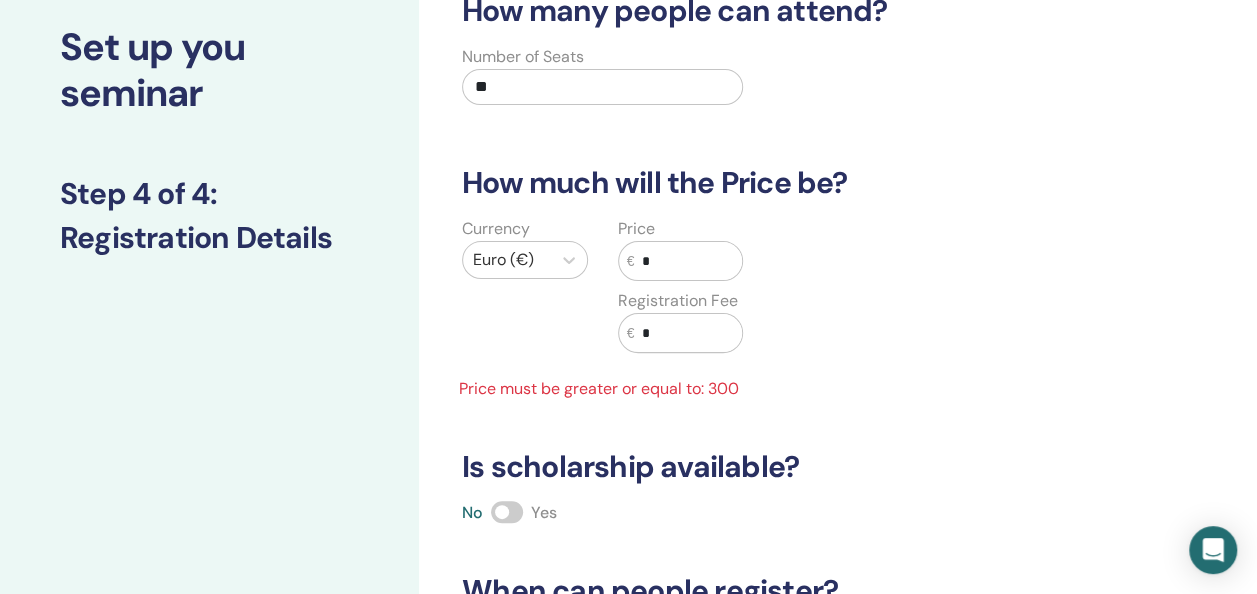 click on "*" at bounding box center [688, 261] 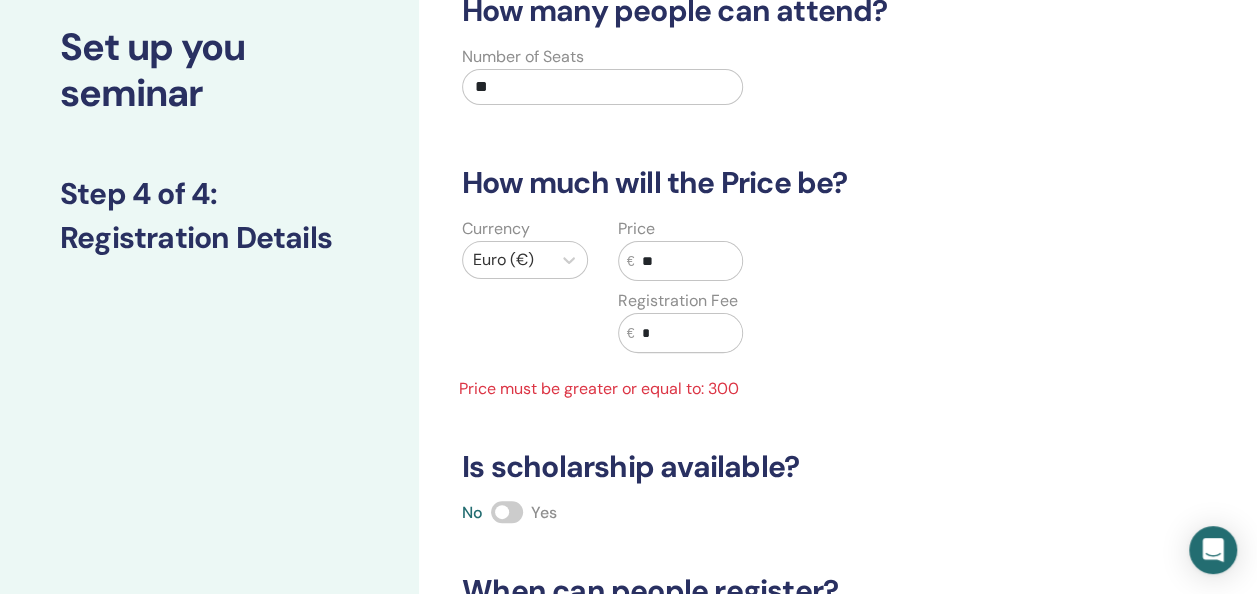 type on "*" 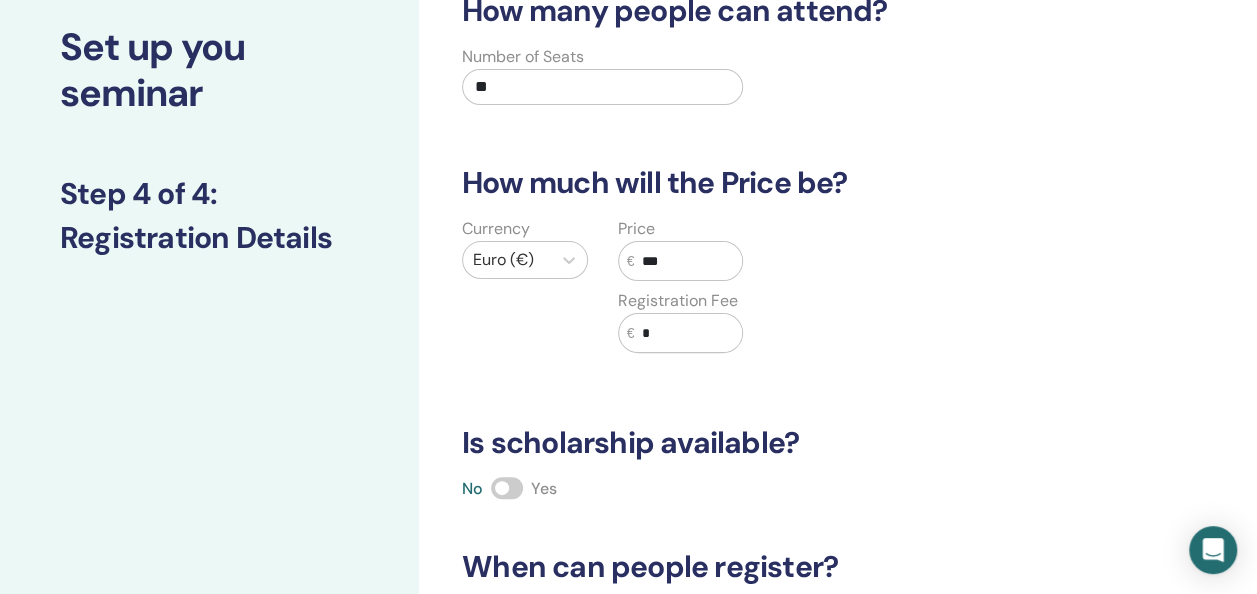 type on "***" 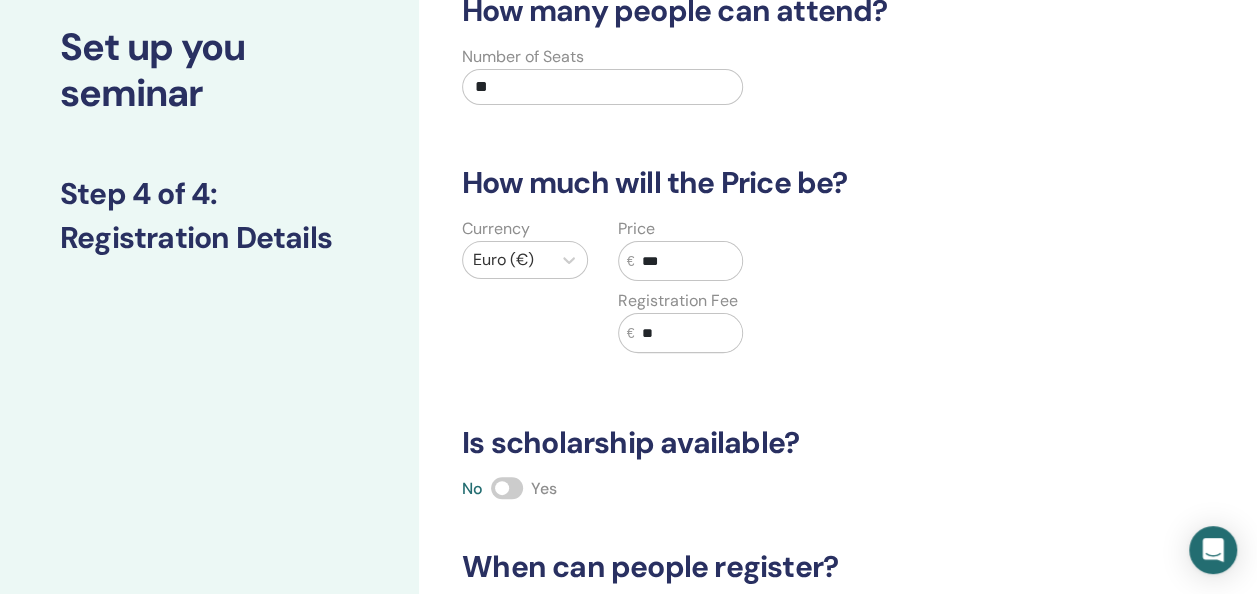 type on "**" 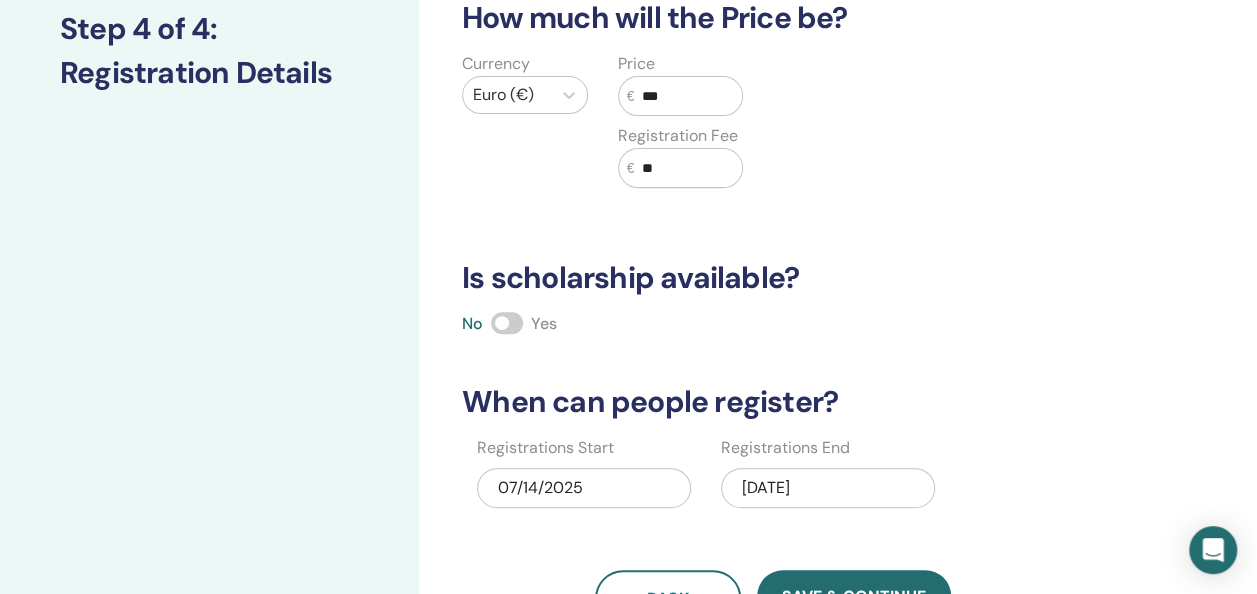 scroll, scrollTop: 319, scrollLeft: 0, axis: vertical 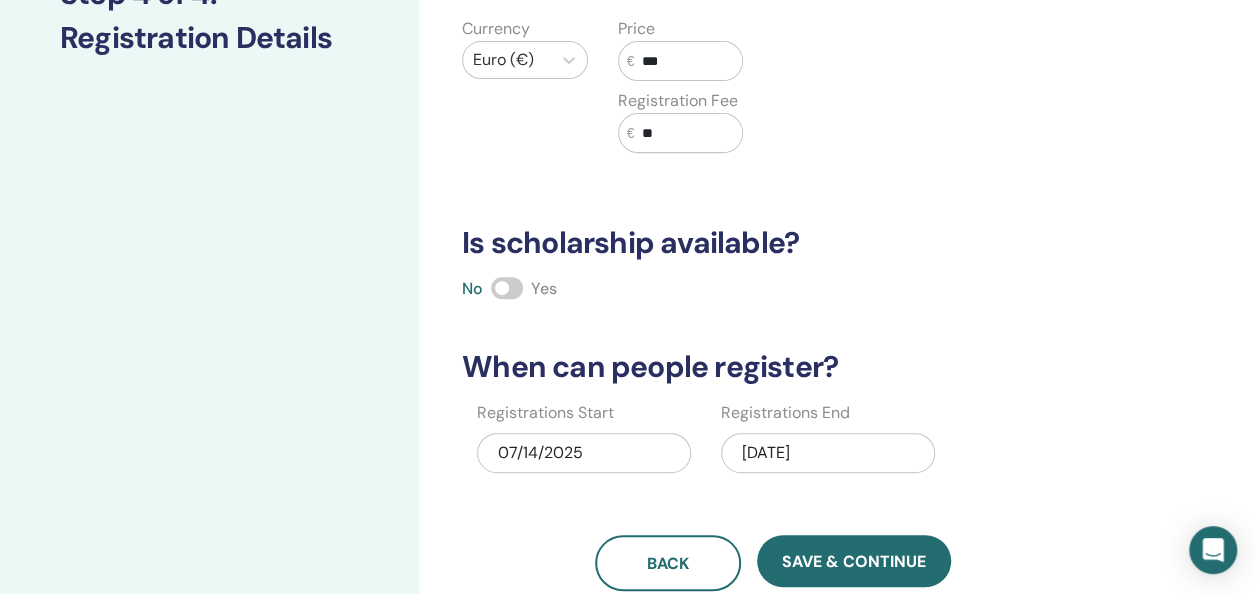 click on "08/17/2025" at bounding box center [828, 453] 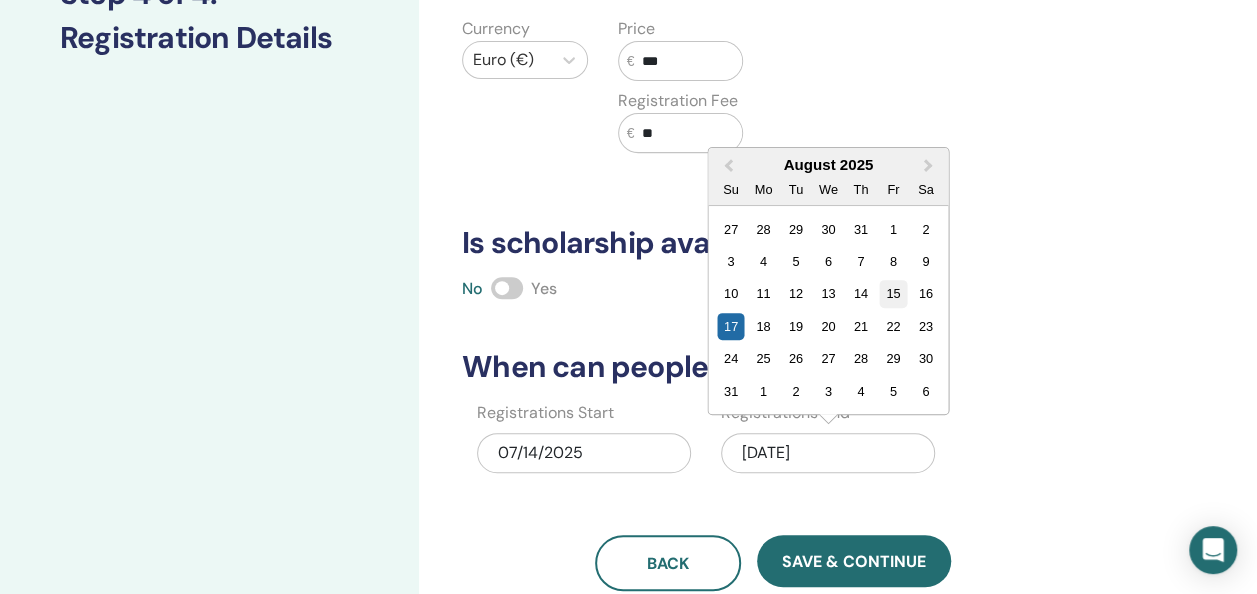 click on "15" at bounding box center [893, 293] 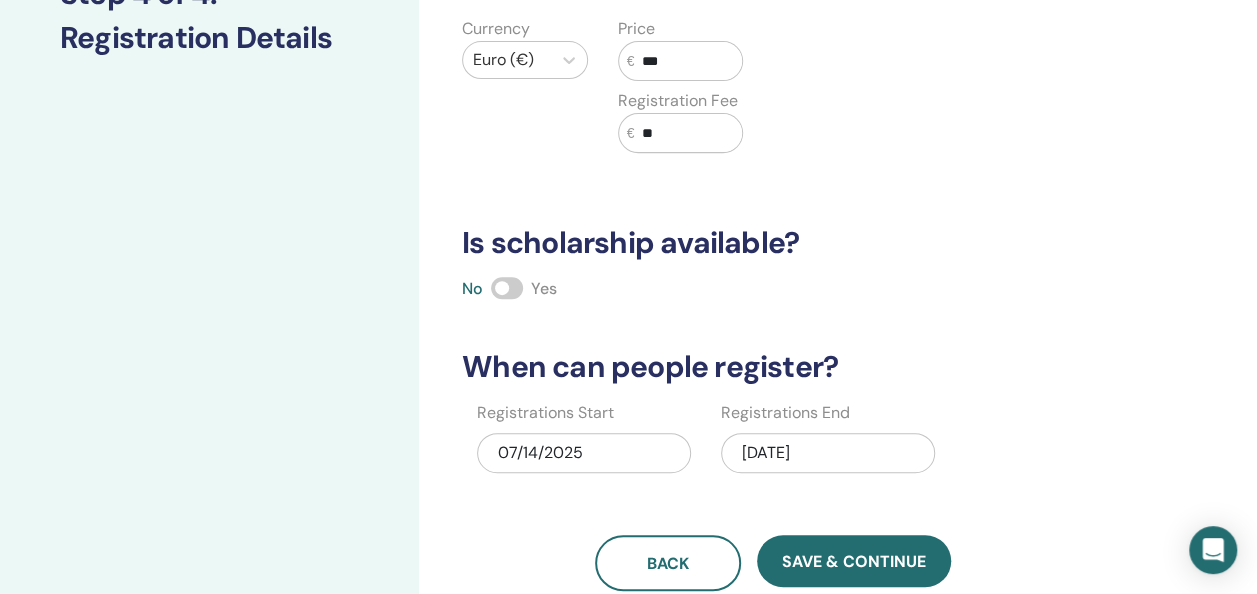 scroll, scrollTop: 519, scrollLeft: 0, axis: vertical 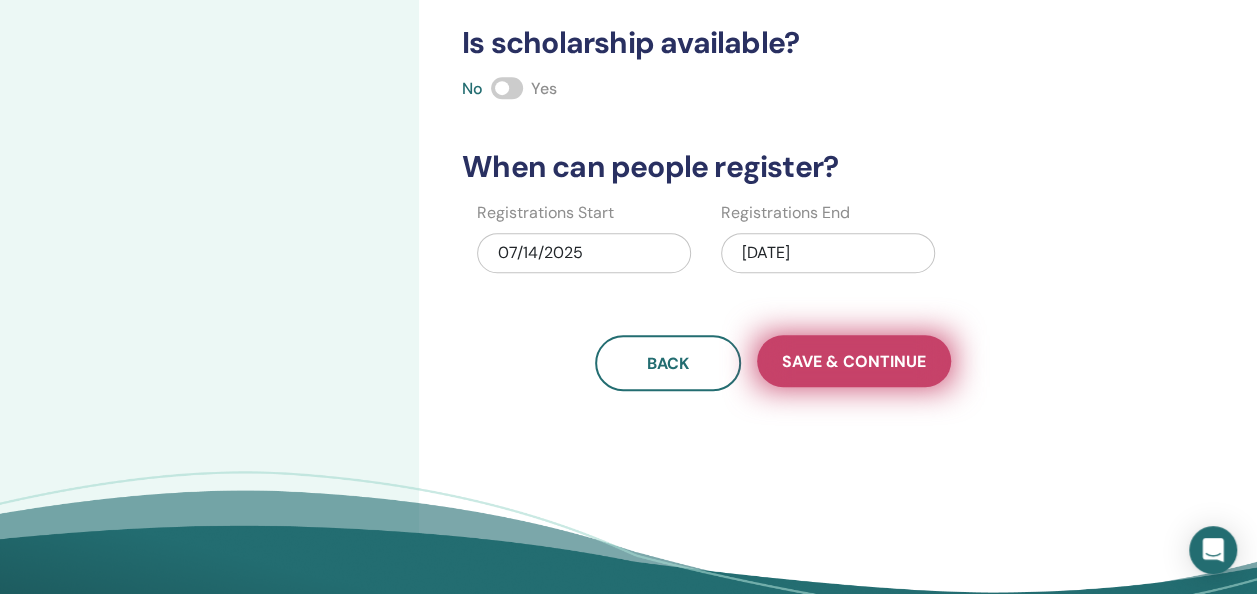 click on "Save & Continue" at bounding box center (854, 361) 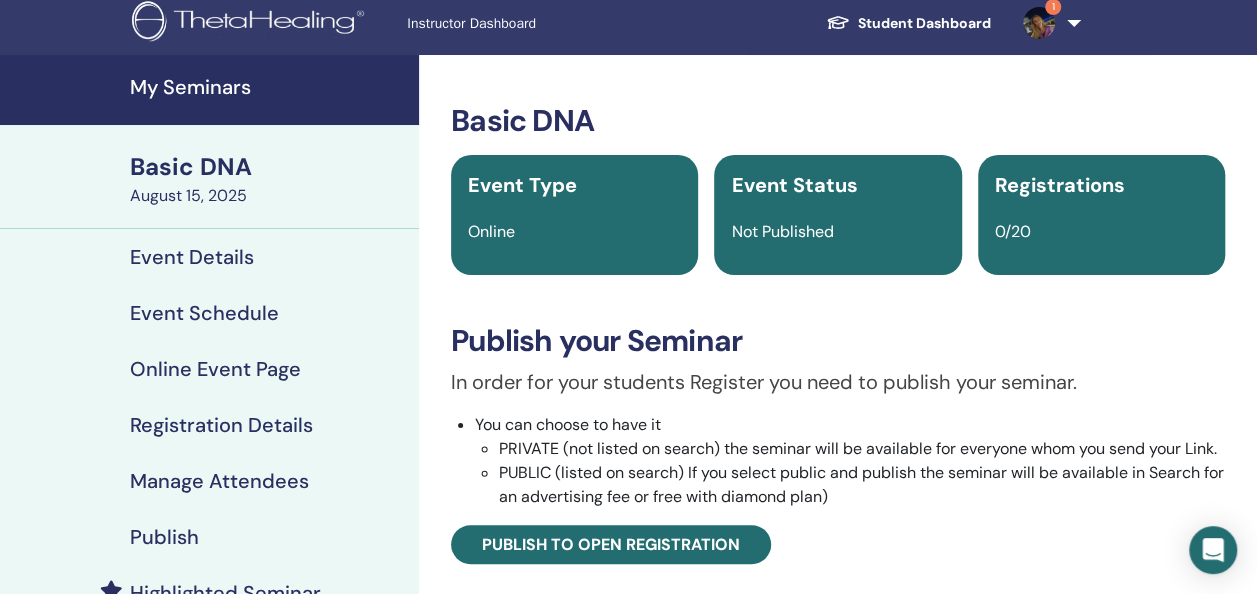 scroll, scrollTop: 0, scrollLeft: 0, axis: both 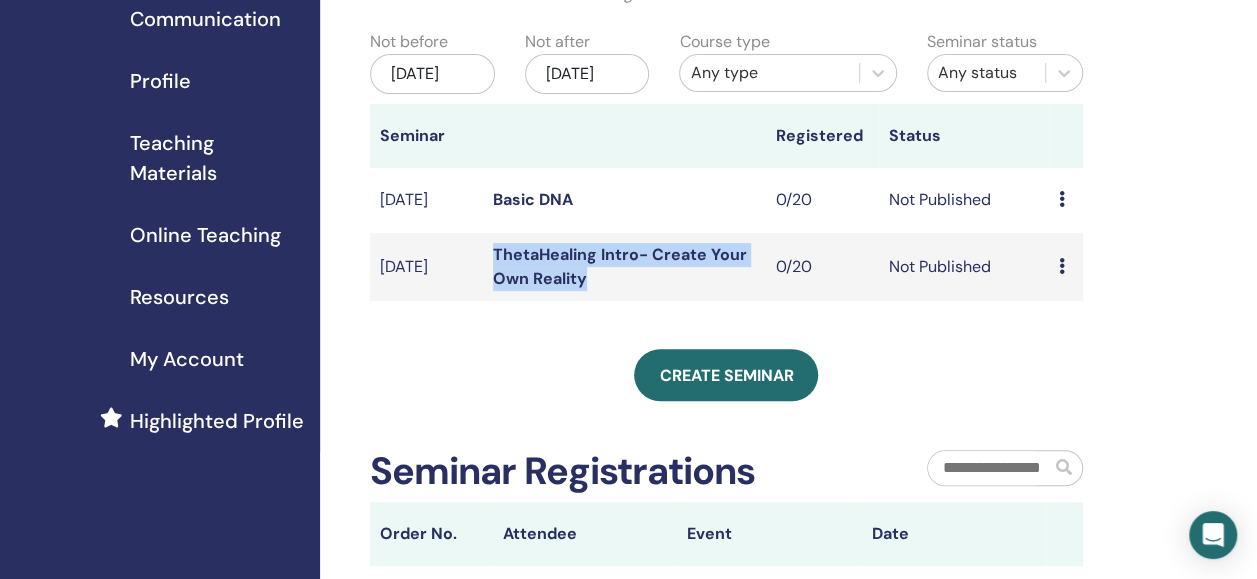 drag, startPoint x: 598, startPoint y: 305, endPoint x: 489, endPoint y: 272, distance: 113.88591 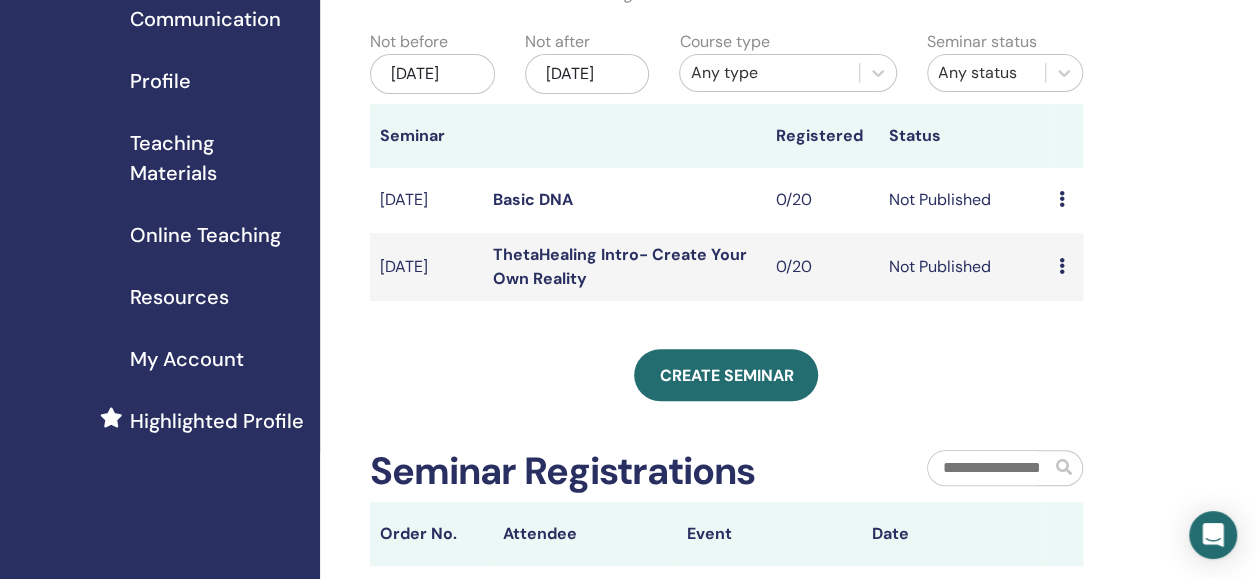 click on "My Seminars You can customize the filter to explore upcoming seminars beyond the next 3 months or check out seminars from over 3 months ago. Not before Apr/14, 2025 Not after Oct/14, 2025 Course type Any type Seminar status Any status Seminar Registered Status Aug/15, 2025 Basic DNA 0/20 Not Published Preview Edit Attendees Cancel Jul/31, 2025 ThetaHealing Intro- Create Your Own Reality 0/20 Not Published Preview Edit Attendees Cancel Create seminar Seminar Registrations Order No. Attendee Event Date" at bounding box center [791, 355] 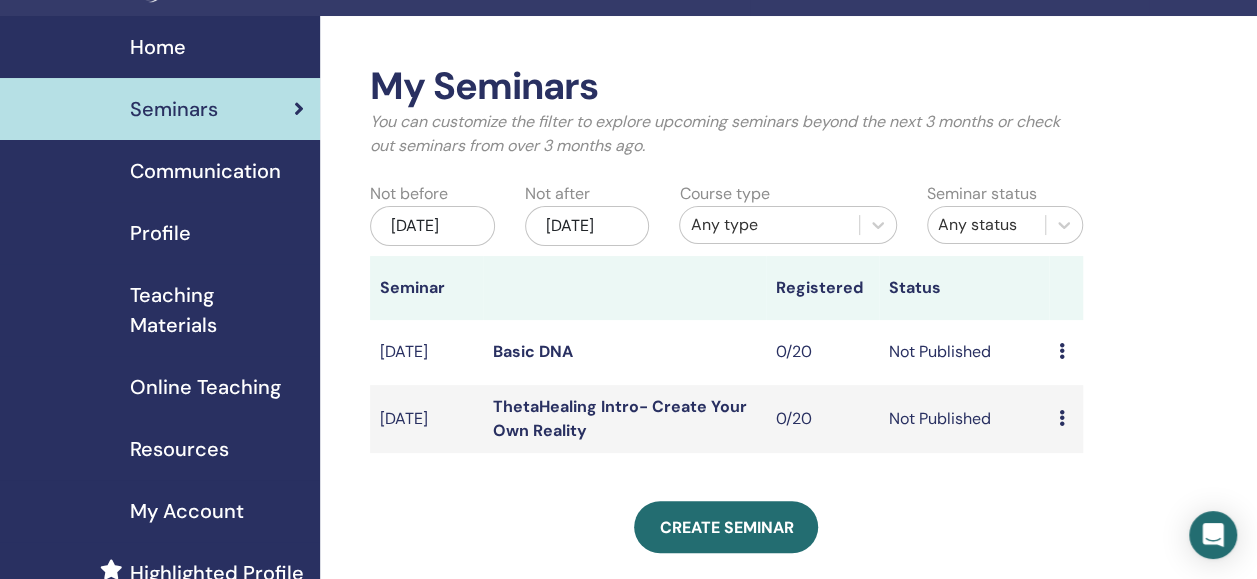 scroll, scrollTop: 0, scrollLeft: 0, axis: both 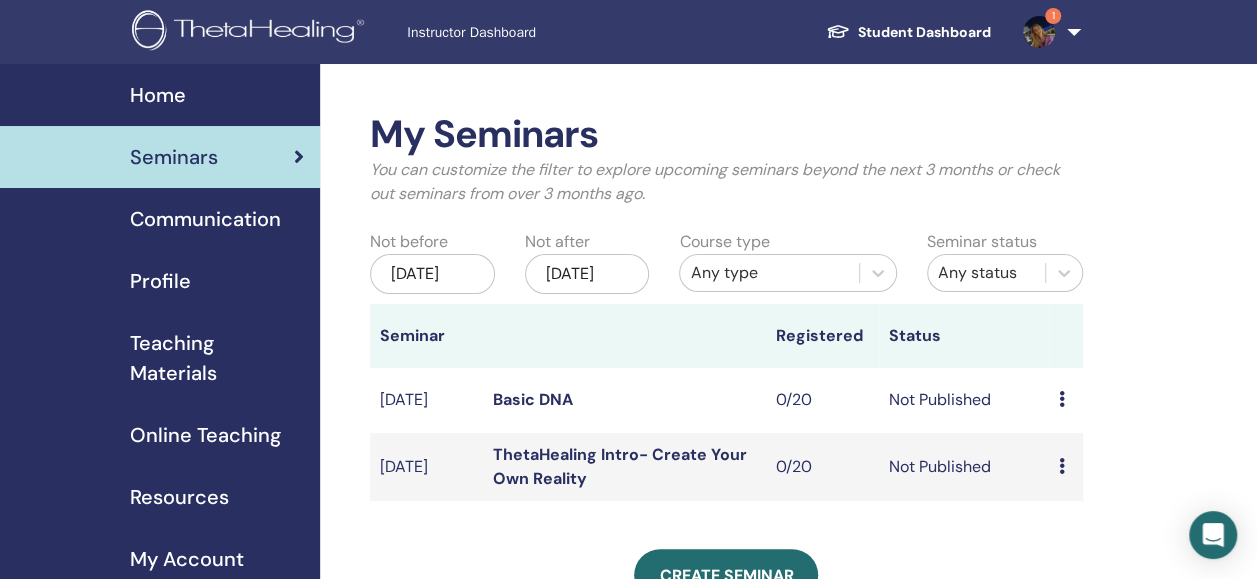 click on "1" at bounding box center [1048, 32] 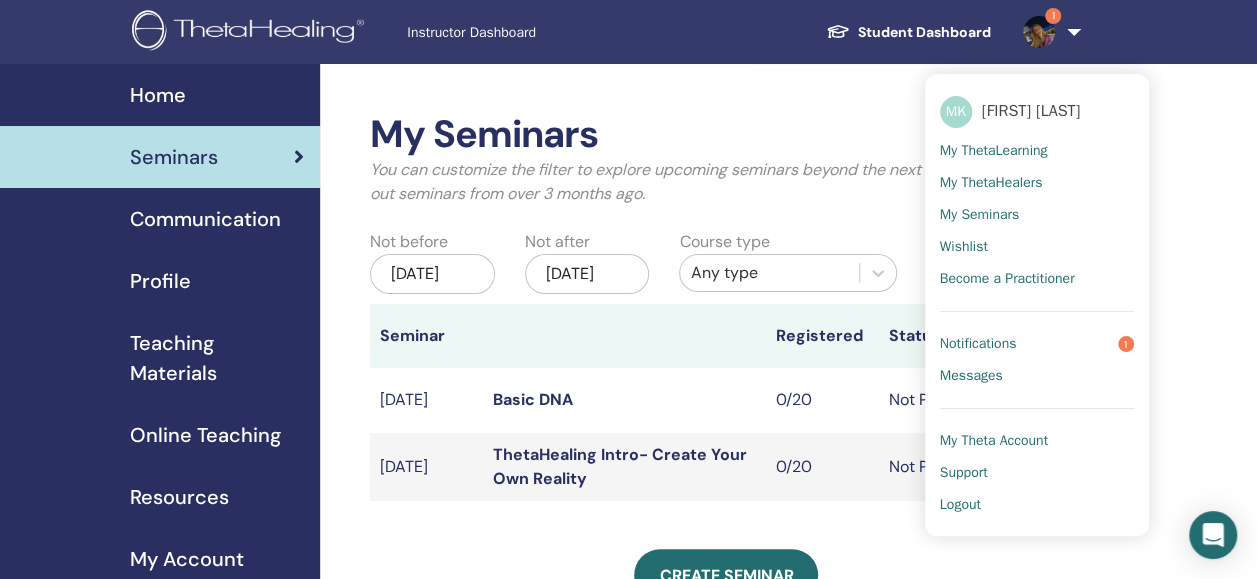 click on "Notifications 1" at bounding box center (1037, 344) 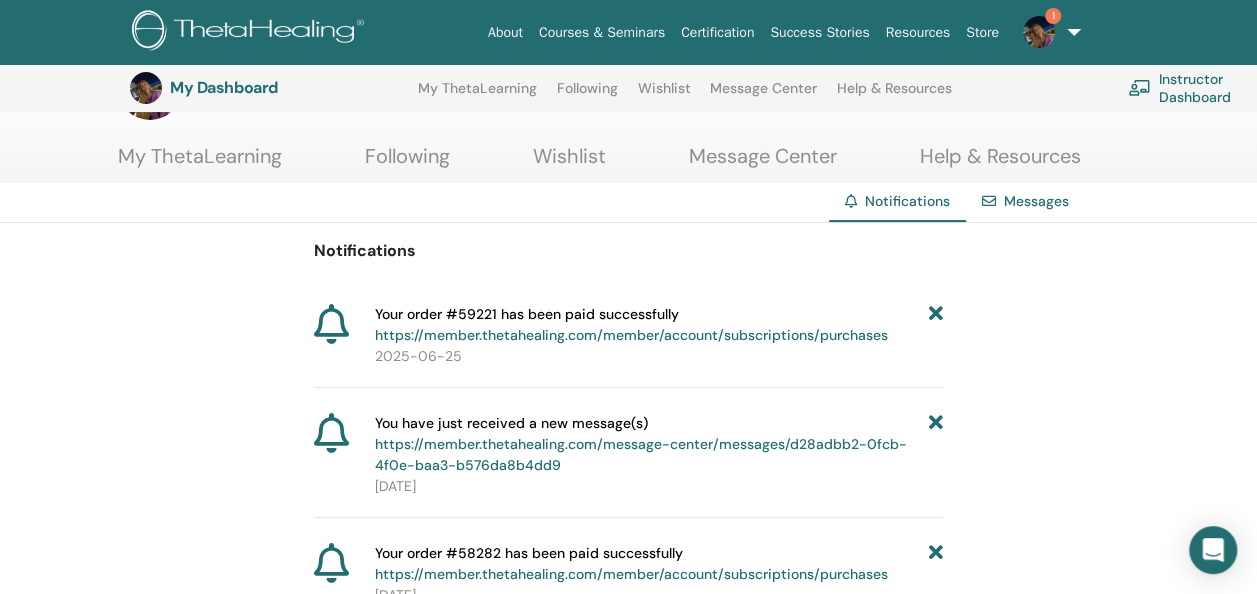 scroll, scrollTop: 0, scrollLeft: 0, axis: both 